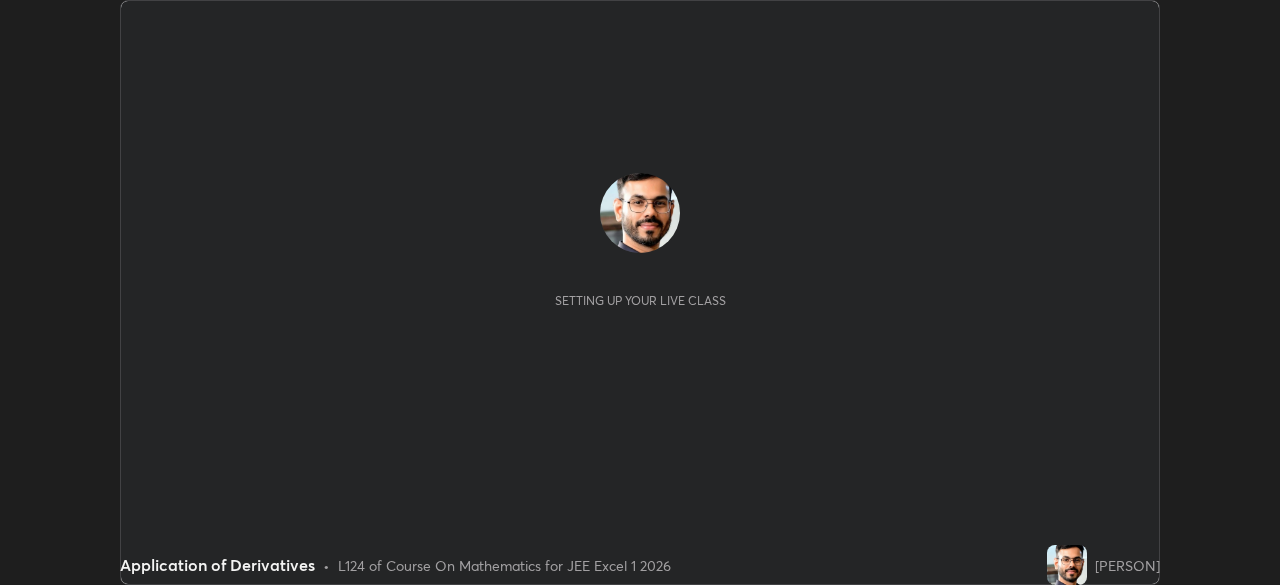 scroll, scrollTop: 0, scrollLeft: 0, axis: both 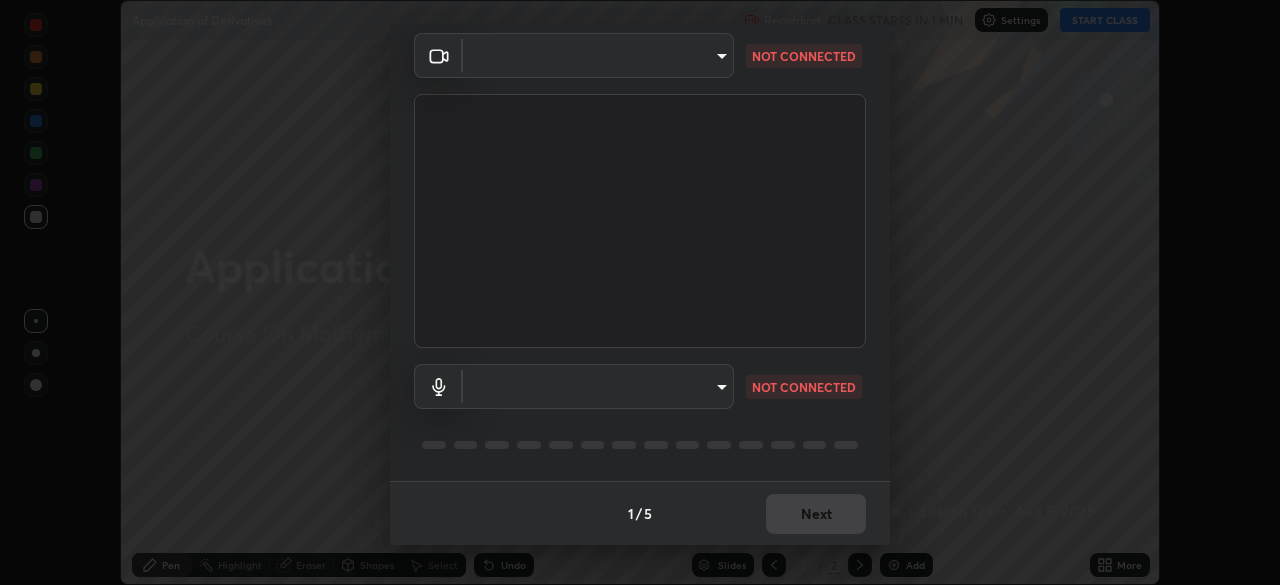 type on "7d393a75b5efabb373047579b199f96731eb4933b6c70bc853c0b4e4a878a56a" 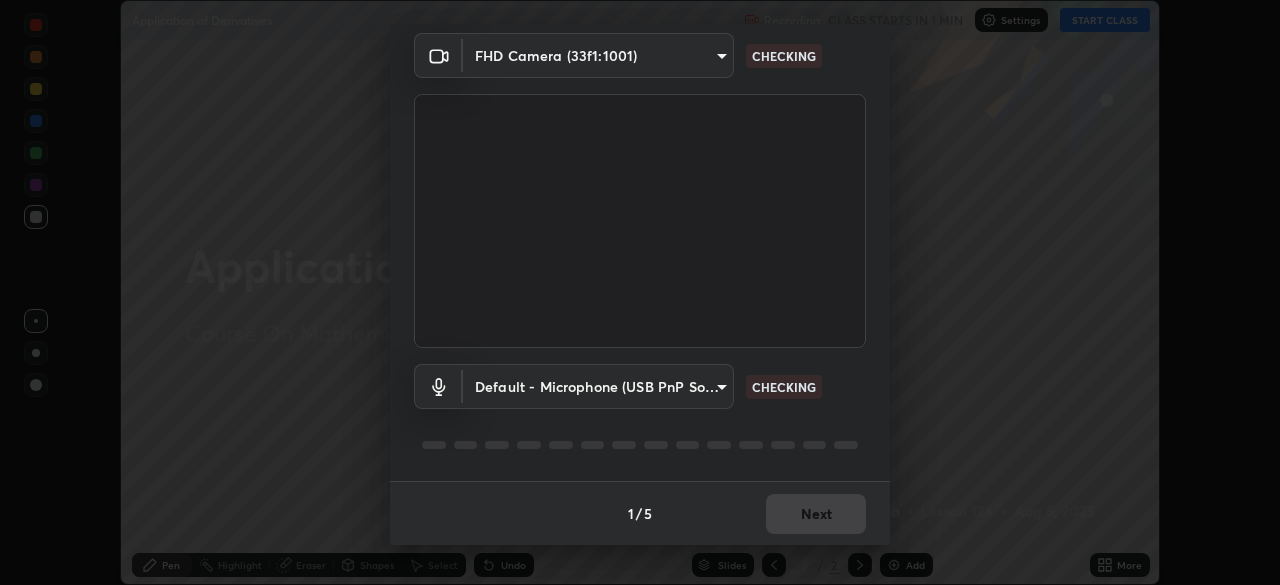 click on "Erase all Application of Derivatives Recording CLASS STARTS IN 1 MIN Settings START CLASS Setting up your live class Application of Derivatives • L124 of Course On Mathematics for JEE Excel 1 2026 [PERSON] Pen Highlight Eraser Shapes Select Undo Slides 2 / 2 Add More No doubts shared Encourage your learners to ask a doubt for better clarity Report an issue Reason for reporting Buffering Chat not working Audio - Video sync issue Educator video quality low ​ Attach an image Report Media settings FHD Camera (33f1:1001) 7d393a75b5efabb373047579b199f96731eb4933b6c70bc853c0b4e4a878a56a CHECKING Default - Microphone (USB PnP Sound Device) default CHECKING 1 / 5 Next" at bounding box center [640, 292] 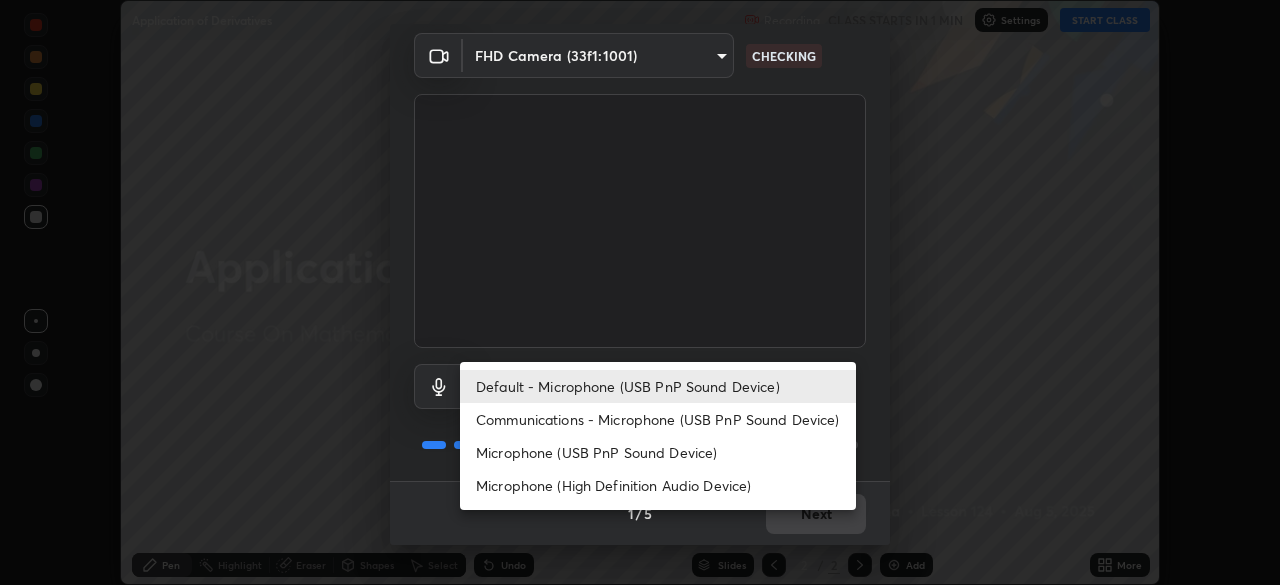 click on "Default - Microphone (USB PnP Sound Device)" at bounding box center [658, 386] 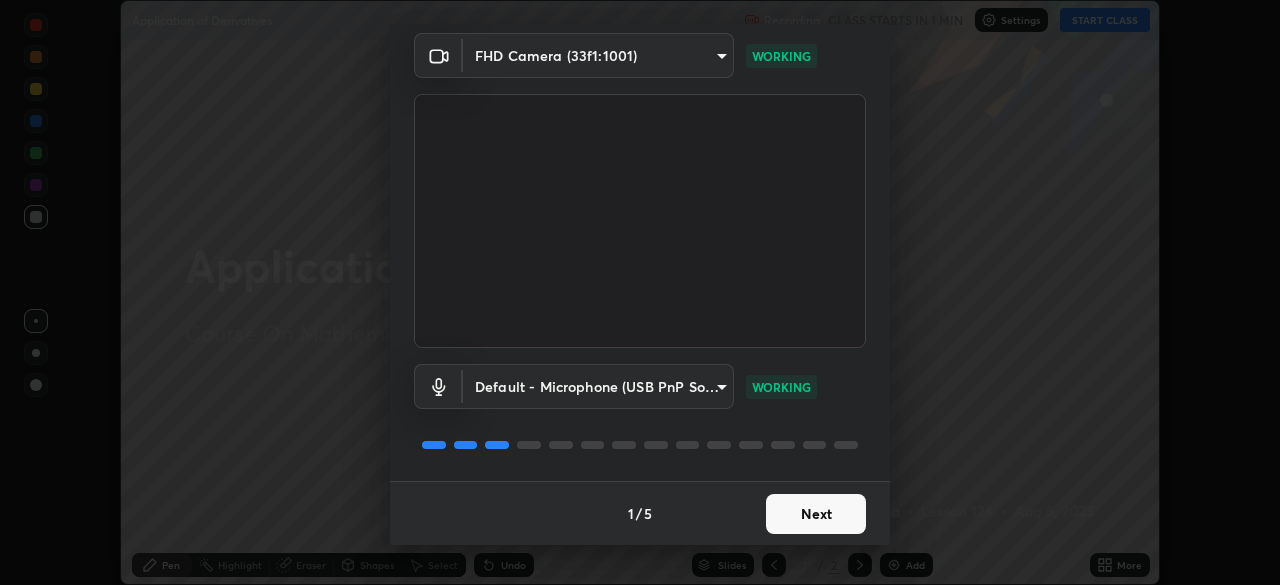 click on "Next" at bounding box center (816, 514) 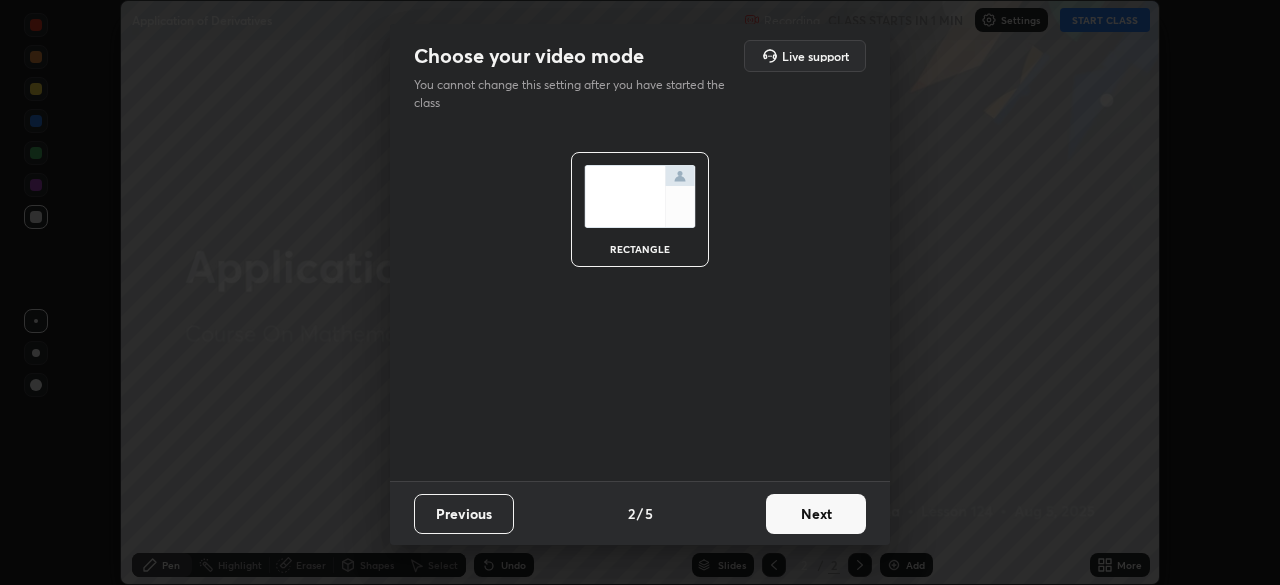 scroll, scrollTop: 0, scrollLeft: 0, axis: both 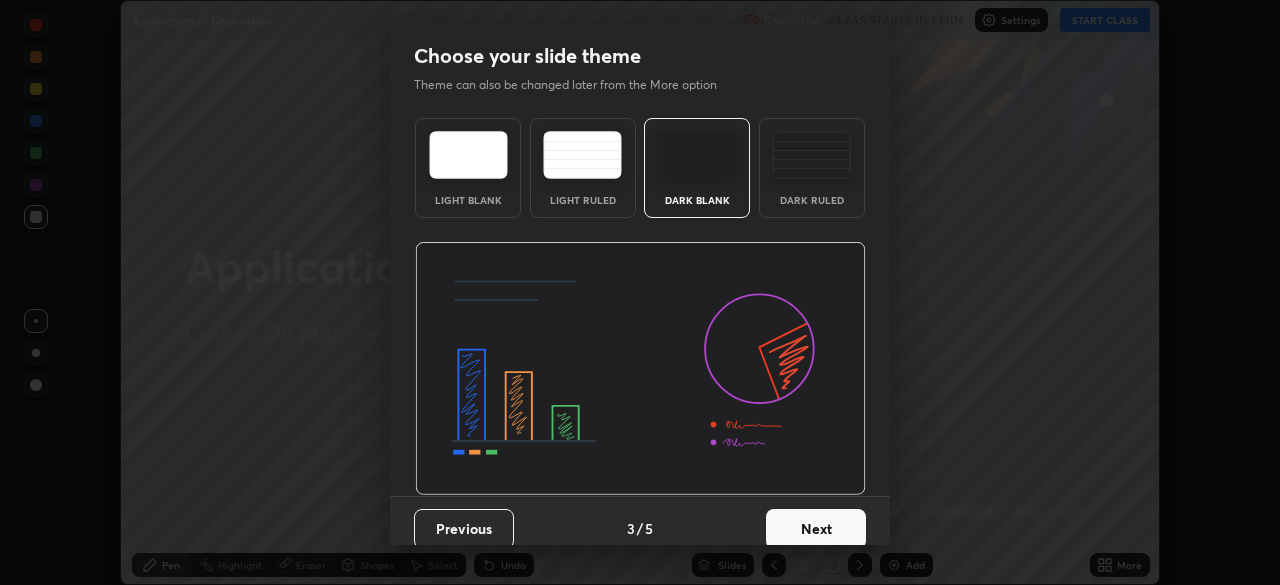 click on "Next" at bounding box center (816, 529) 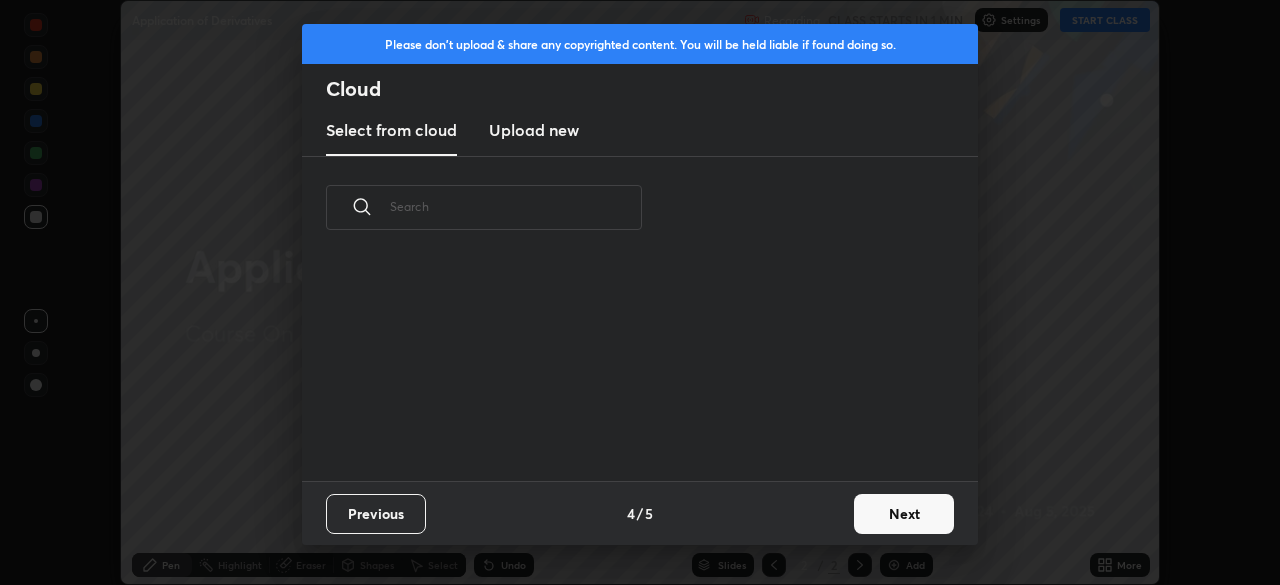 scroll, scrollTop: 7, scrollLeft: 11, axis: both 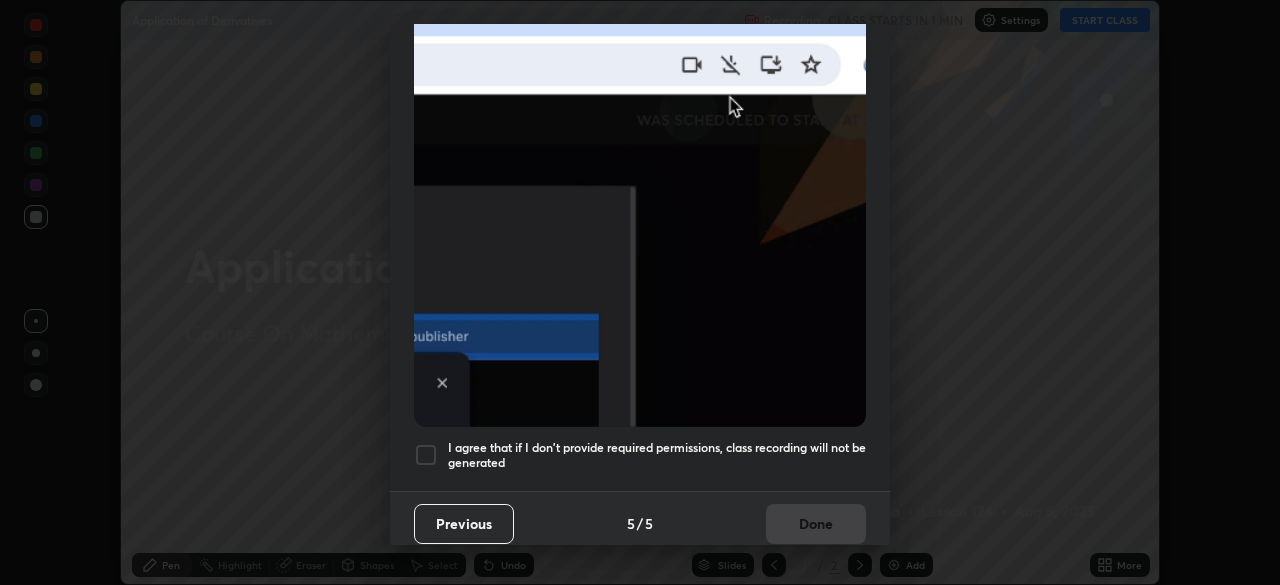 click on "I agree that if I don't provide required permissions, class recording will not be generated" at bounding box center [657, 455] 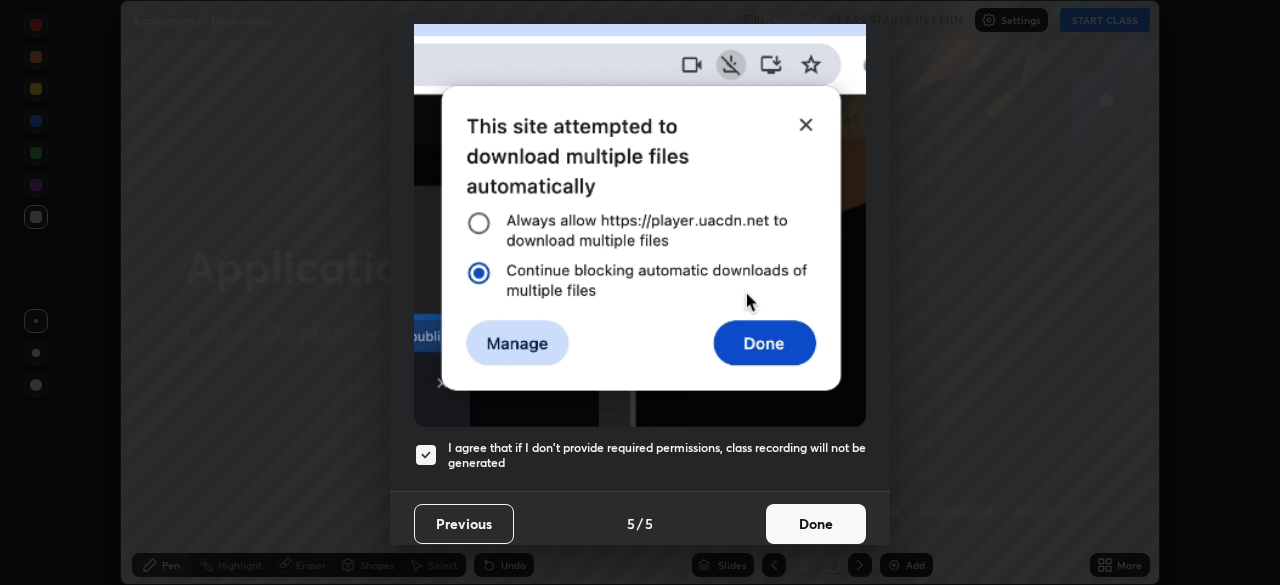 click on "Done" at bounding box center [816, 524] 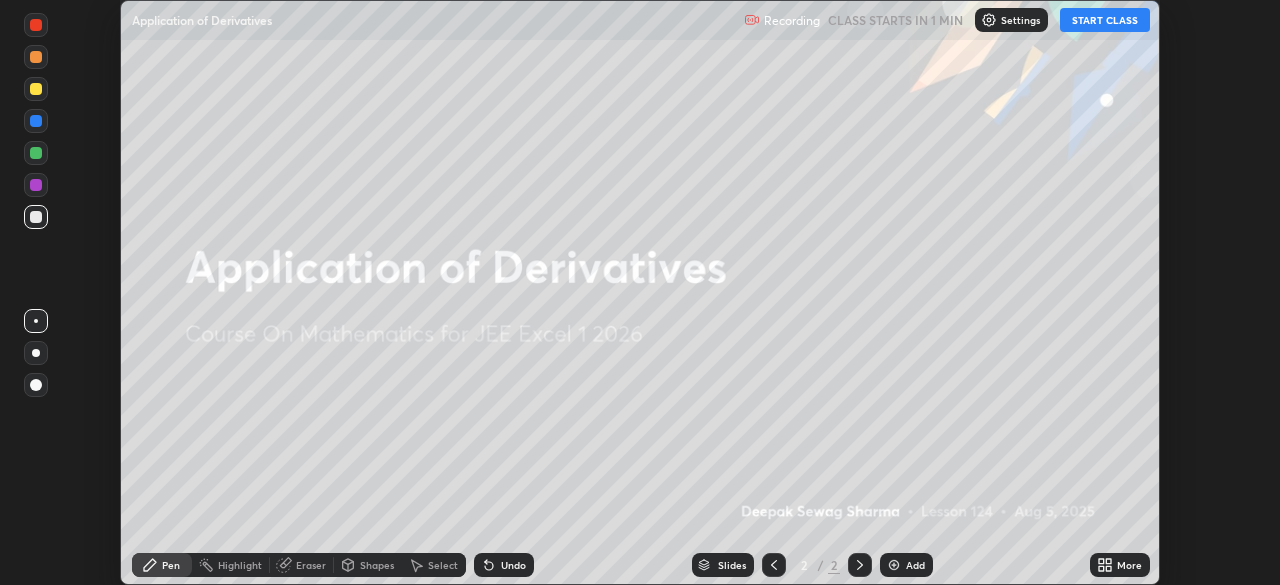 click 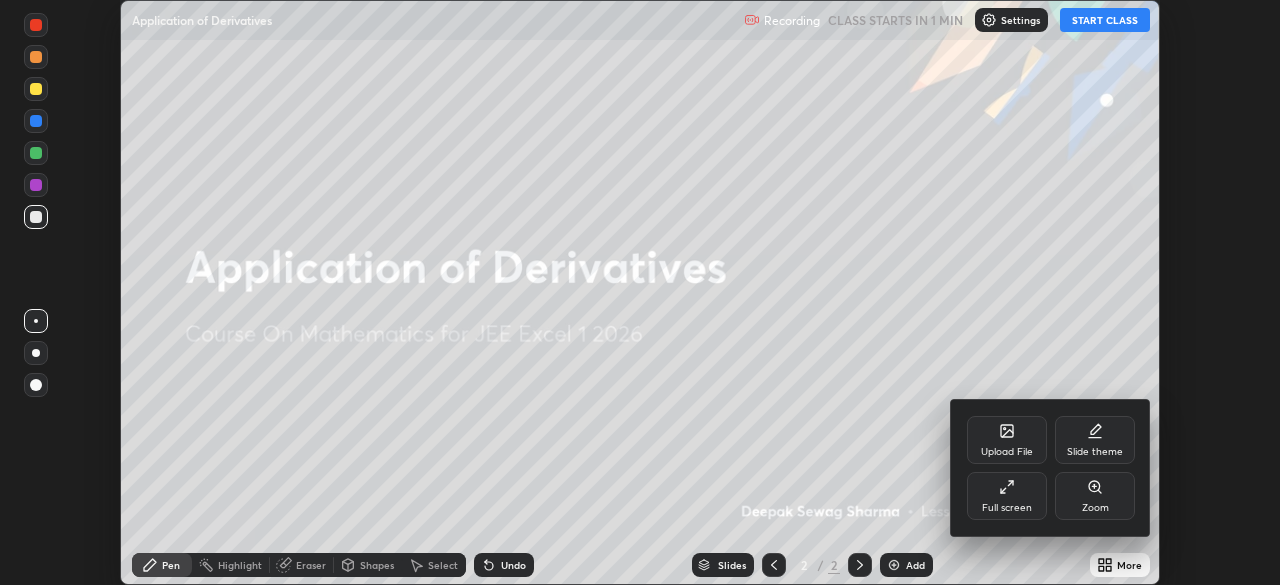 click on "Full screen" at bounding box center [1007, 496] 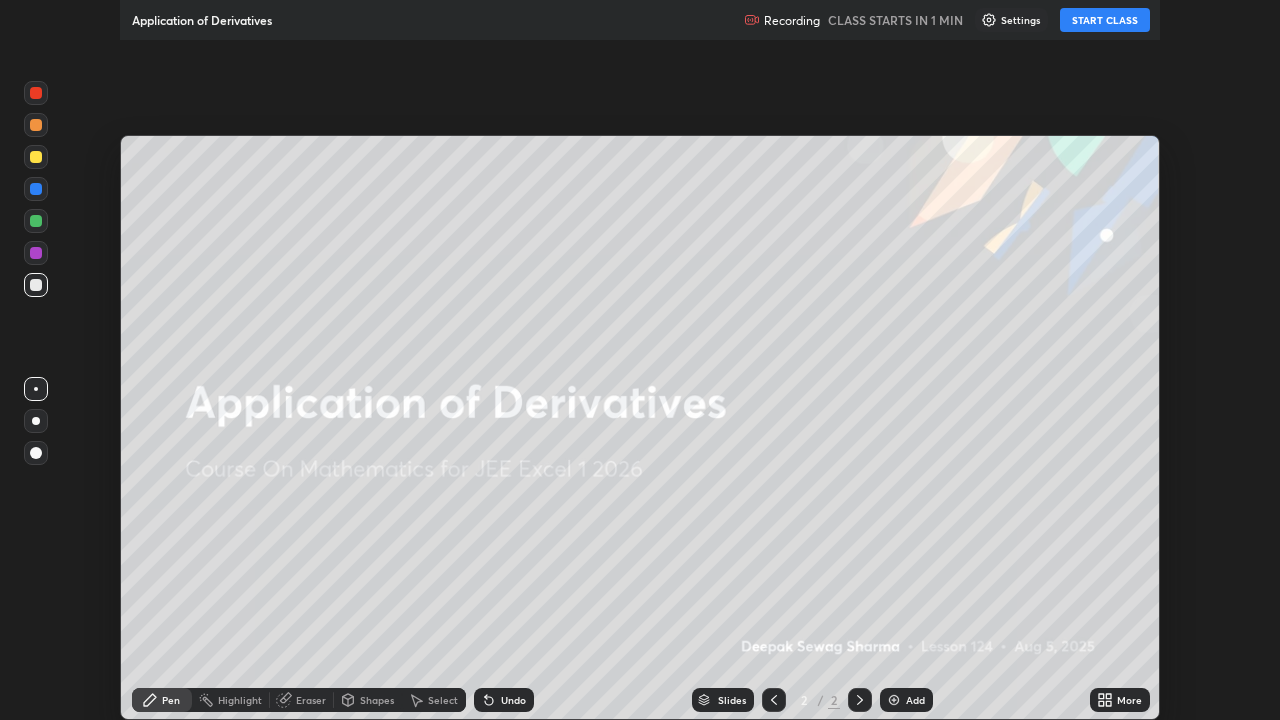 scroll, scrollTop: 99280, scrollLeft: 98720, axis: both 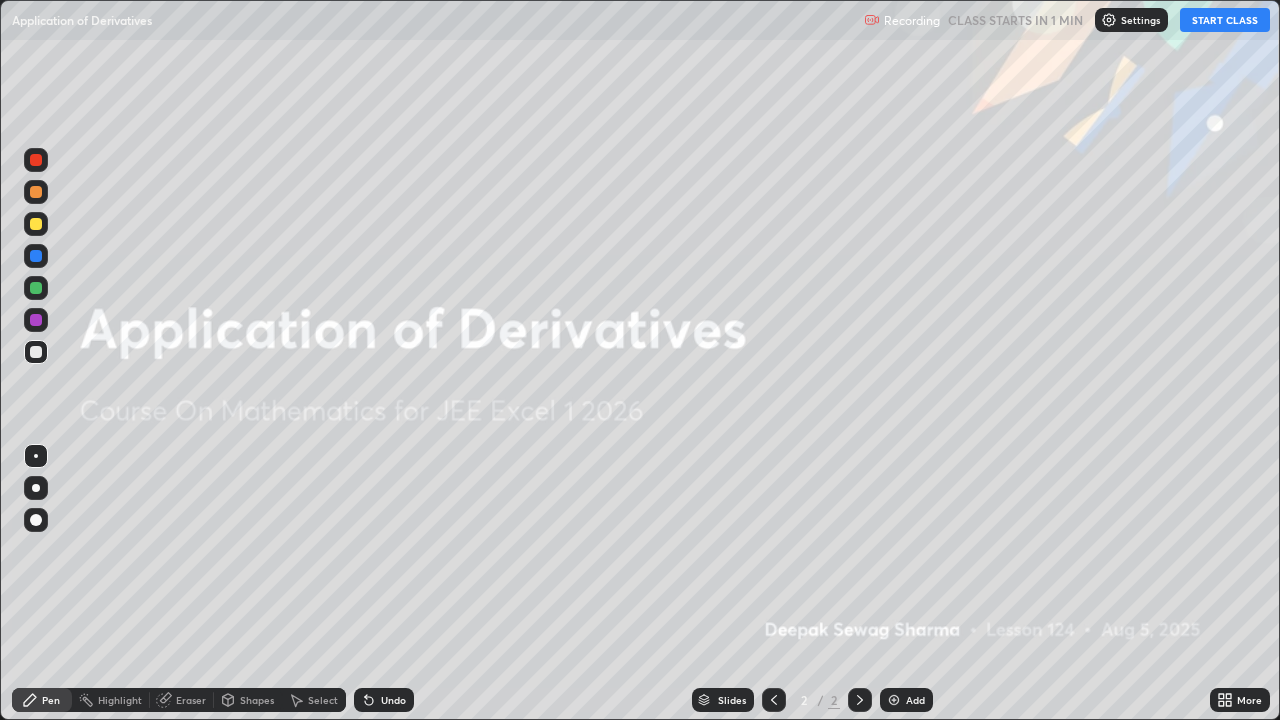 click at bounding box center (36, 488) 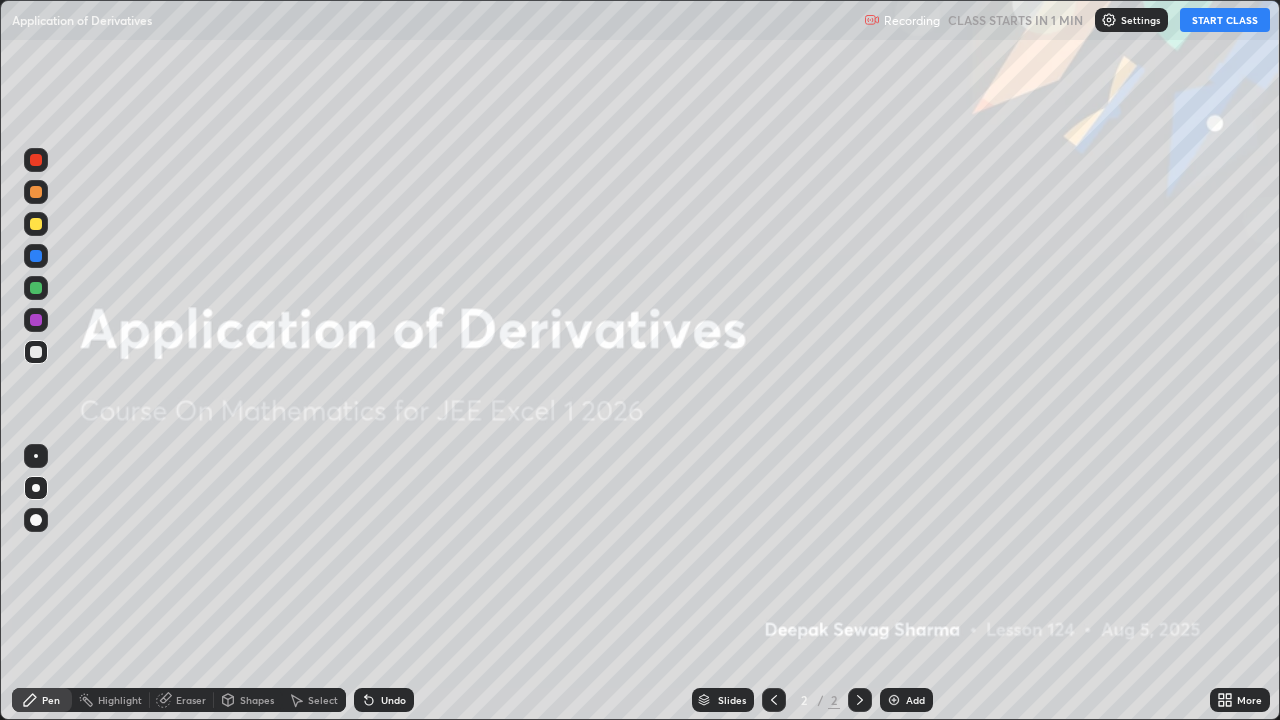 click at bounding box center [36, 288] 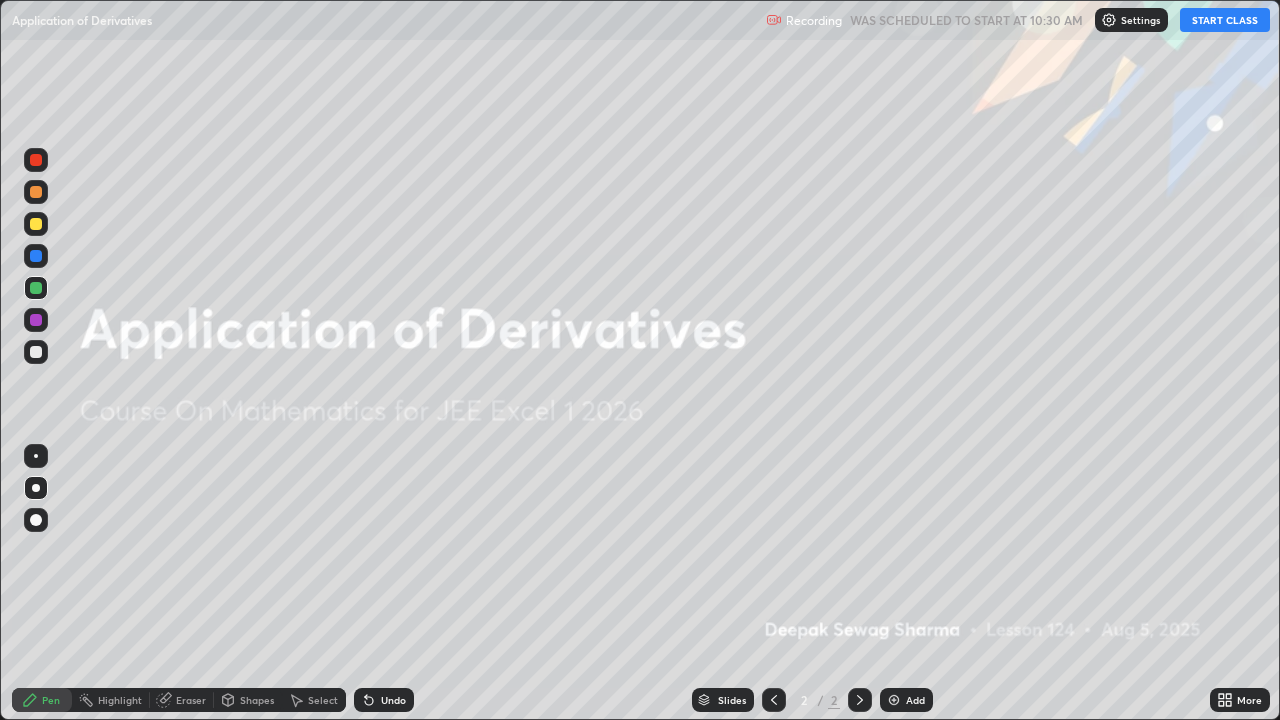 click on "START CLASS" at bounding box center (1225, 20) 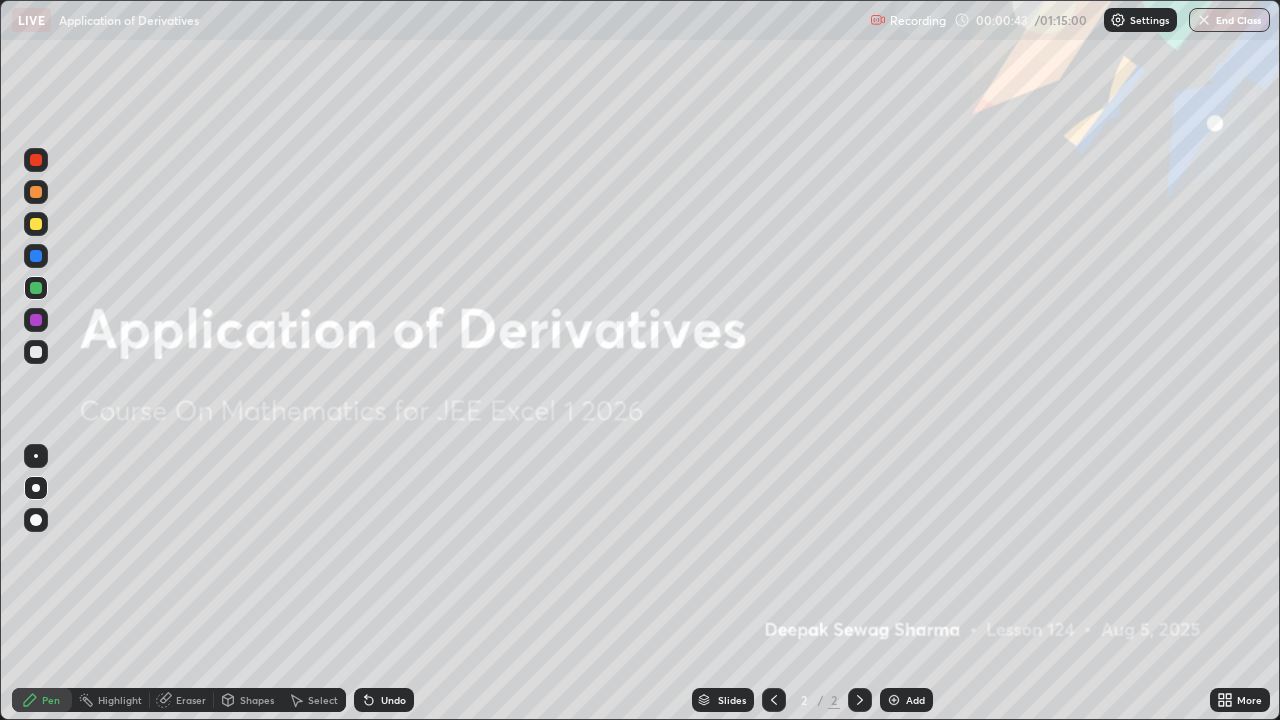 click 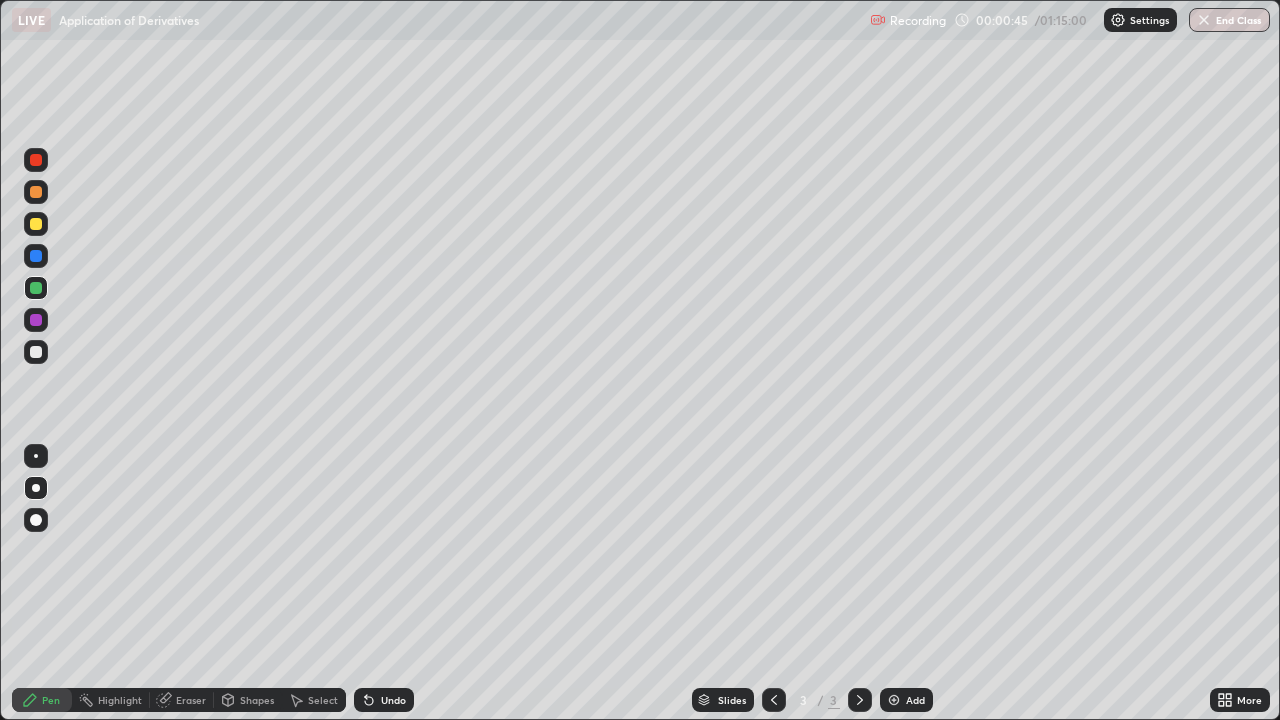 click at bounding box center [36, 288] 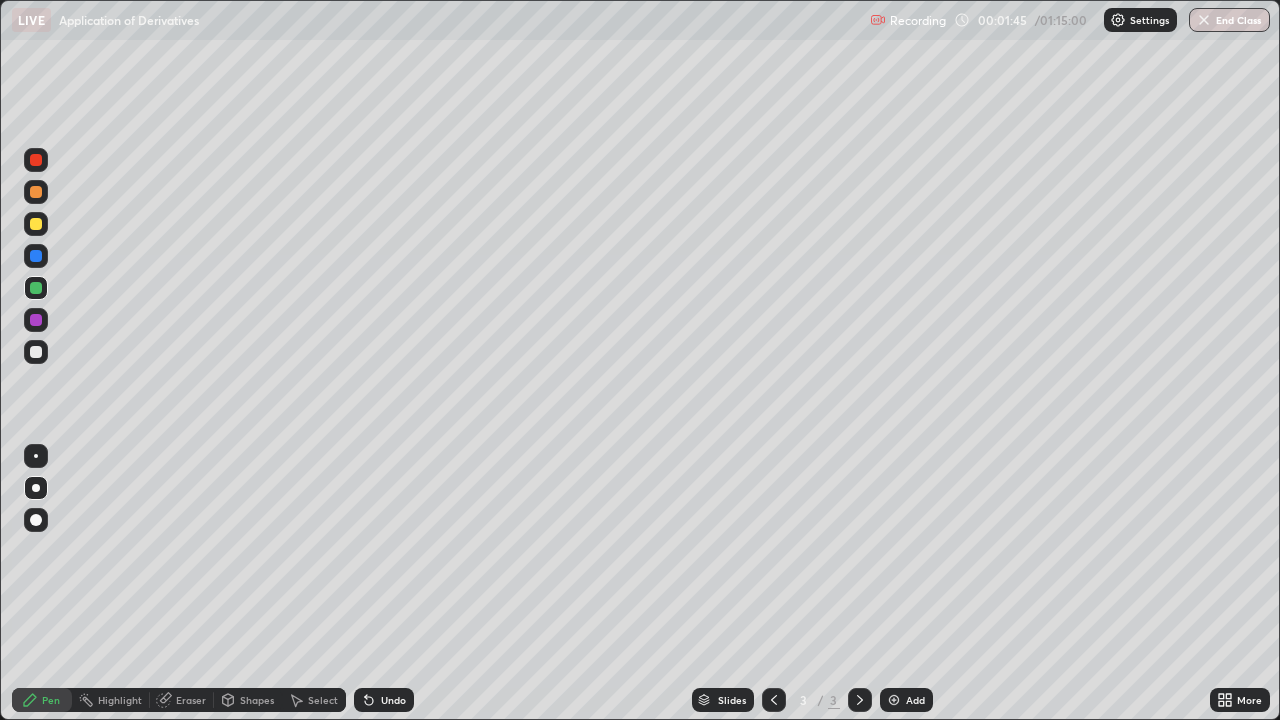 click at bounding box center [36, 224] 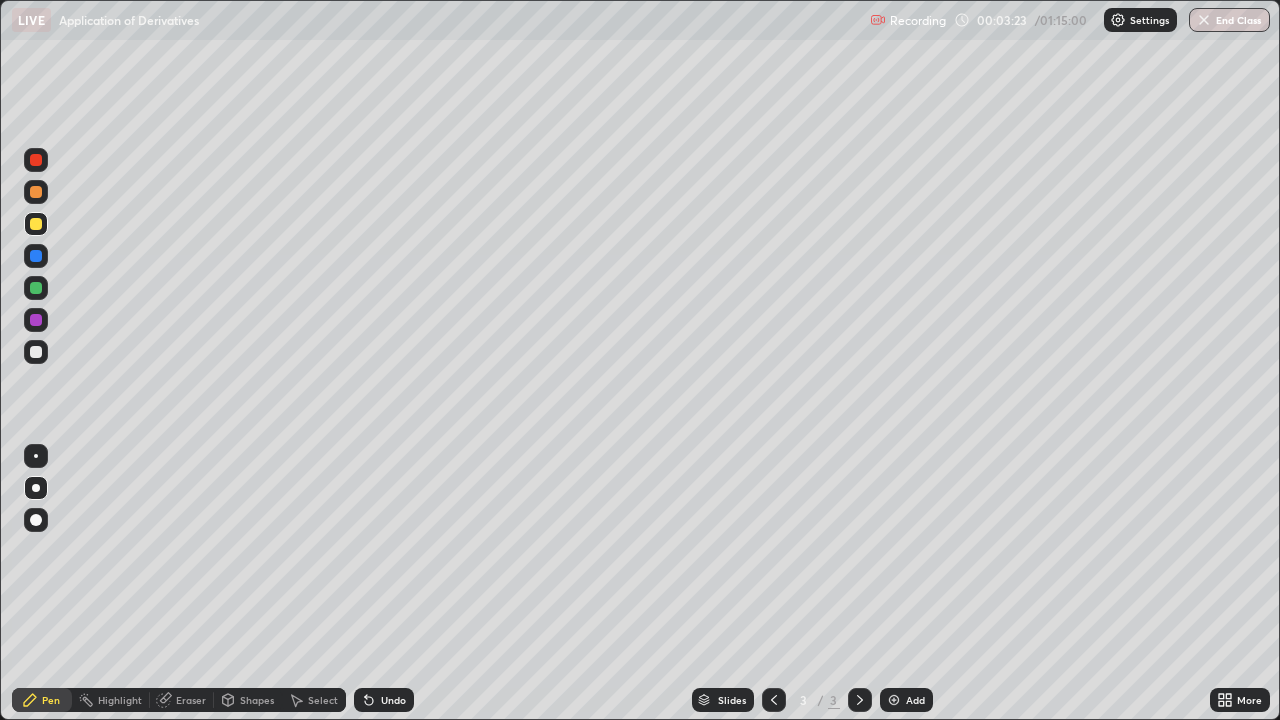 click at bounding box center (36, 320) 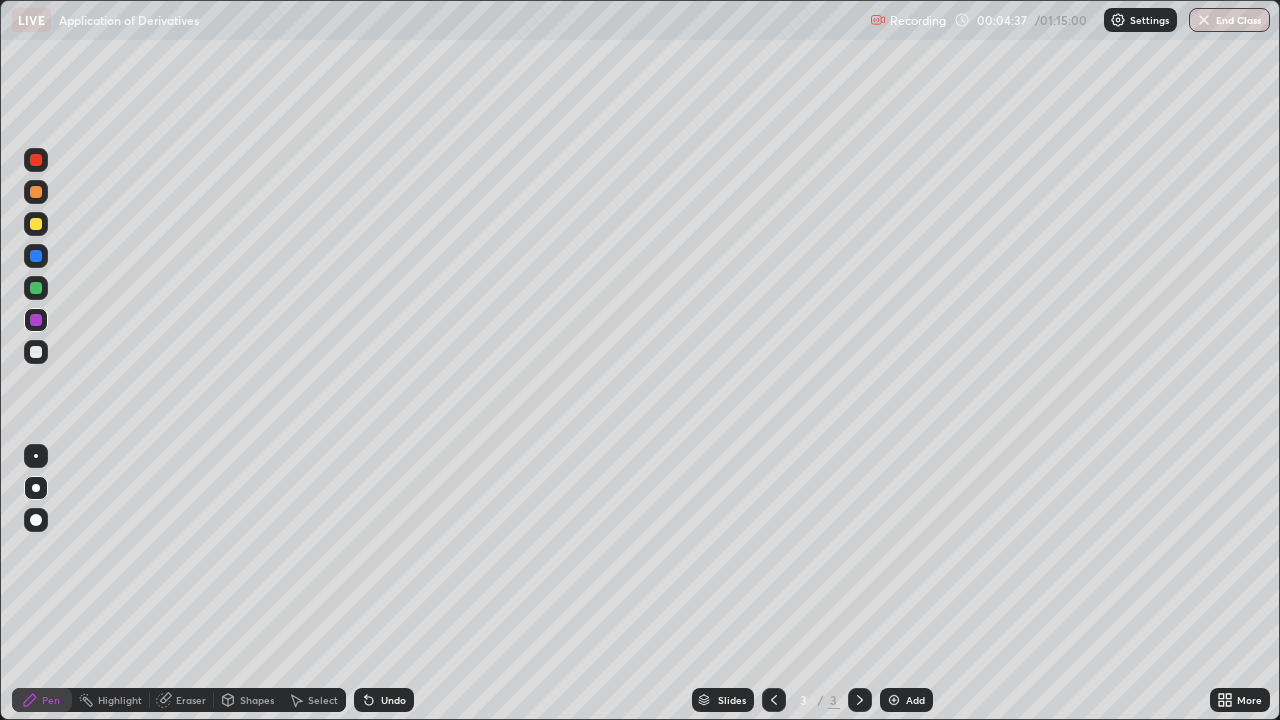 click 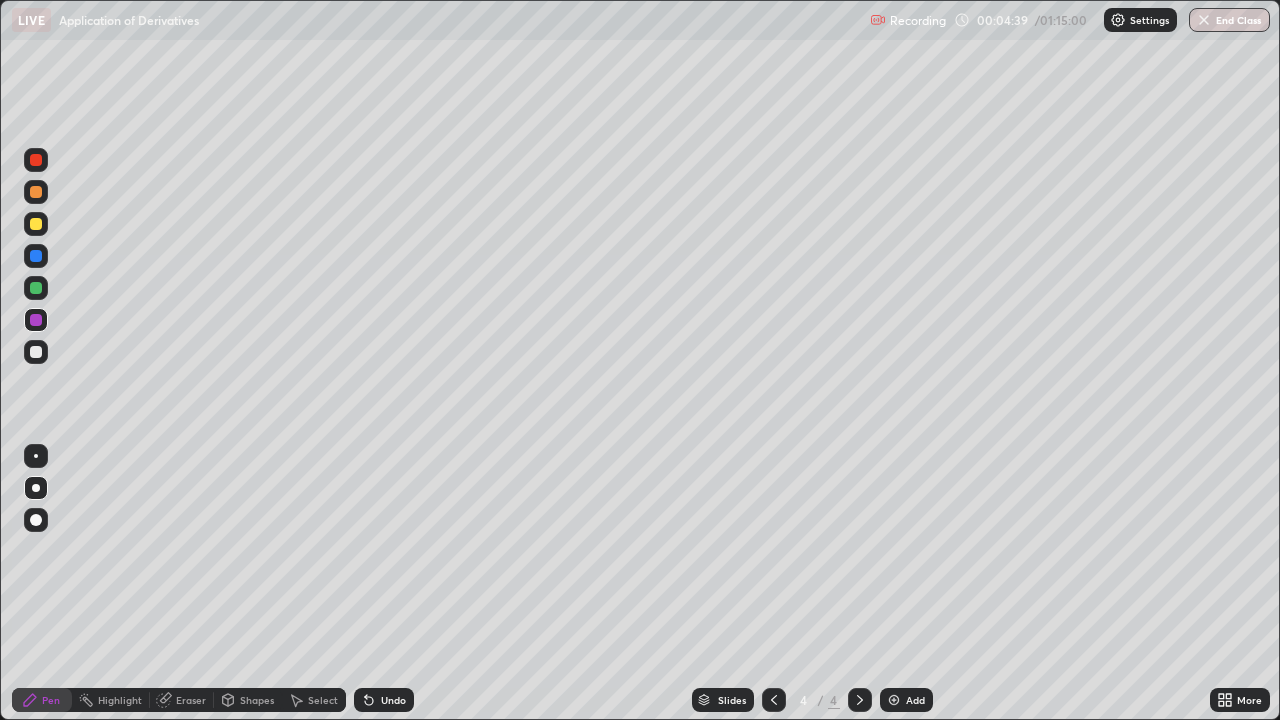 click at bounding box center (36, 288) 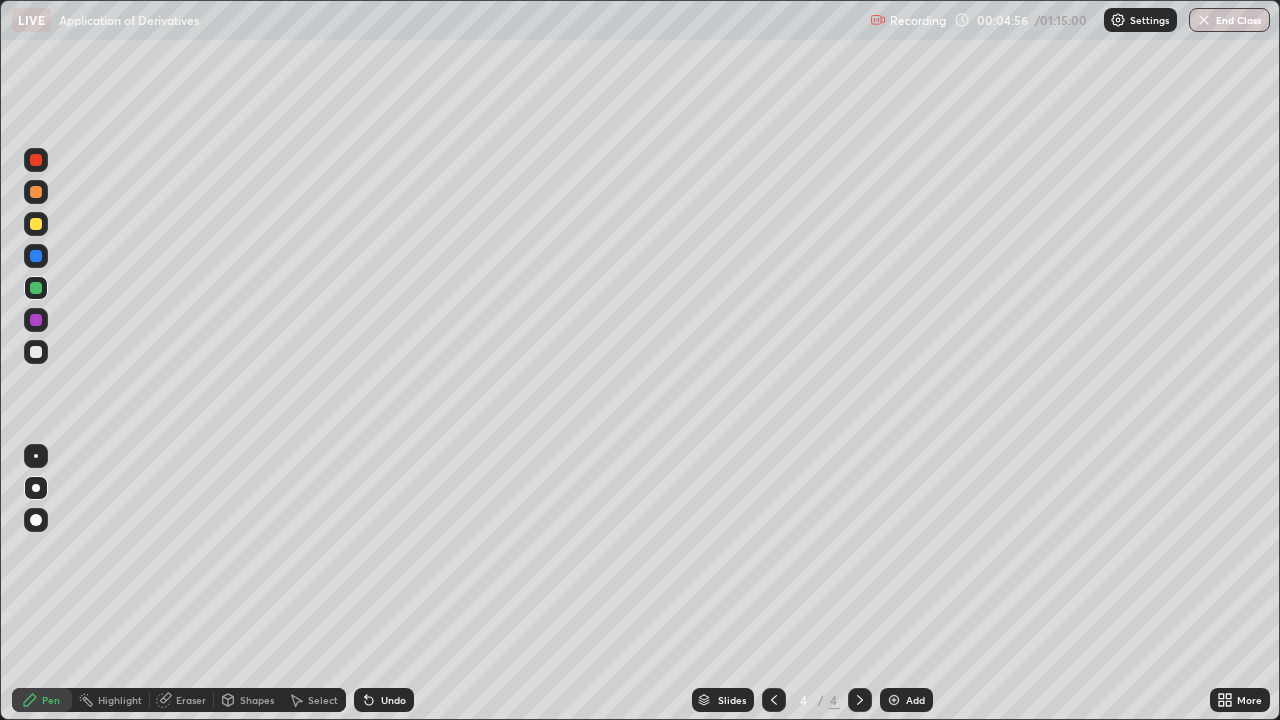 click at bounding box center [36, 352] 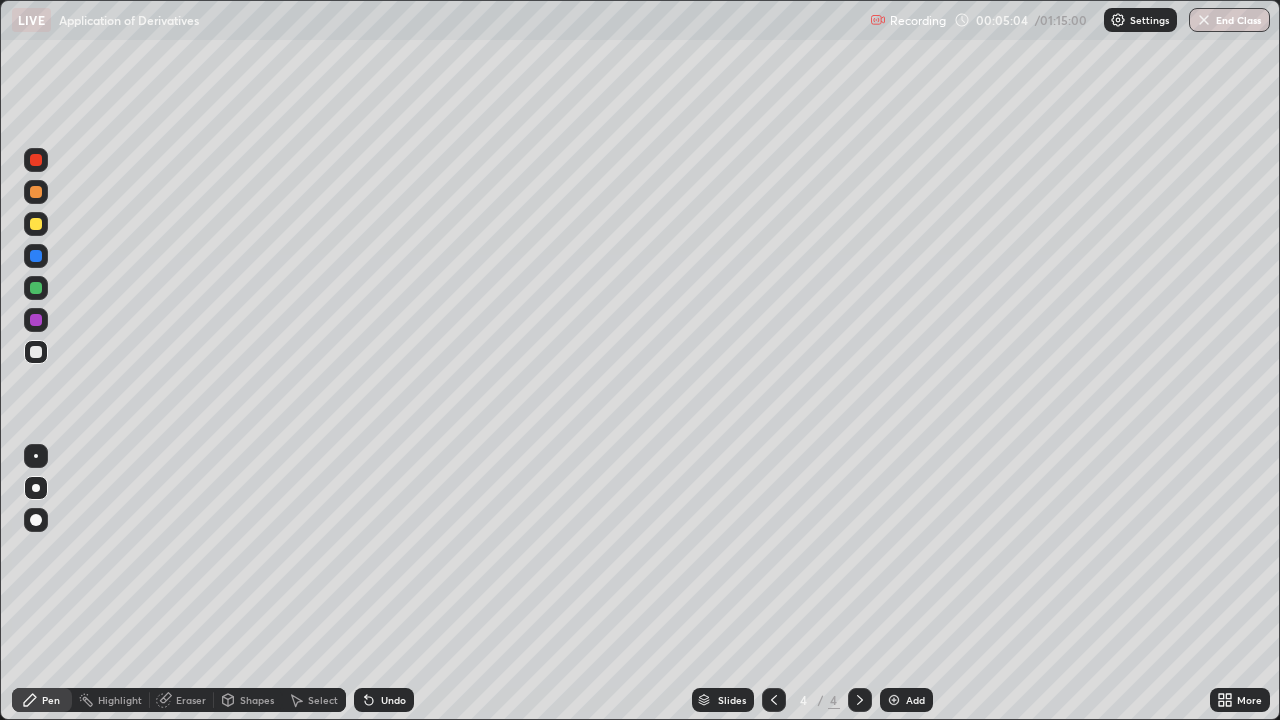 click at bounding box center (36, 256) 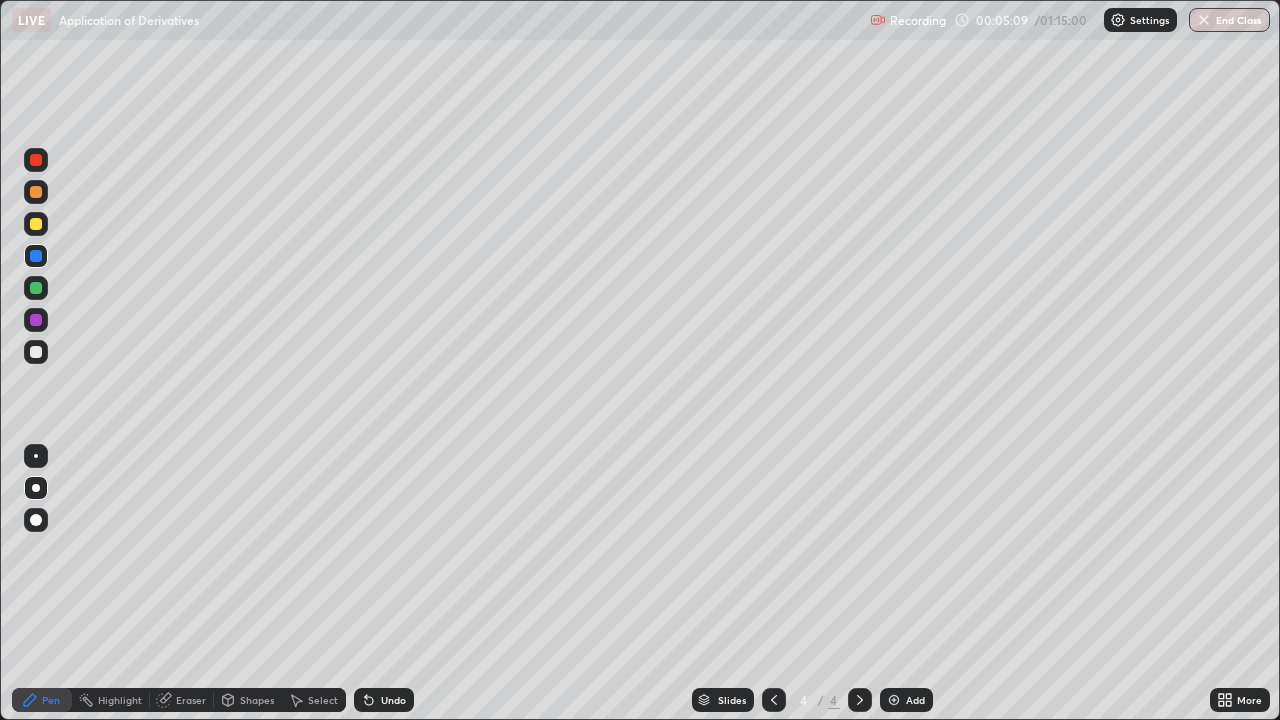 click at bounding box center [36, 352] 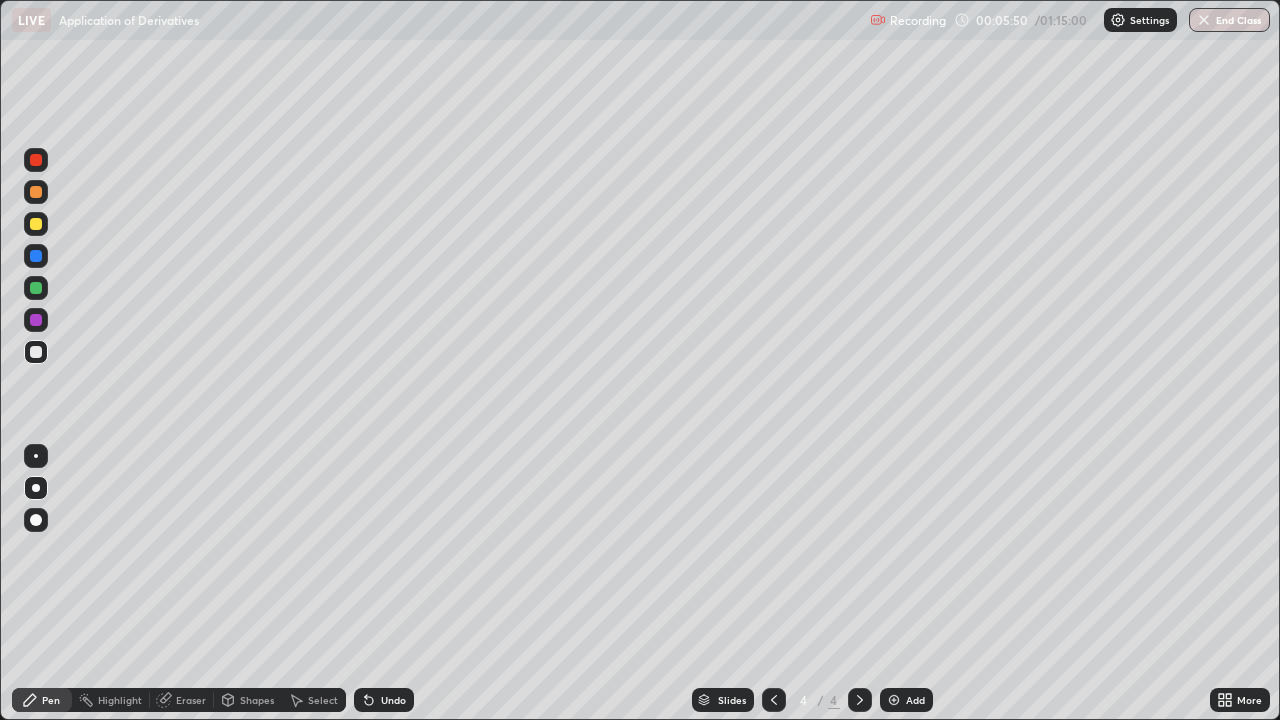click at bounding box center [36, 224] 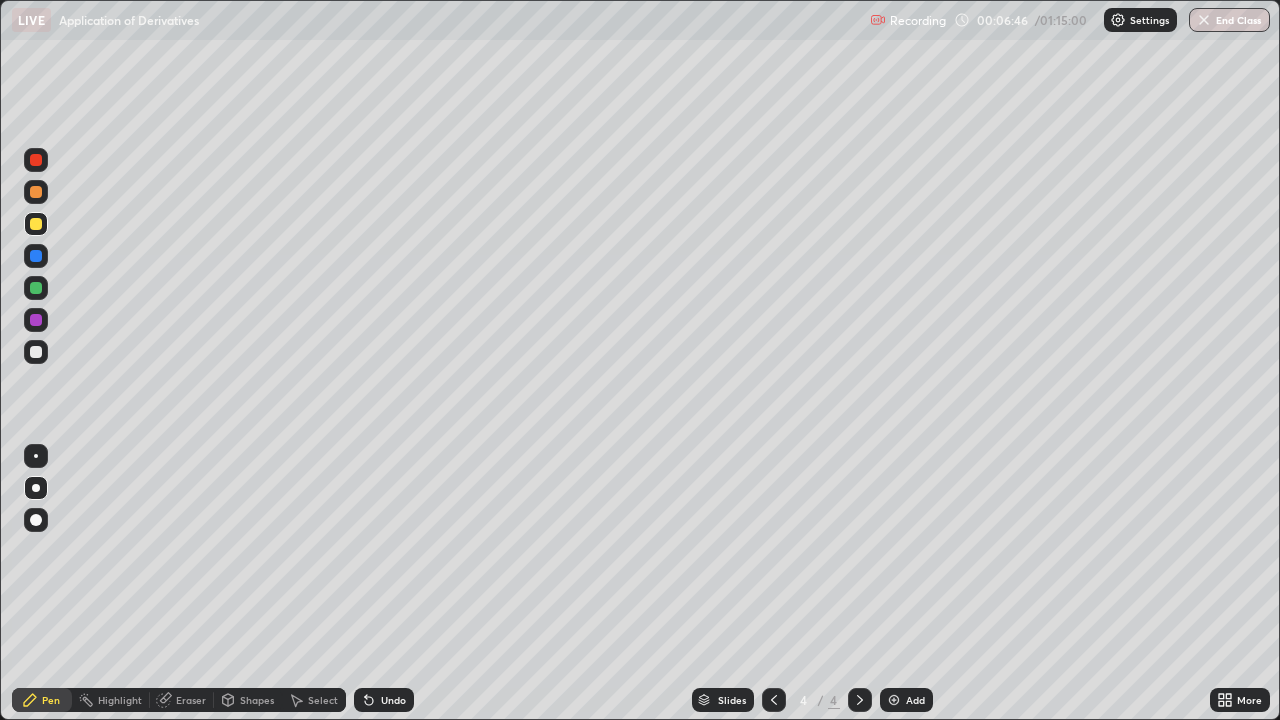 click at bounding box center (36, 352) 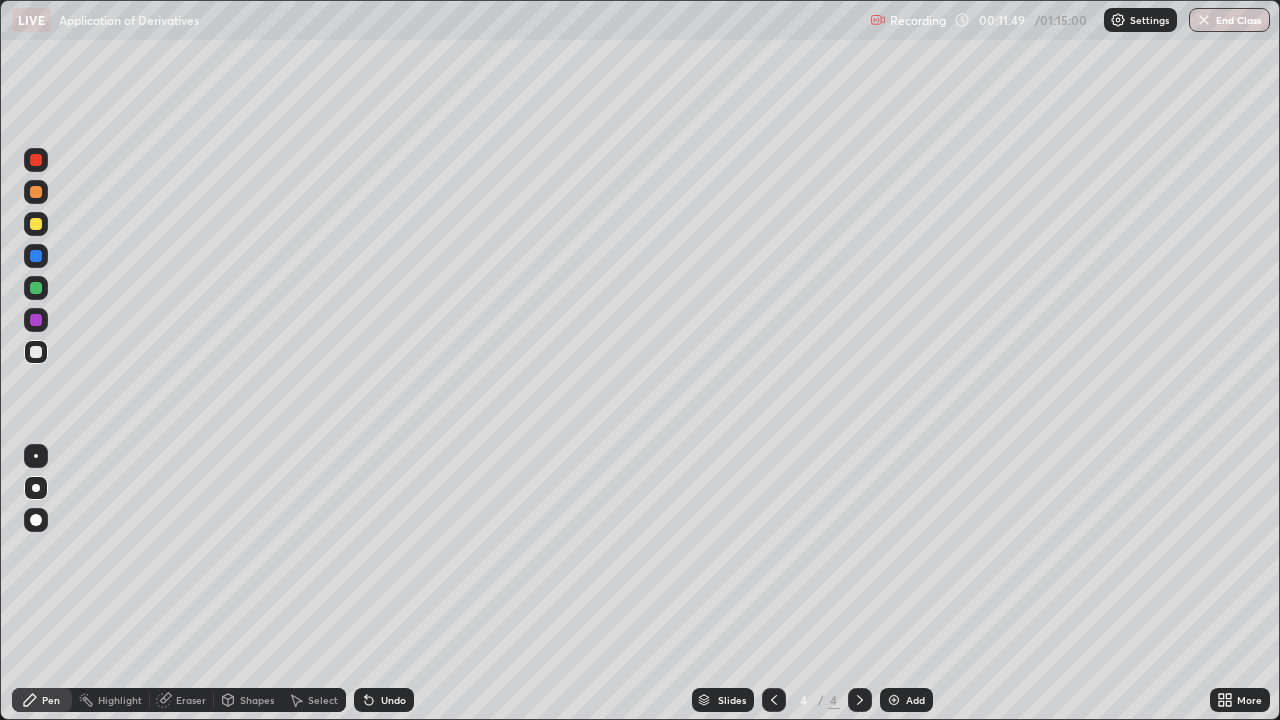 click at bounding box center (36, 352) 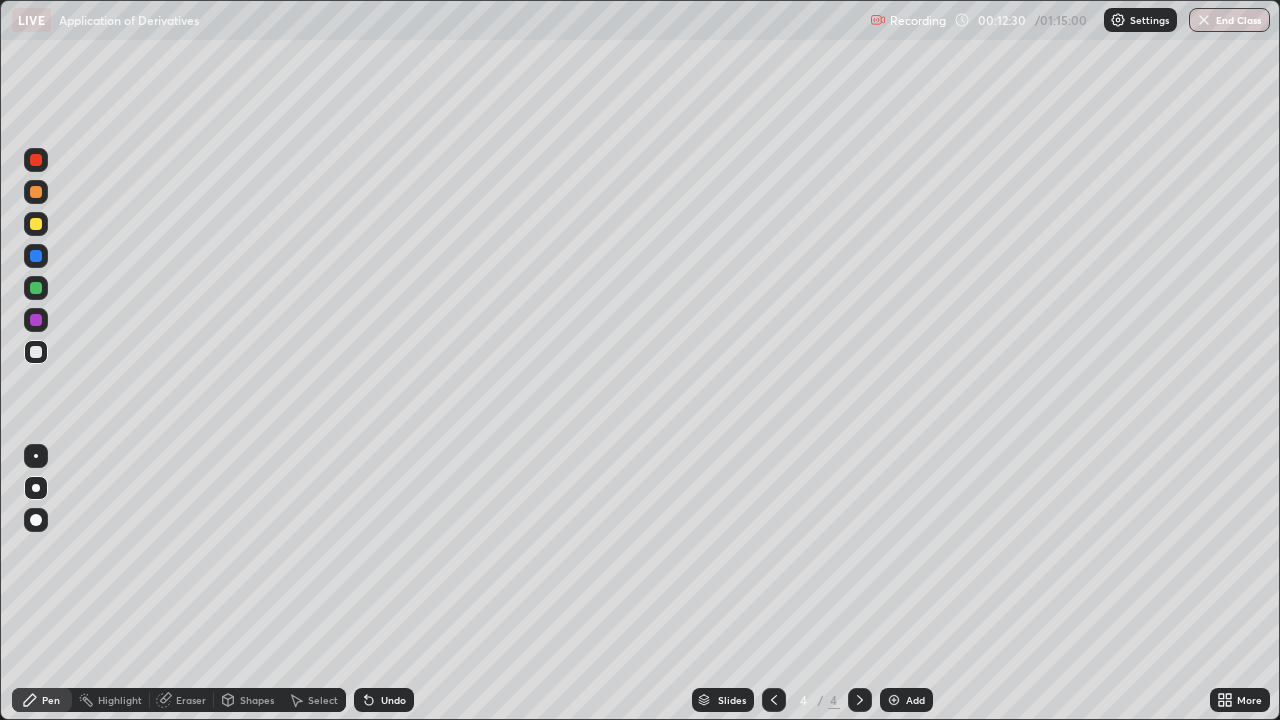 click on "Shapes" at bounding box center [257, 700] 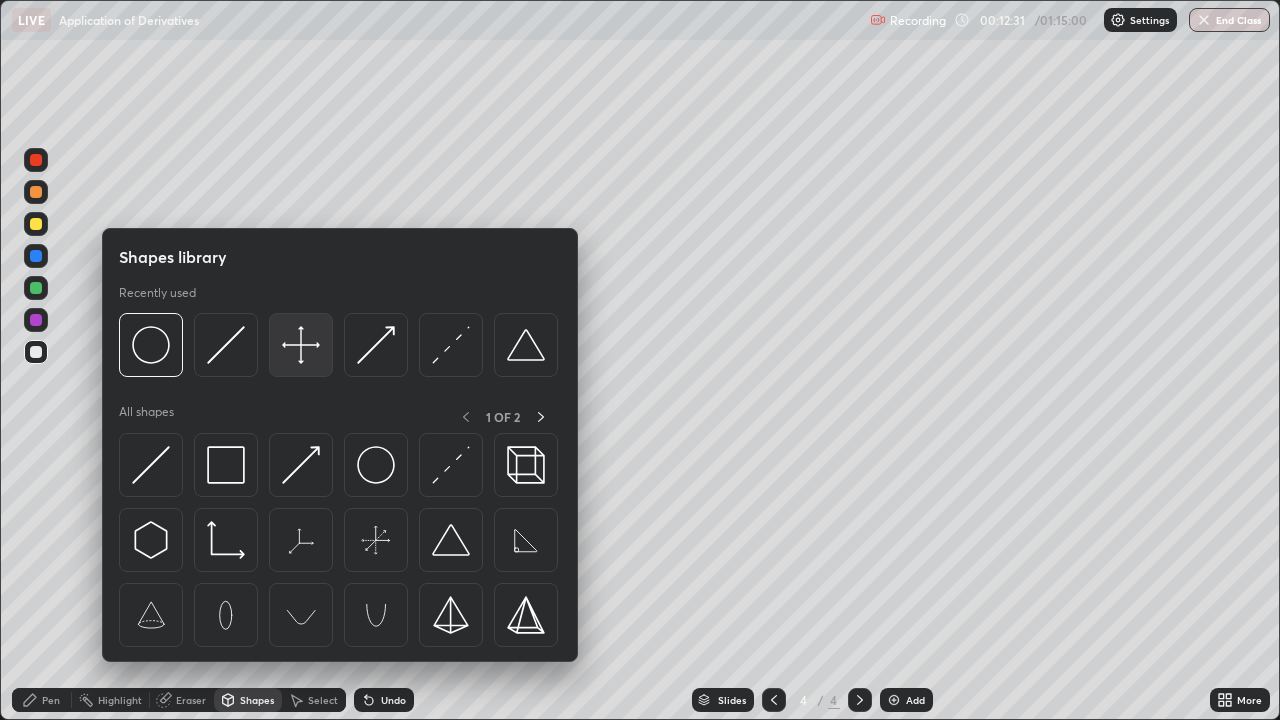 click at bounding box center (301, 345) 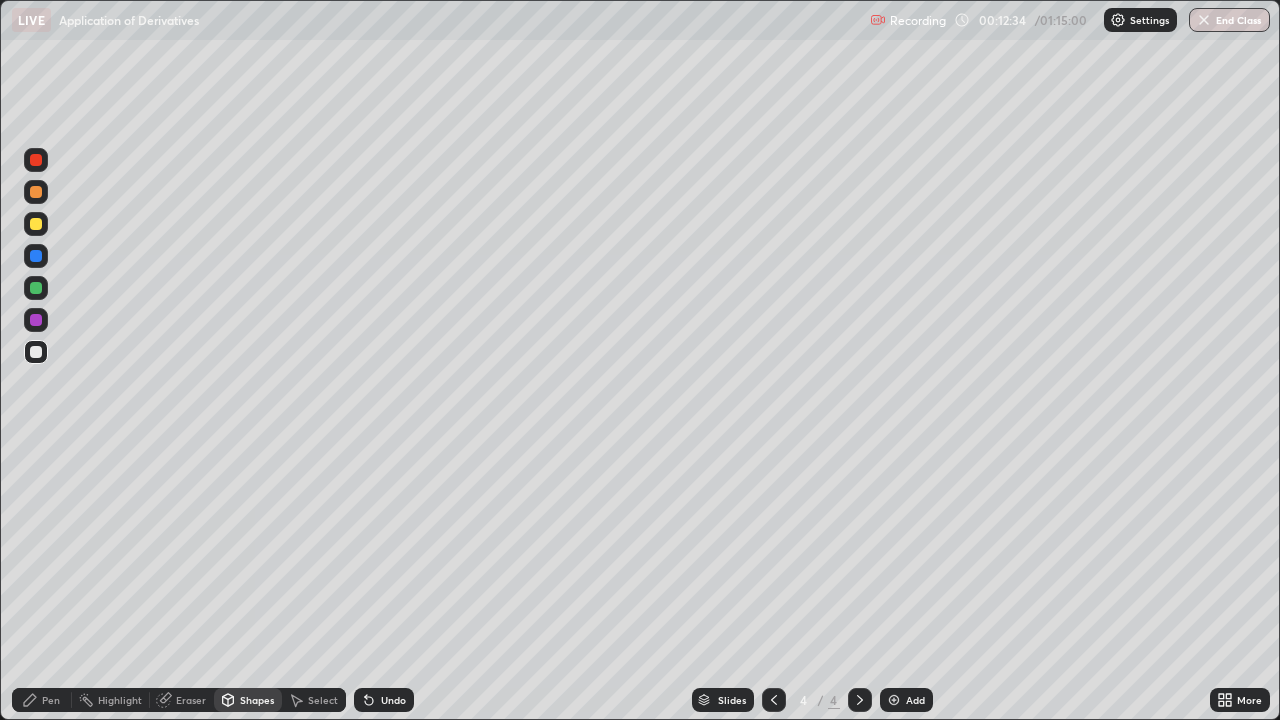 click at bounding box center (36, 224) 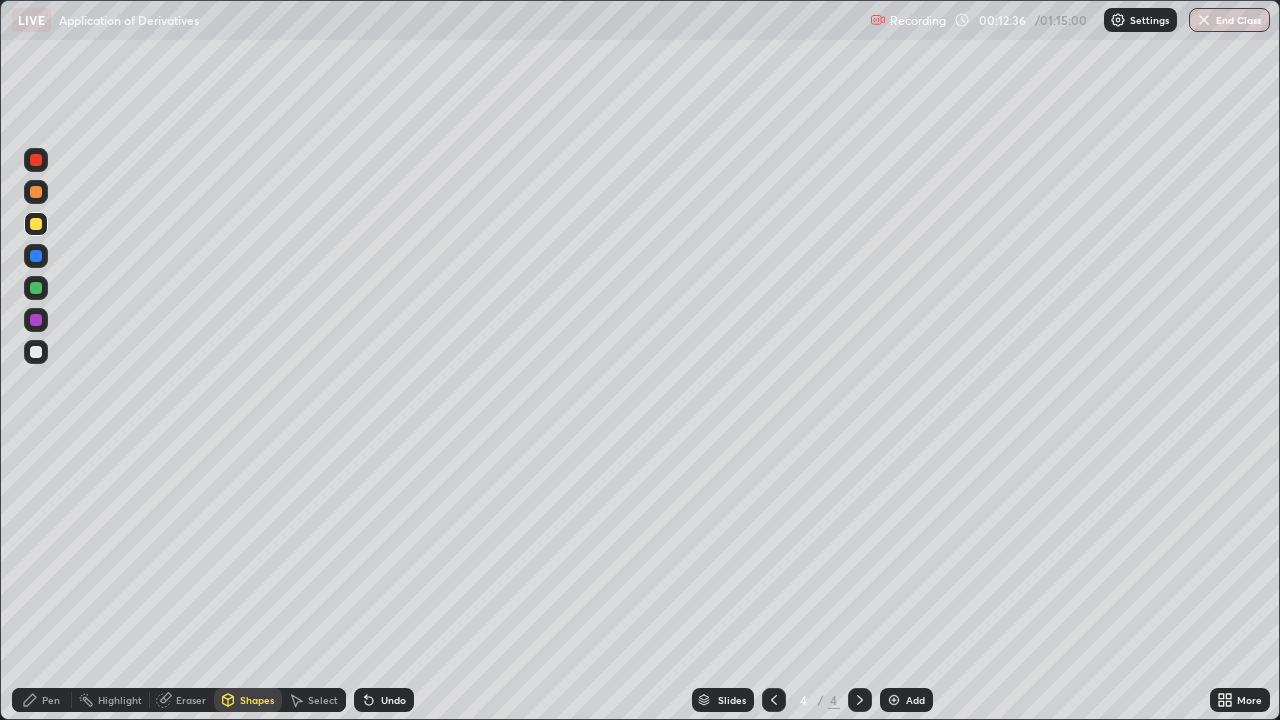 click at bounding box center [36, 352] 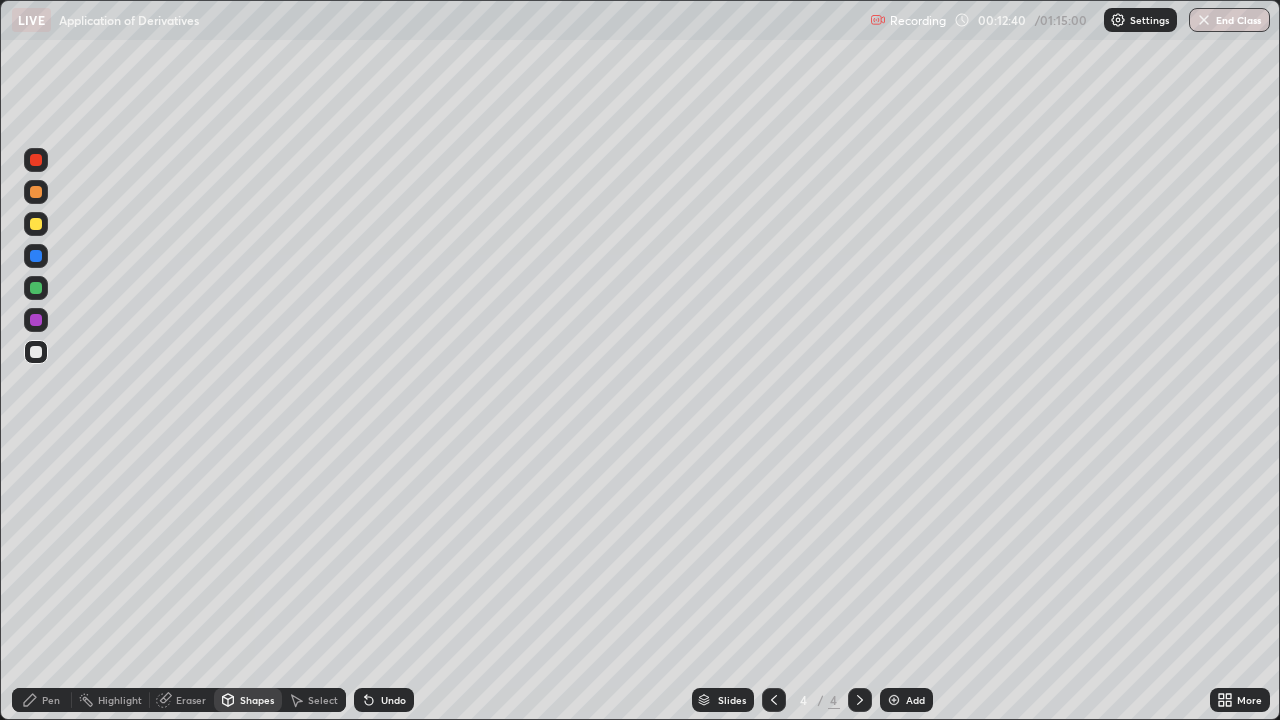 click 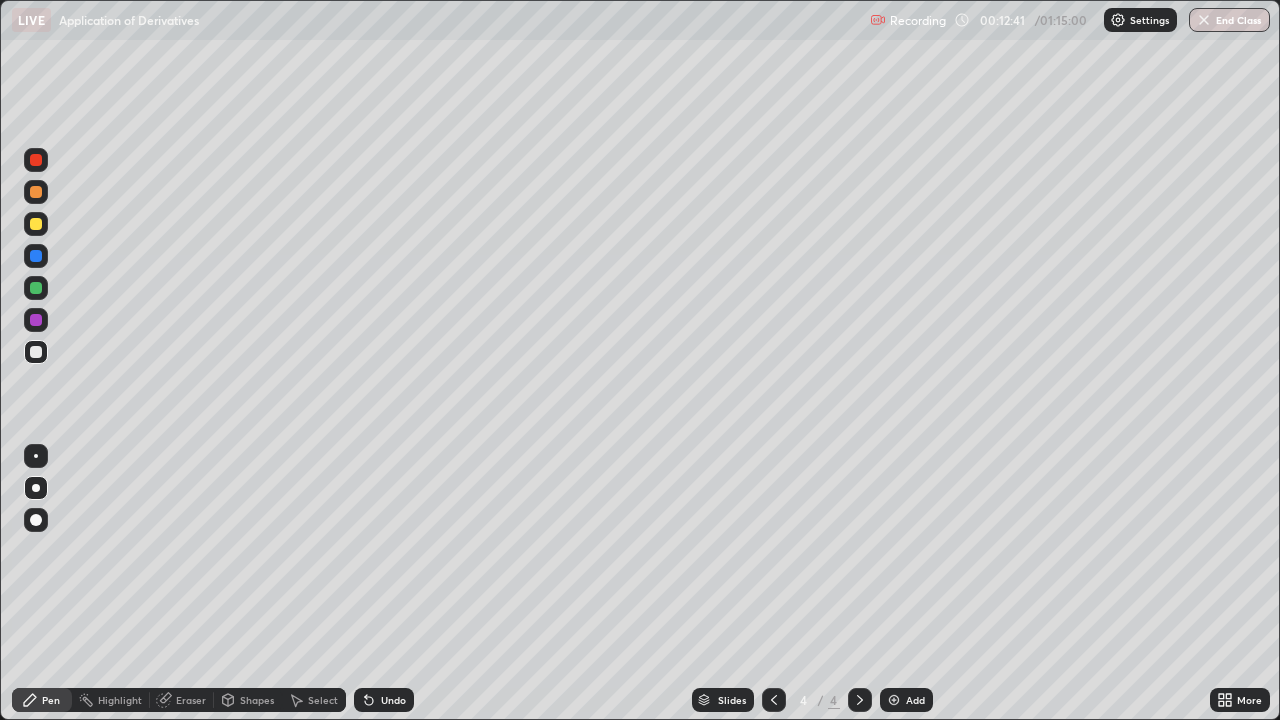 click at bounding box center [36, 224] 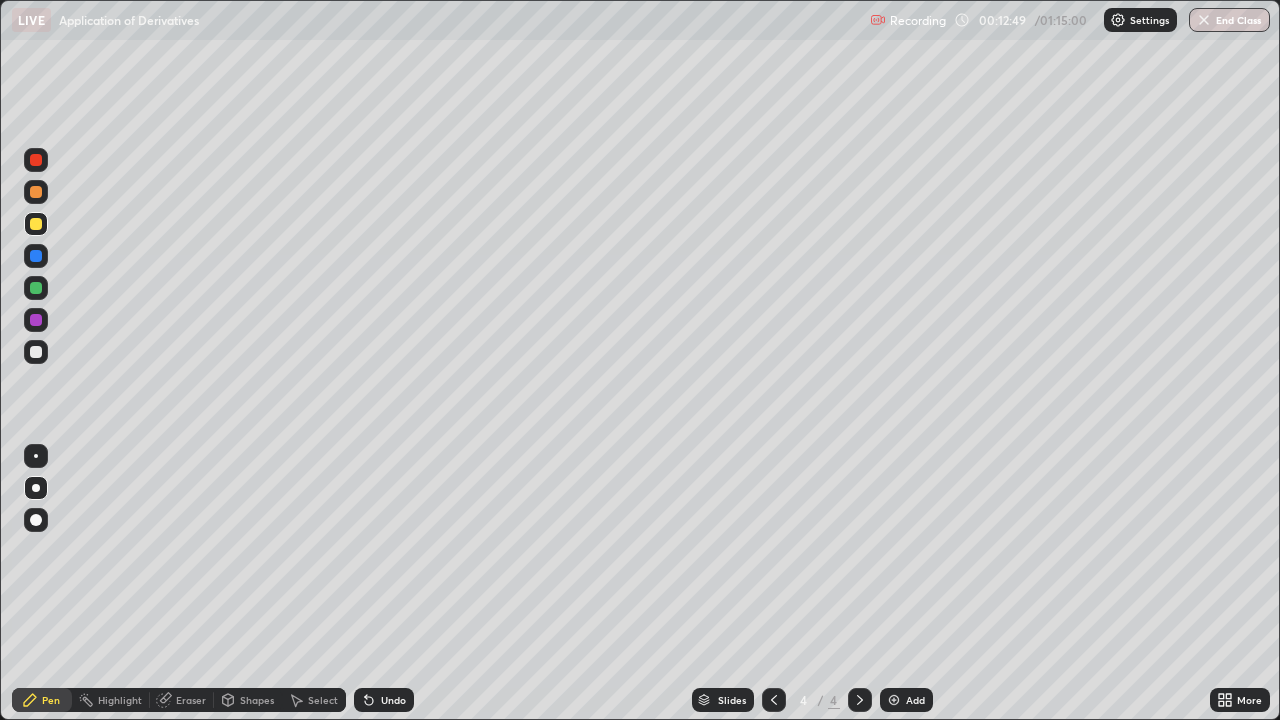 click on "Undo" at bounding box center [384, 700] 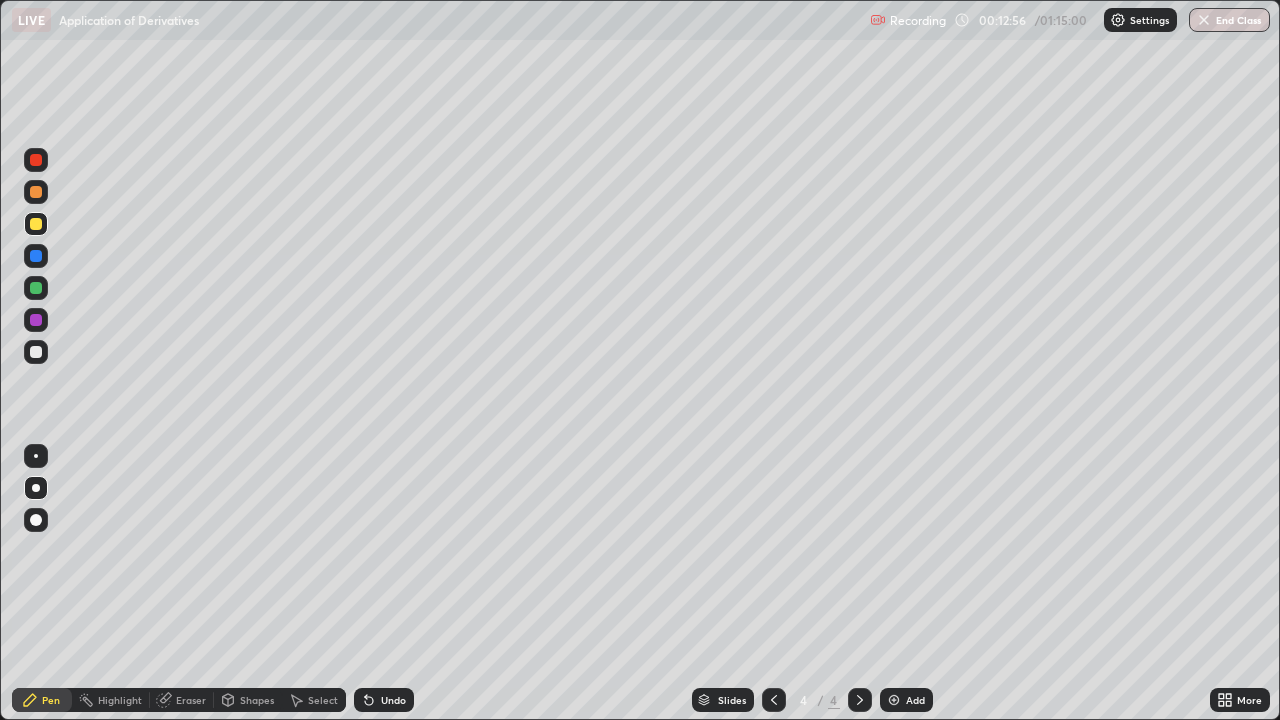 click on "Undo" at bounding box center [384, 700] 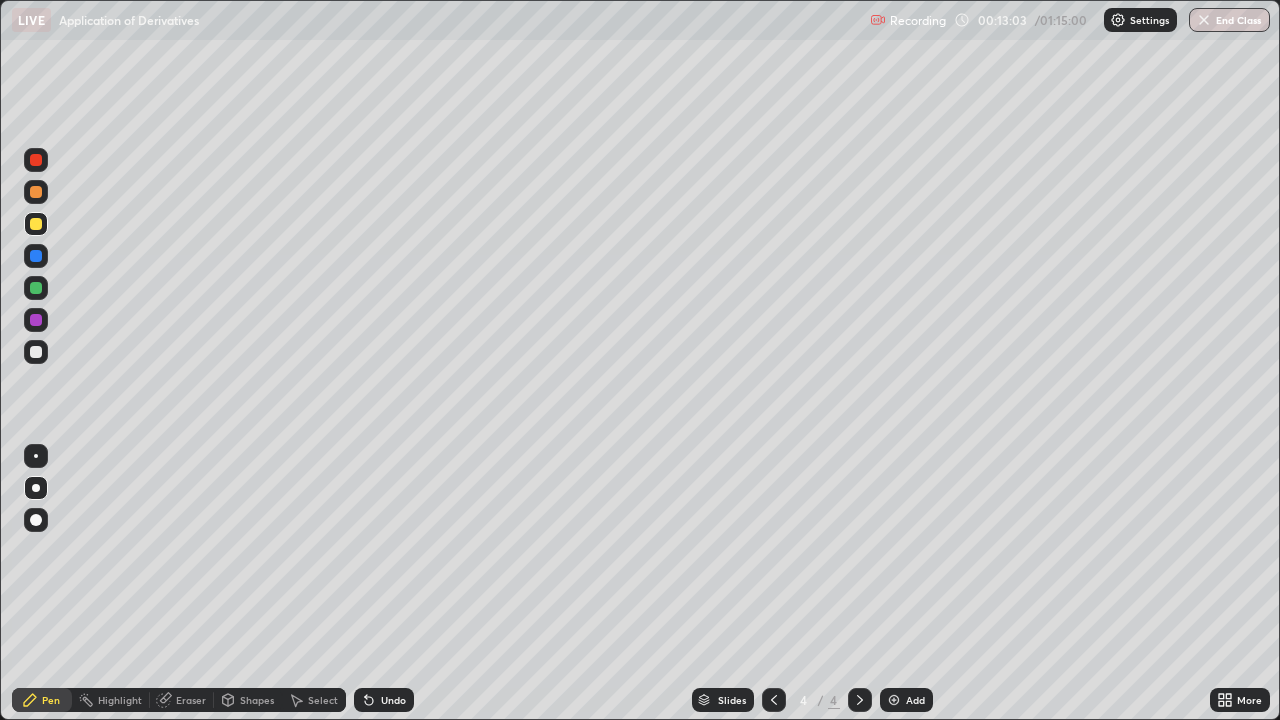 click at bounding box center [36, 224] 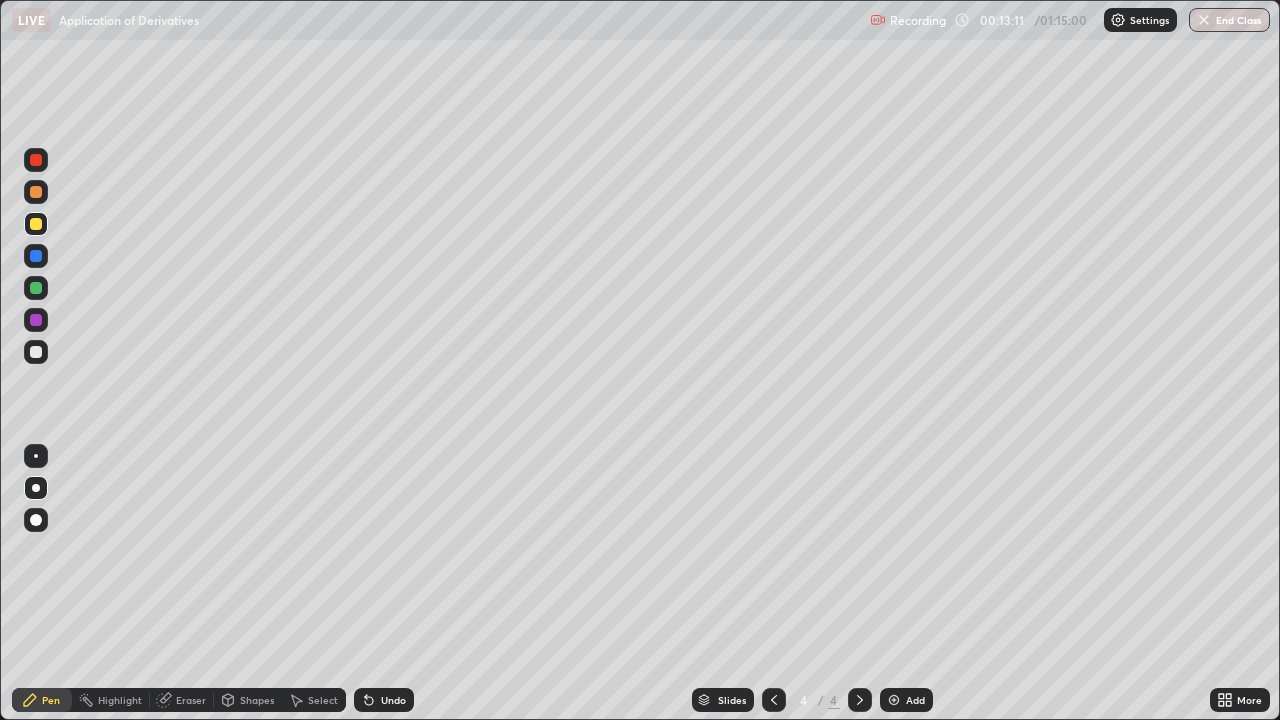 click at bounding box center [36, 288] 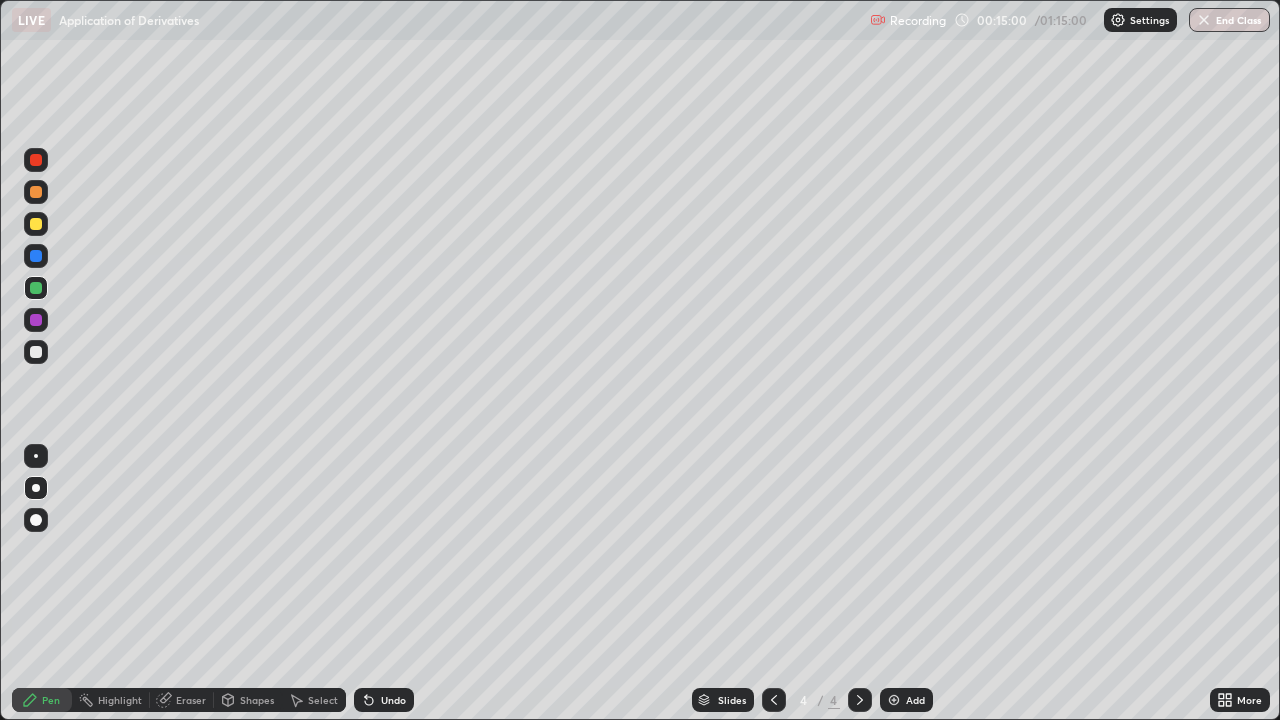 click at bounding box center (36, 320) 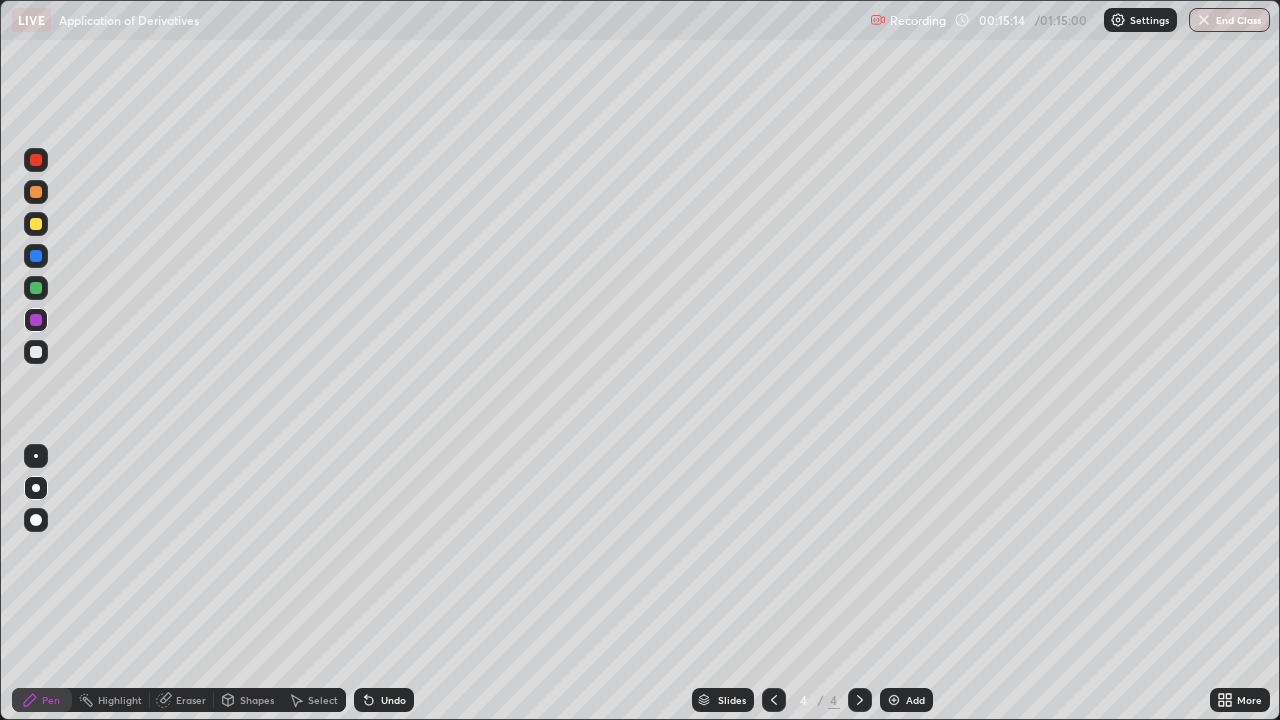 click on "Select" at bounding box center [314, 700] 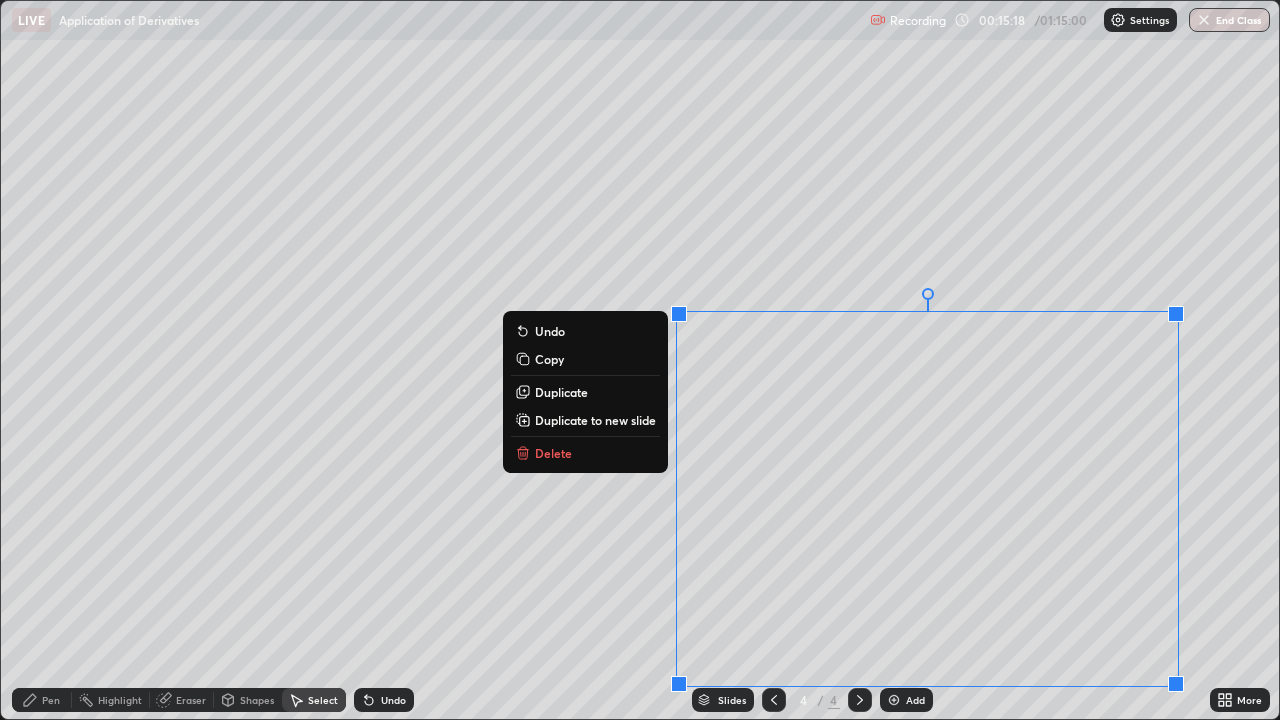 click on "Duplicate to new slide" at bounding box center (595, 420) 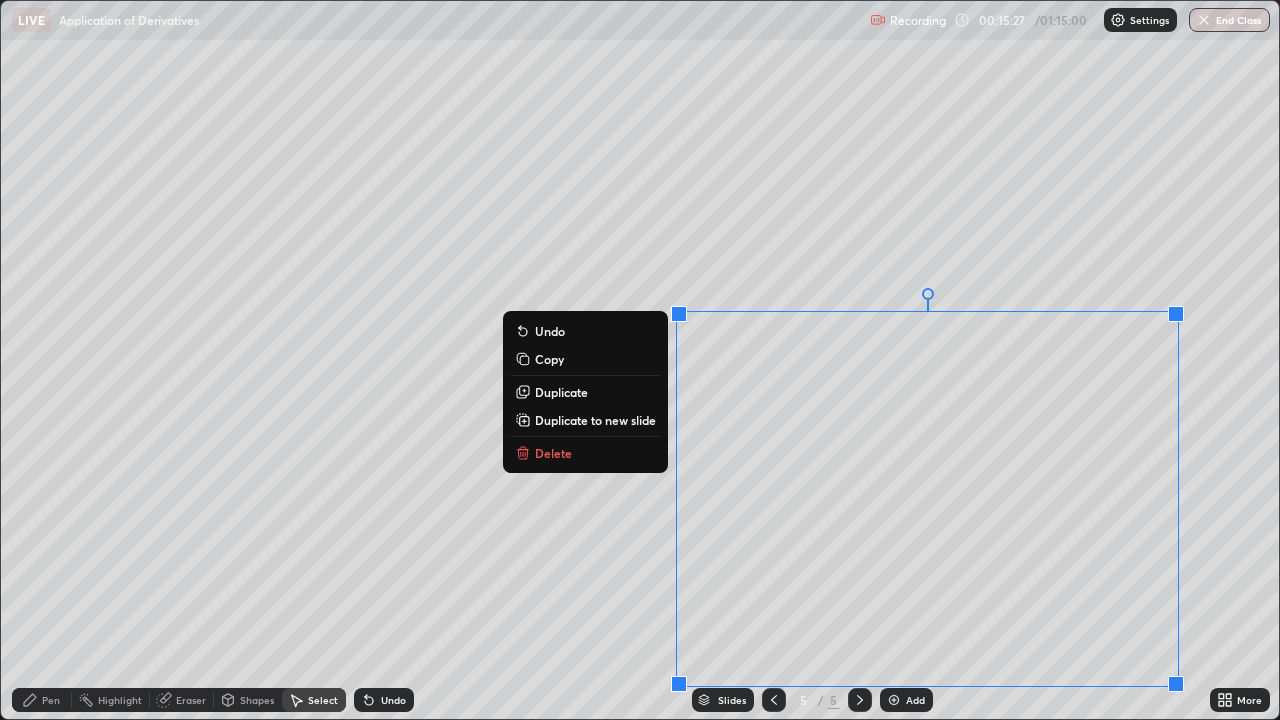 click on "Duplicate" at bounding box center [561, 392] 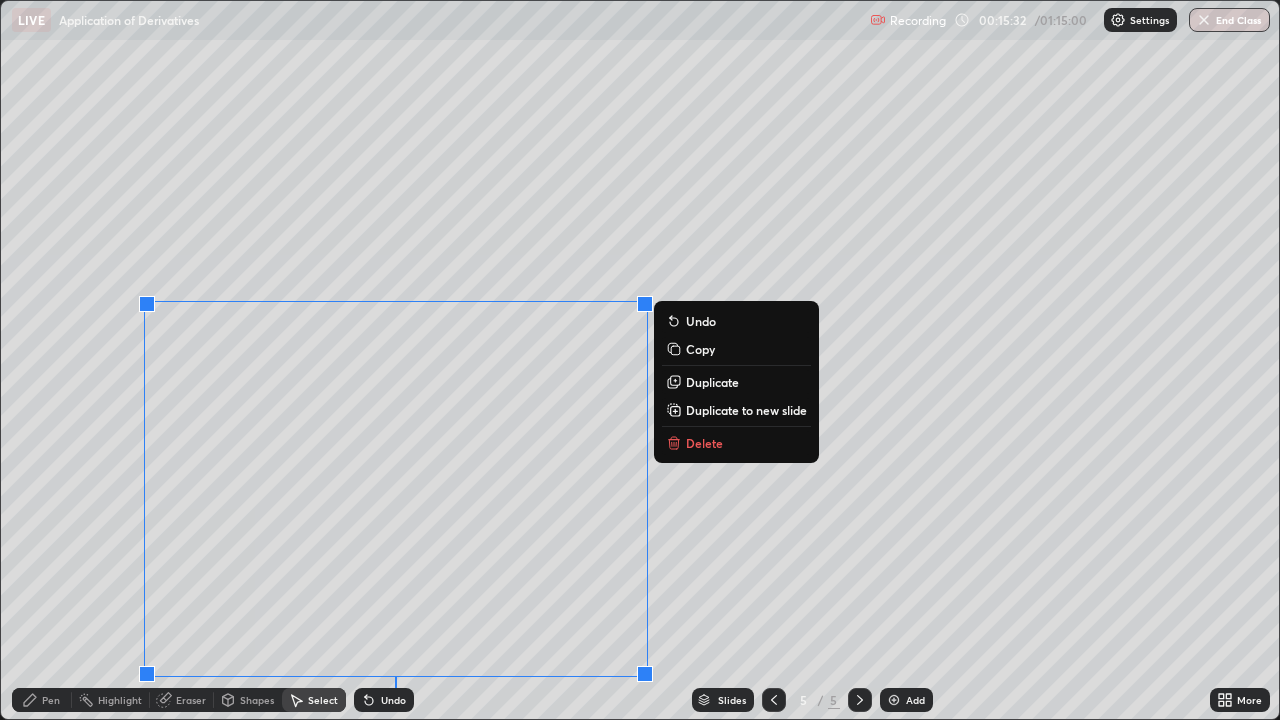 click on "Pen" at bounding box center (42, 700) 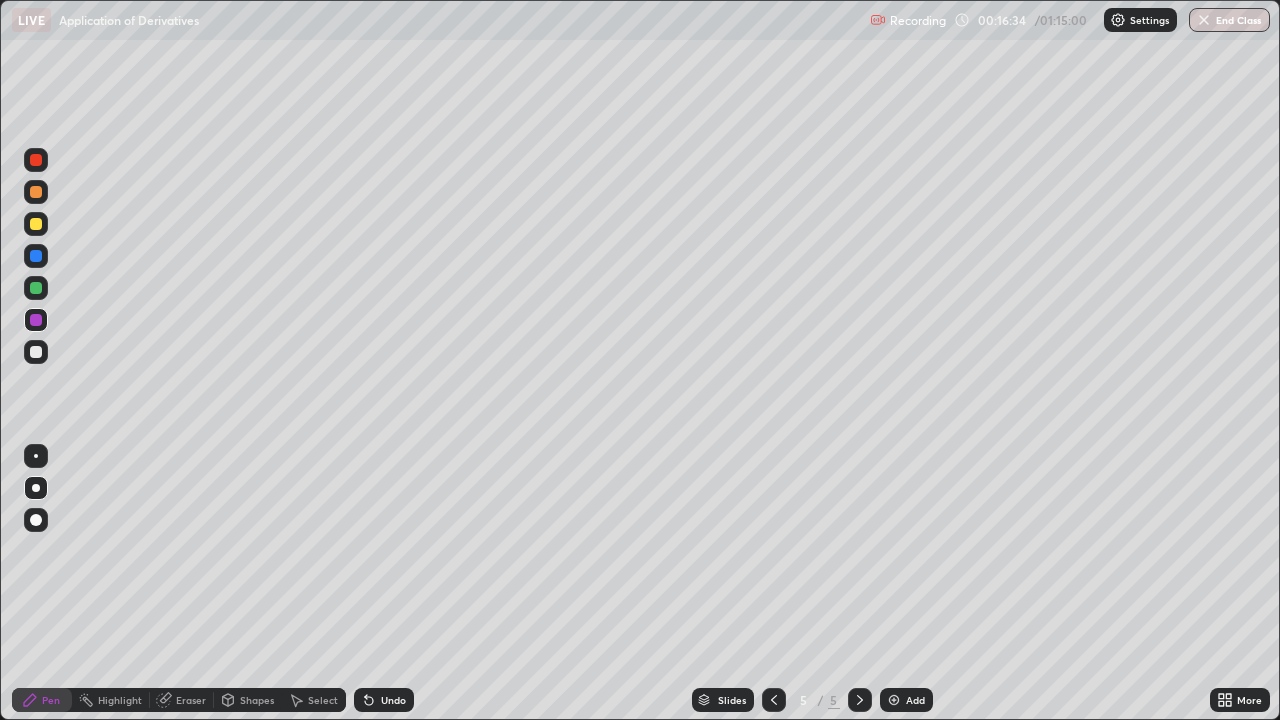 click 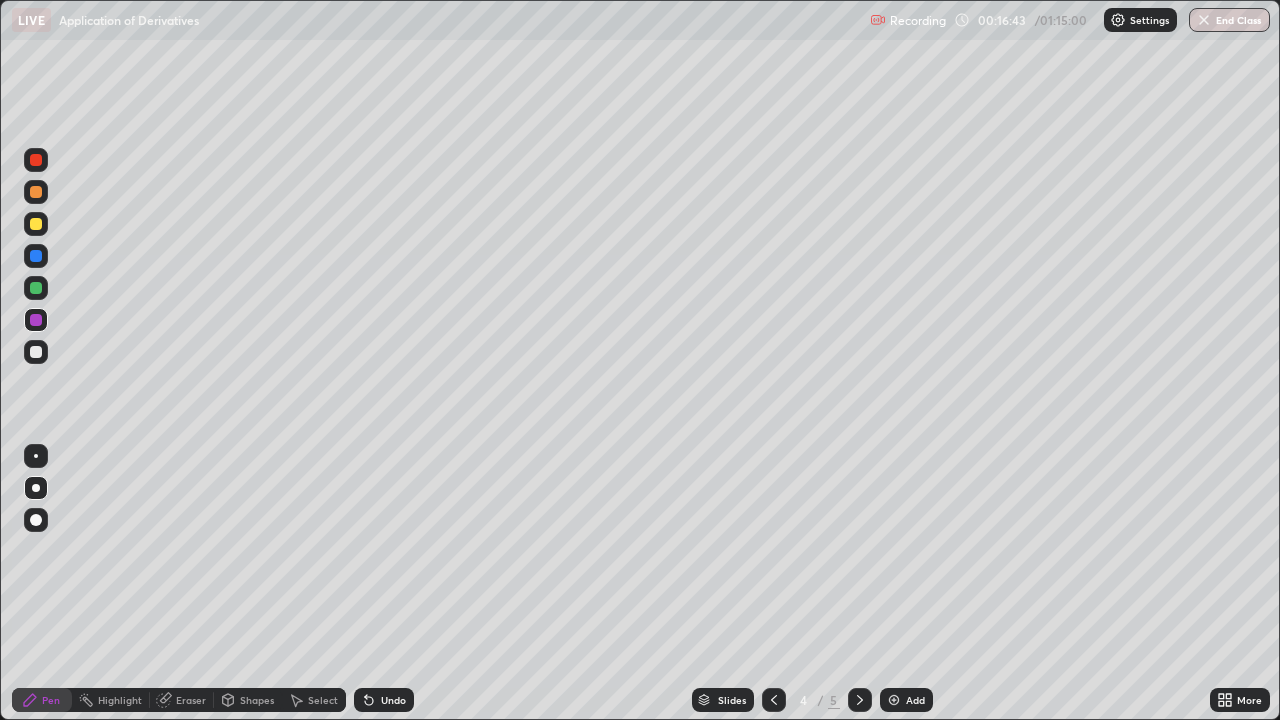 click 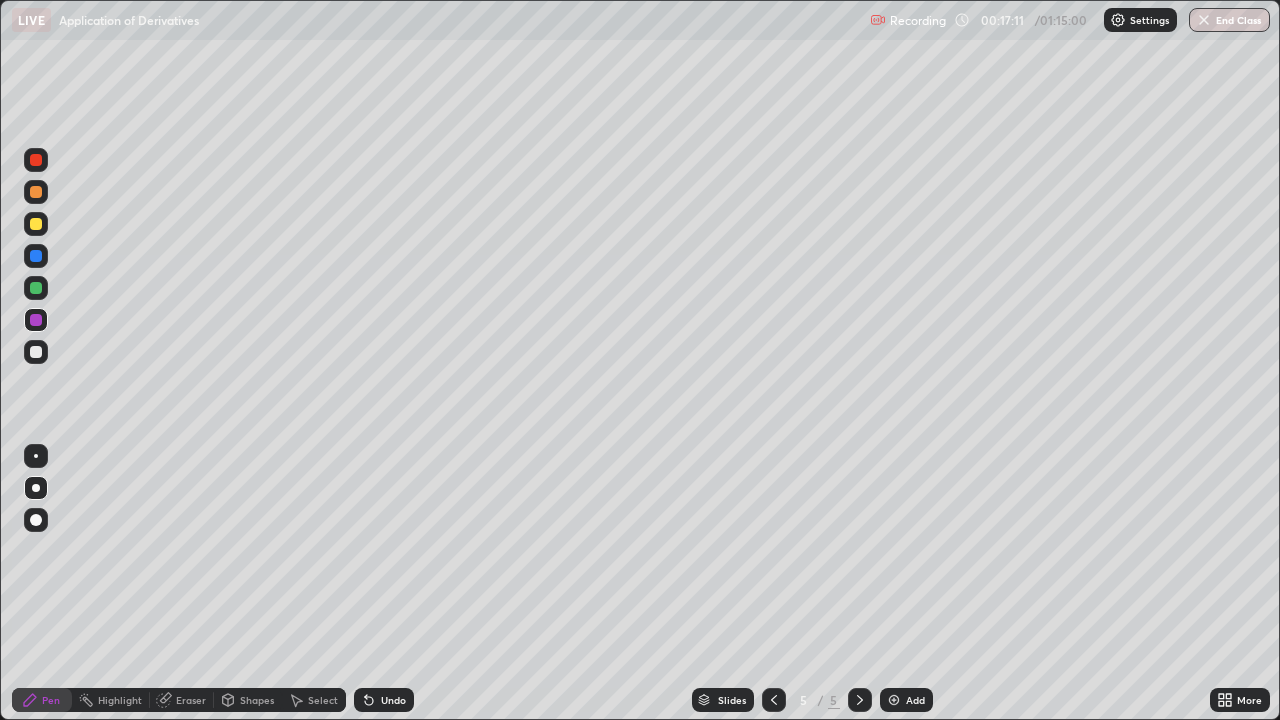 click 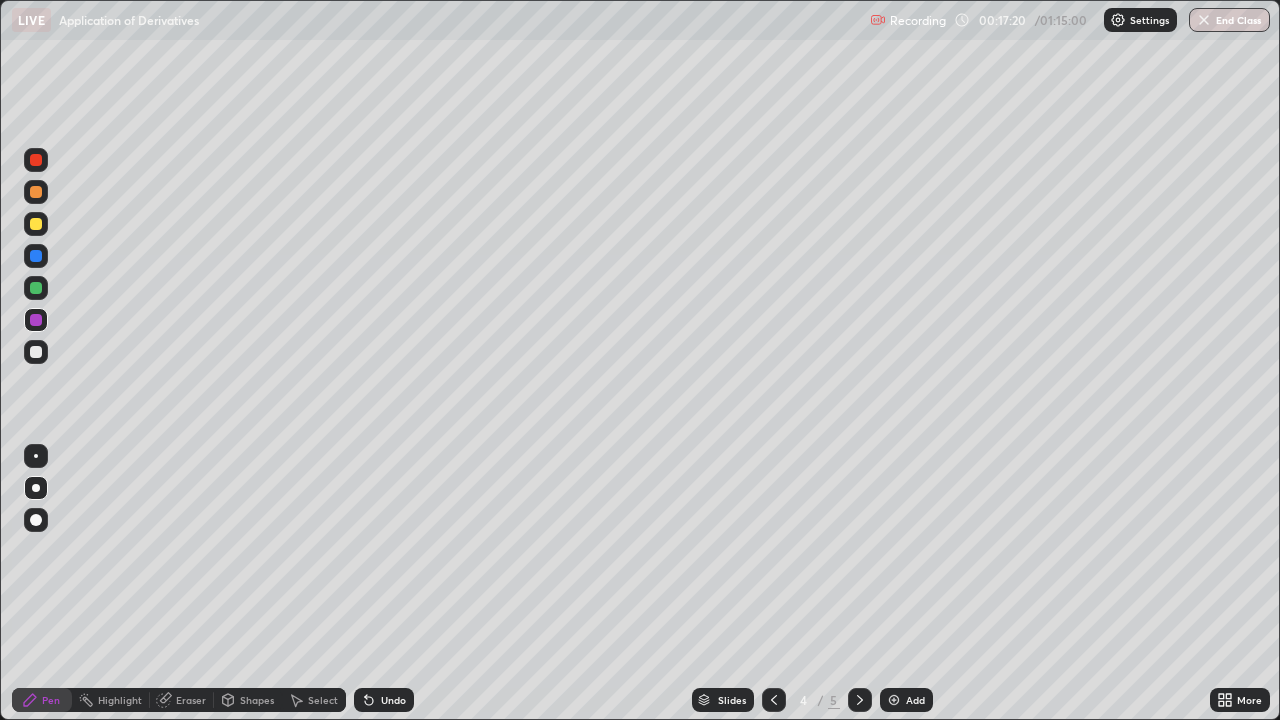 click on "Eraser" at bounding box center (182, 700) 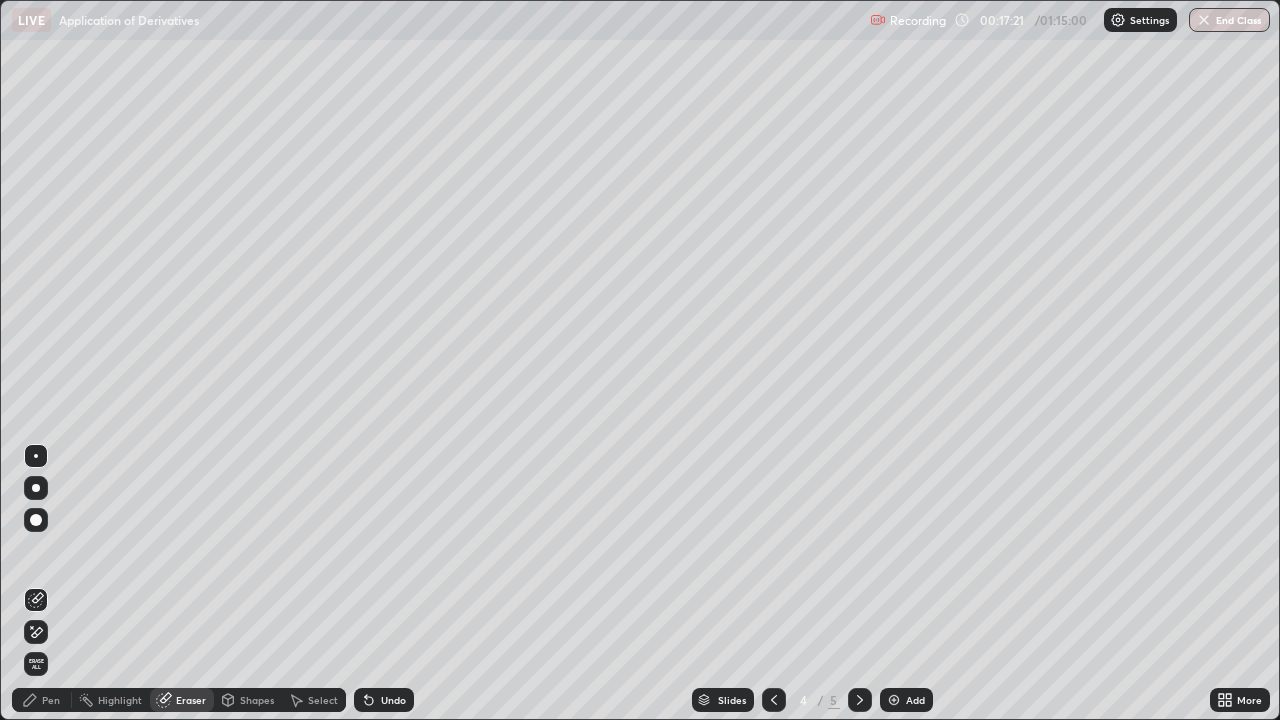 click 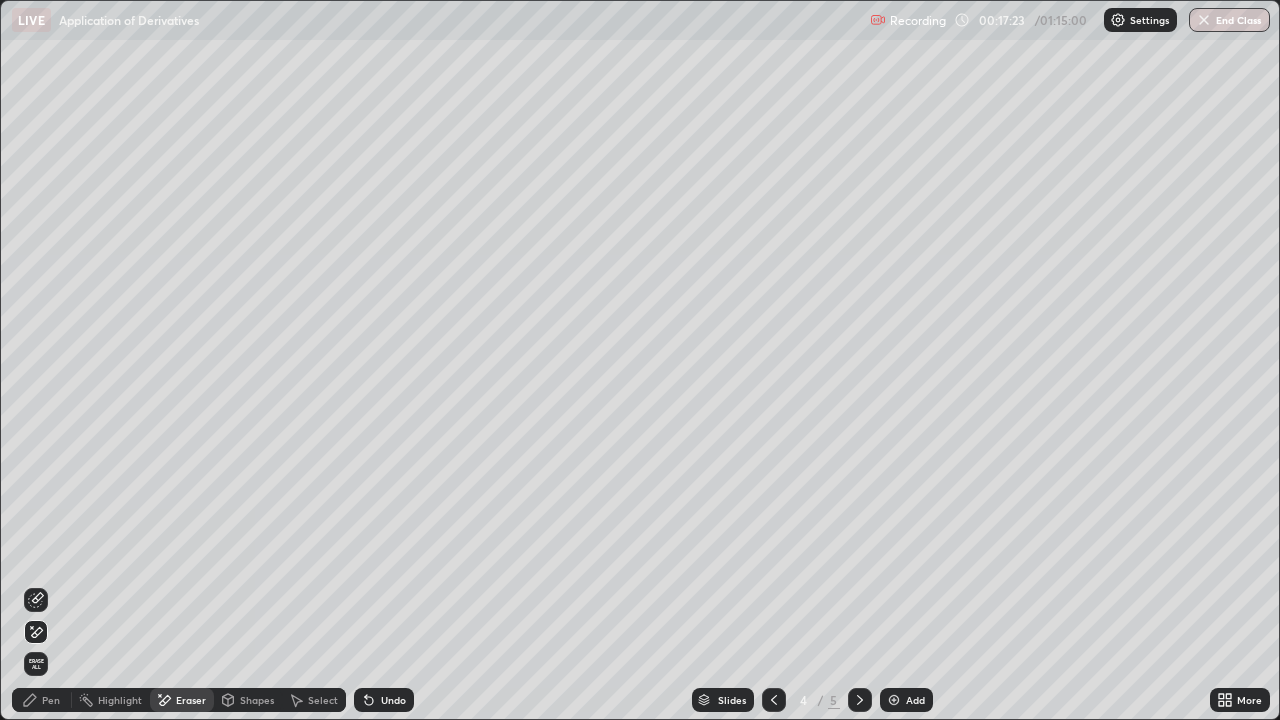 click 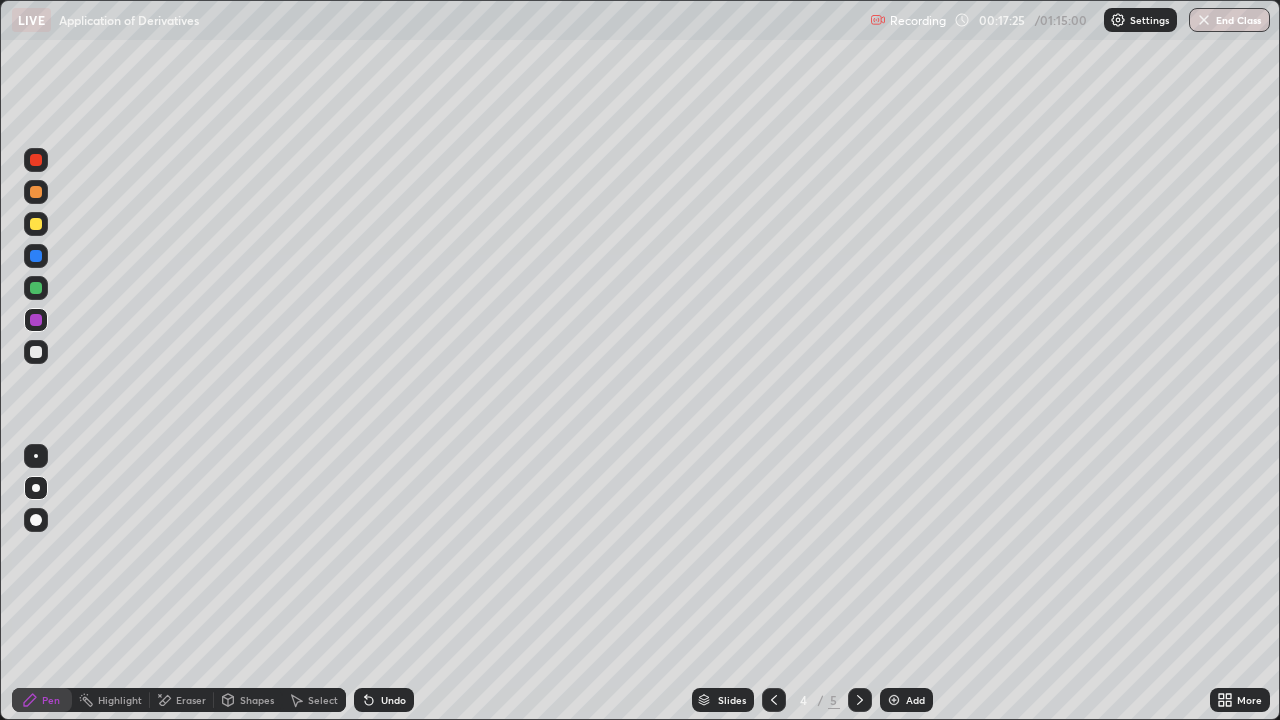 click at bounding box center [36, 288] 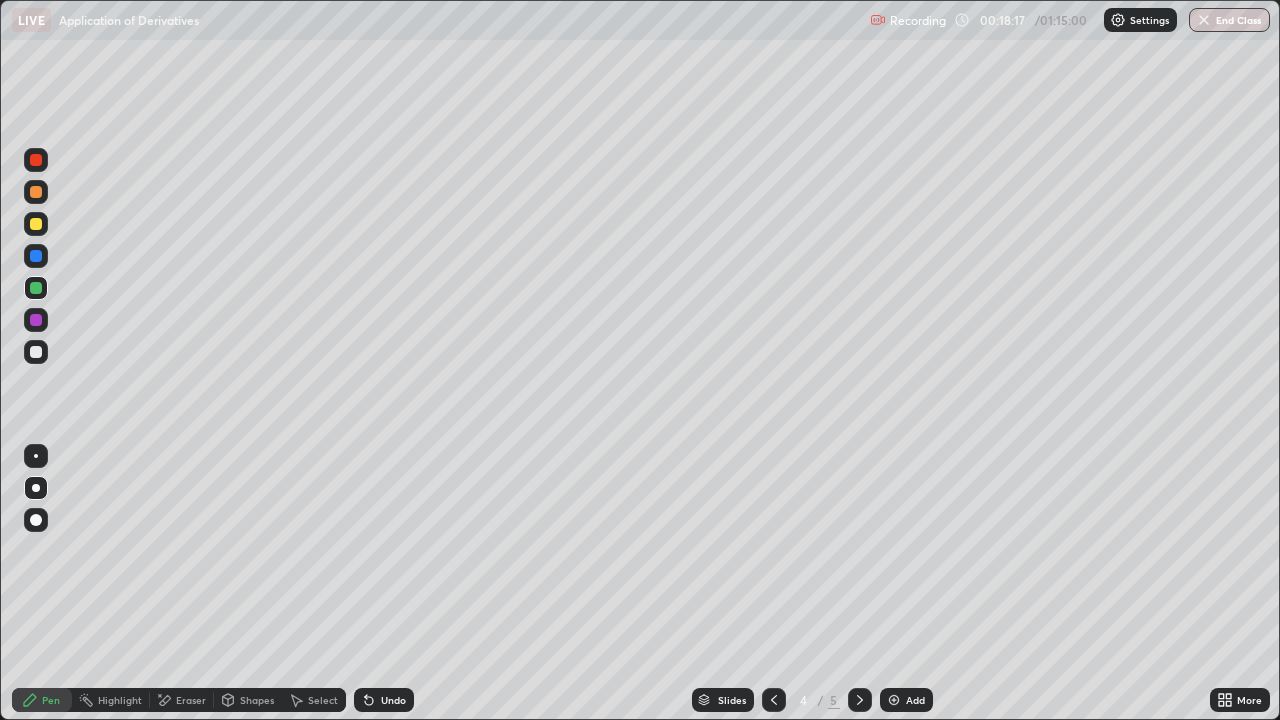 click at bounding box center (894, 700) 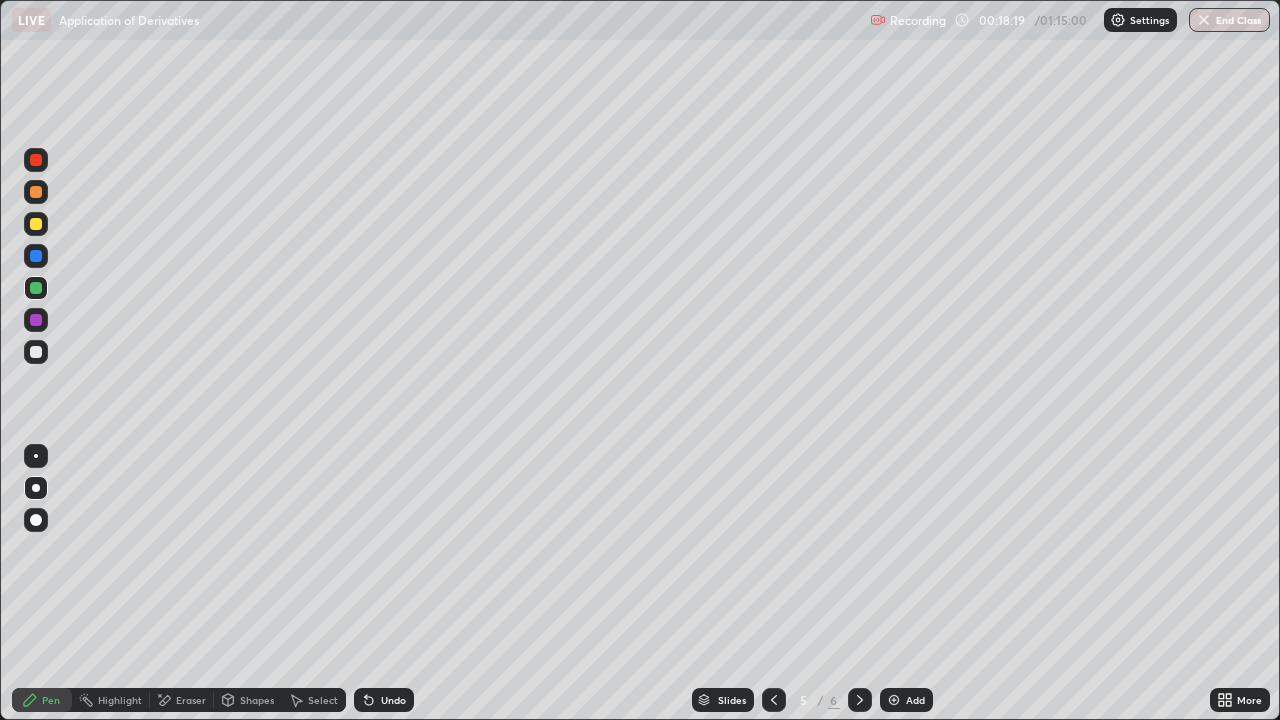 click at bounding box center (36, 256) 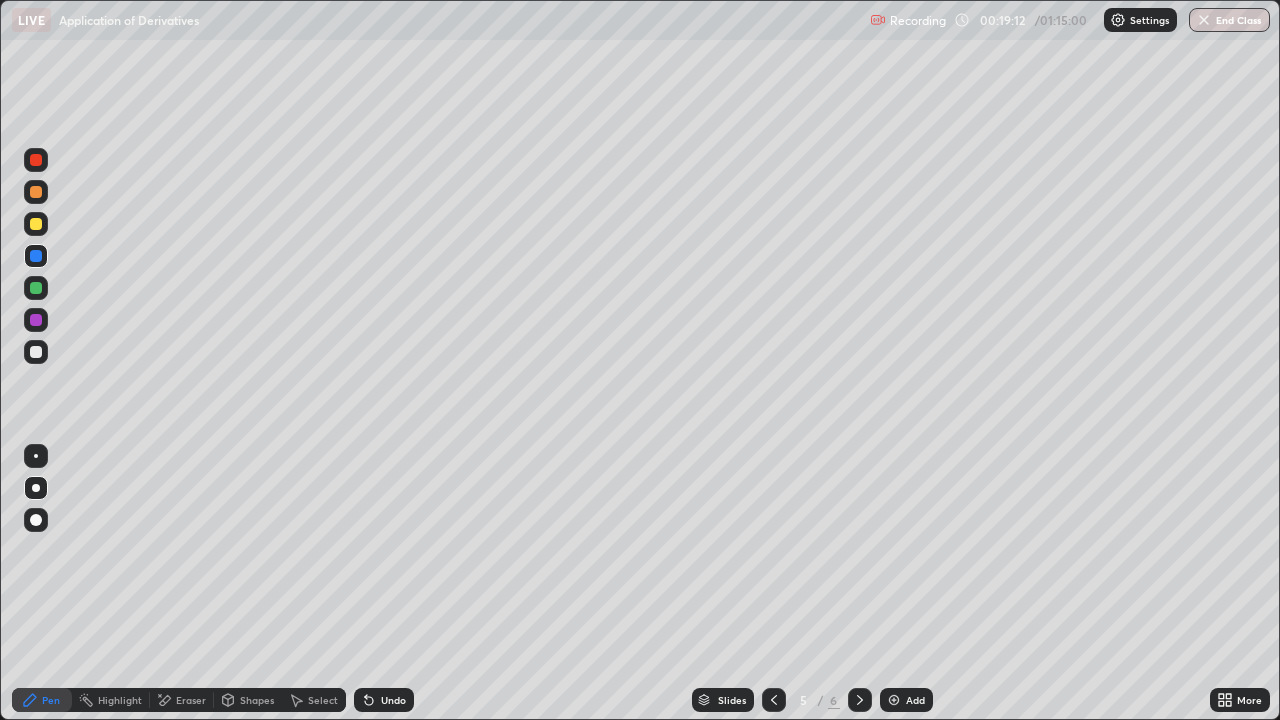 click at bounding box center (36, 352) 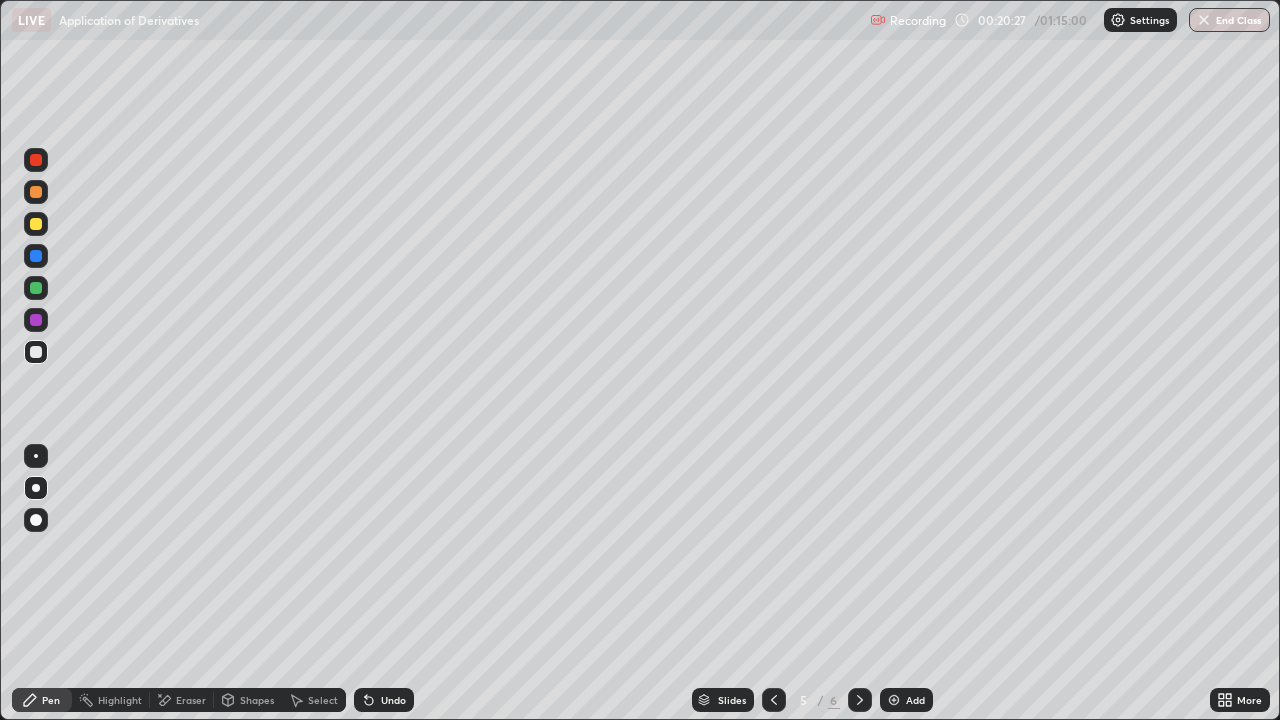 click 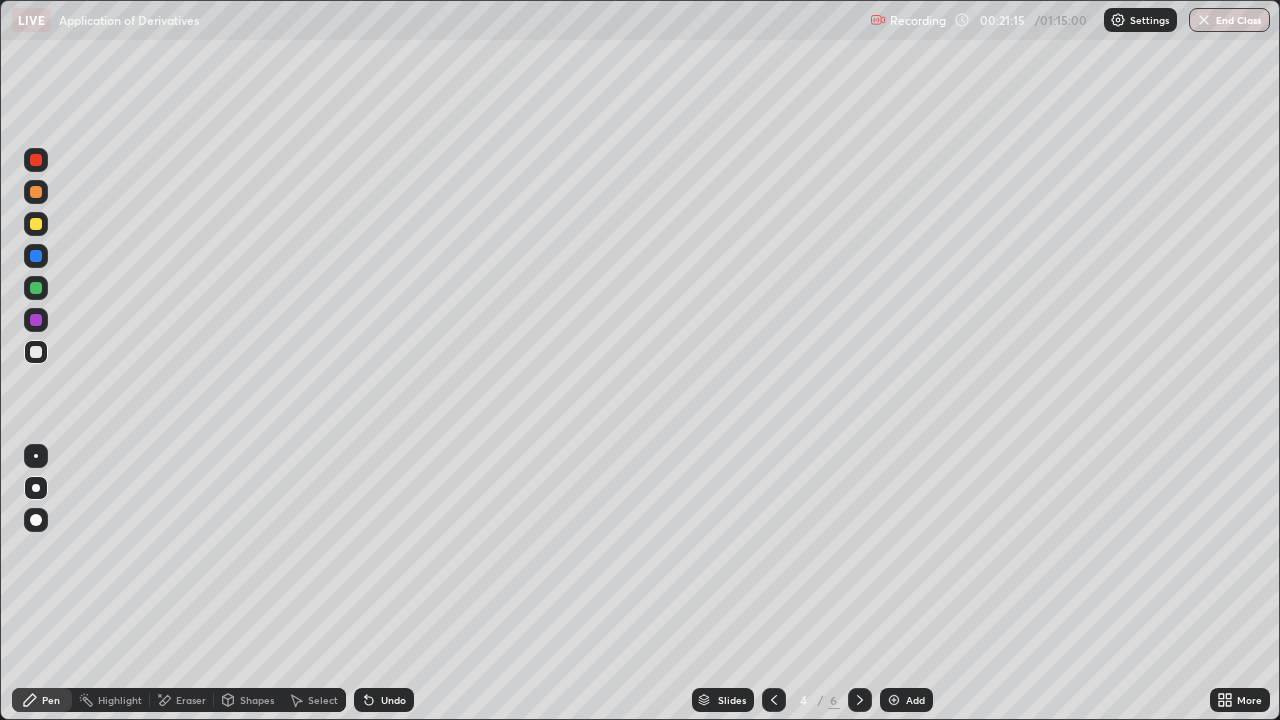 click 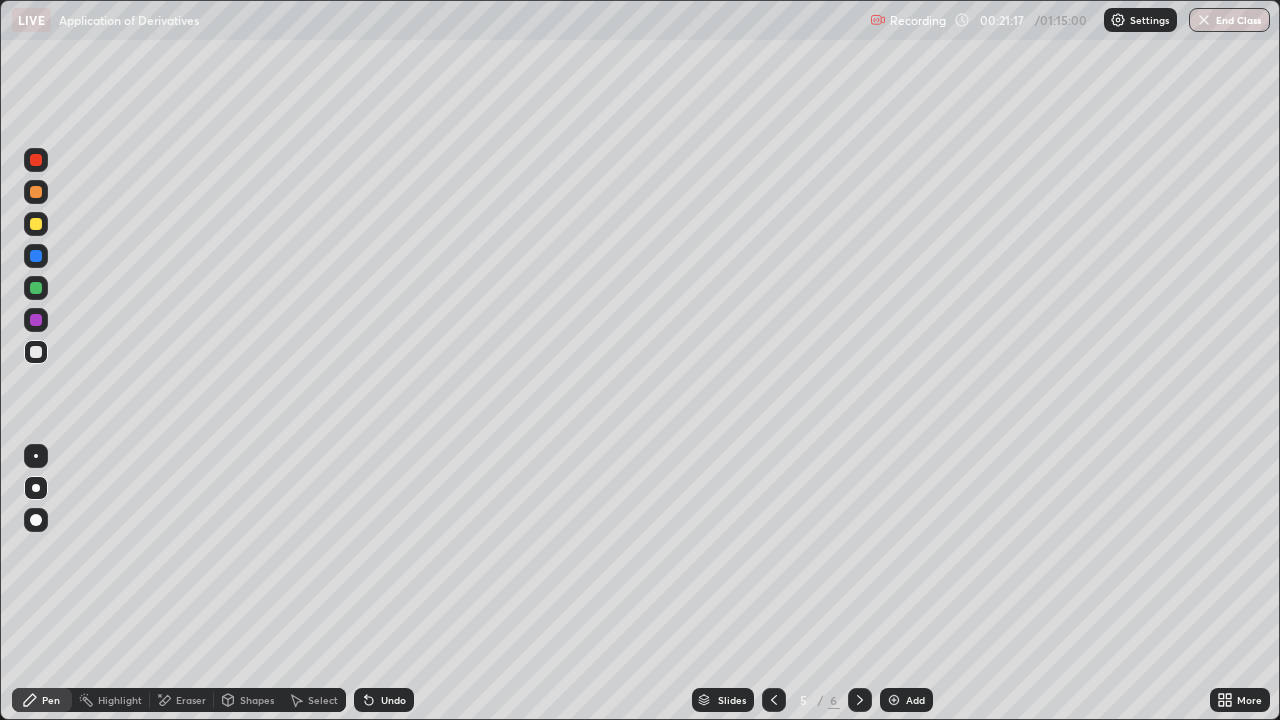 click 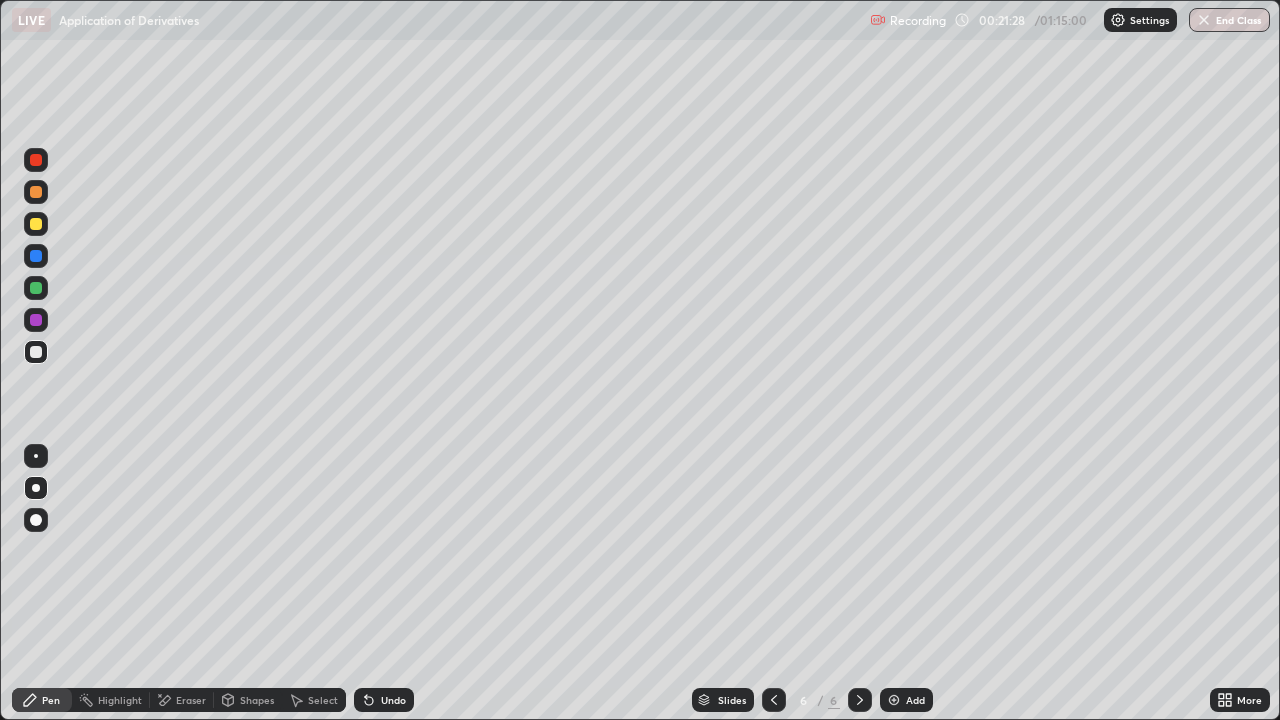 click 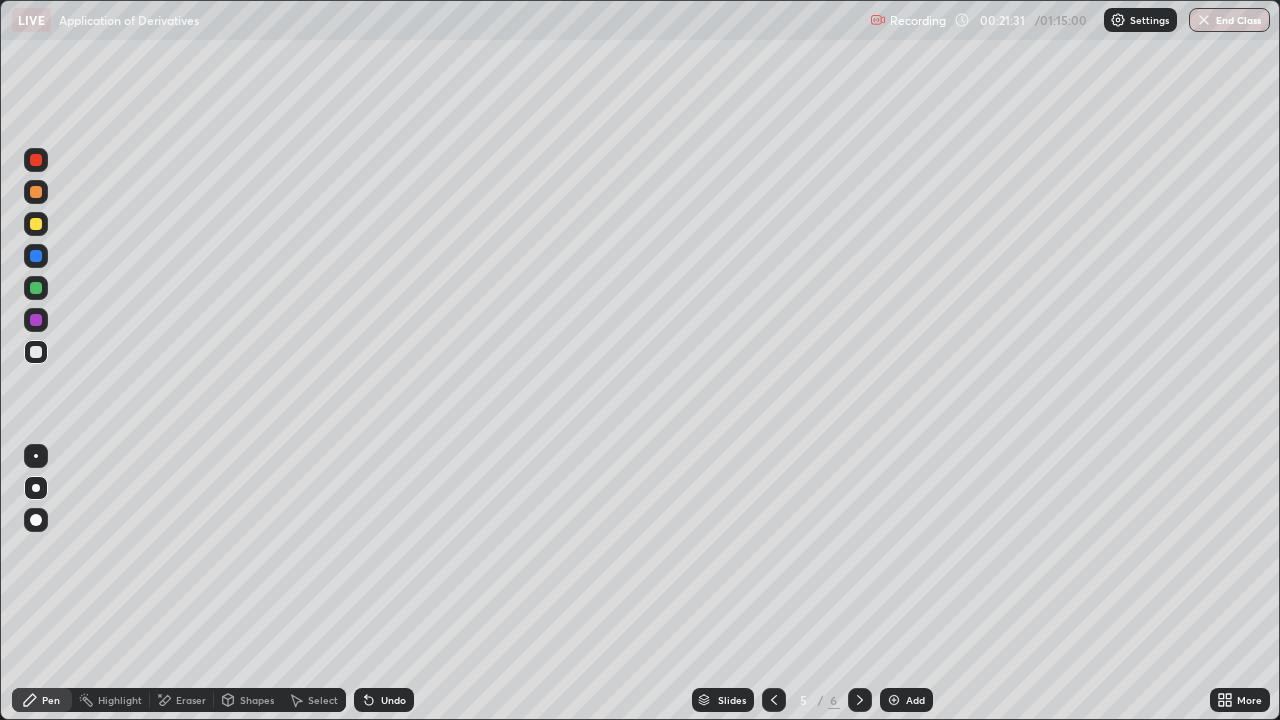 click 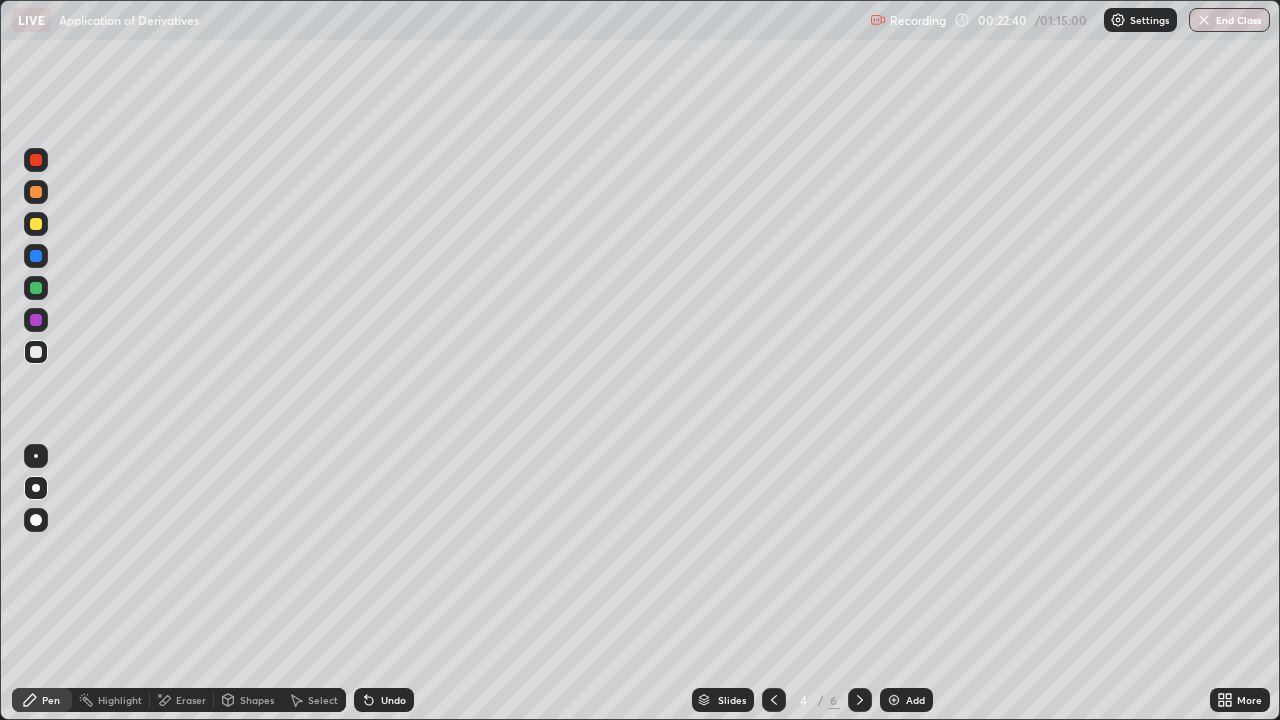click 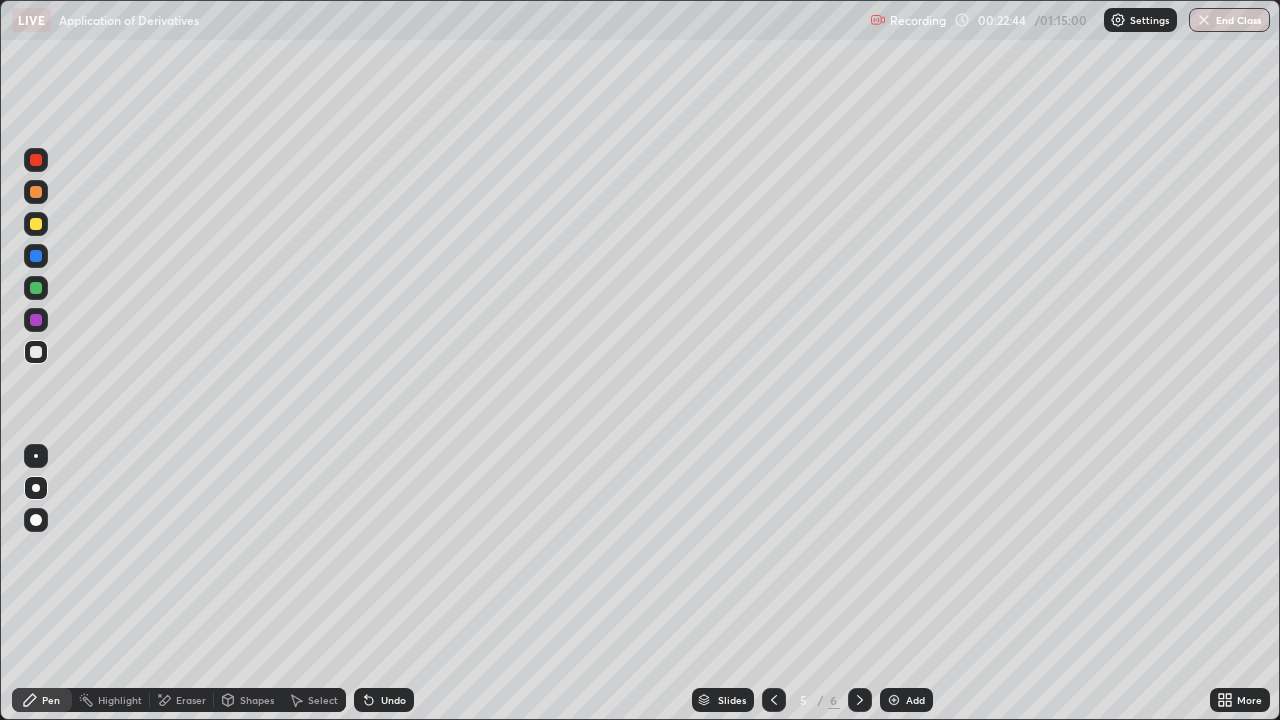 click 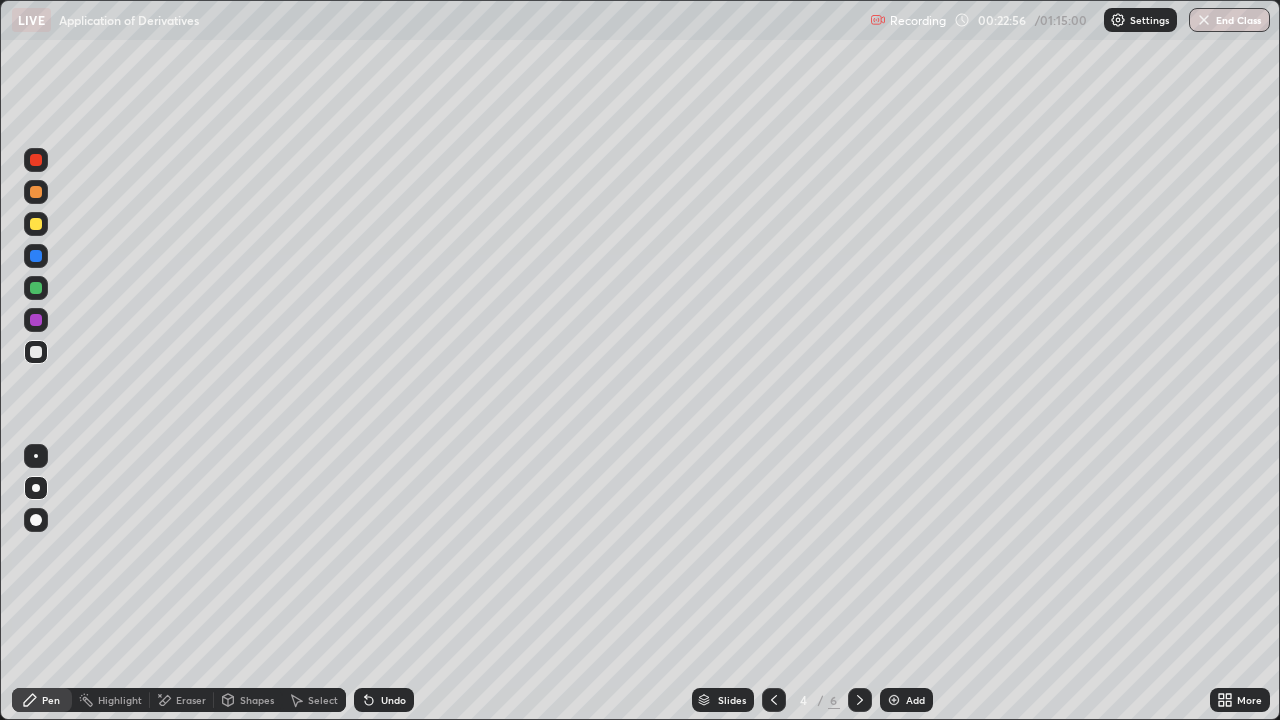 click 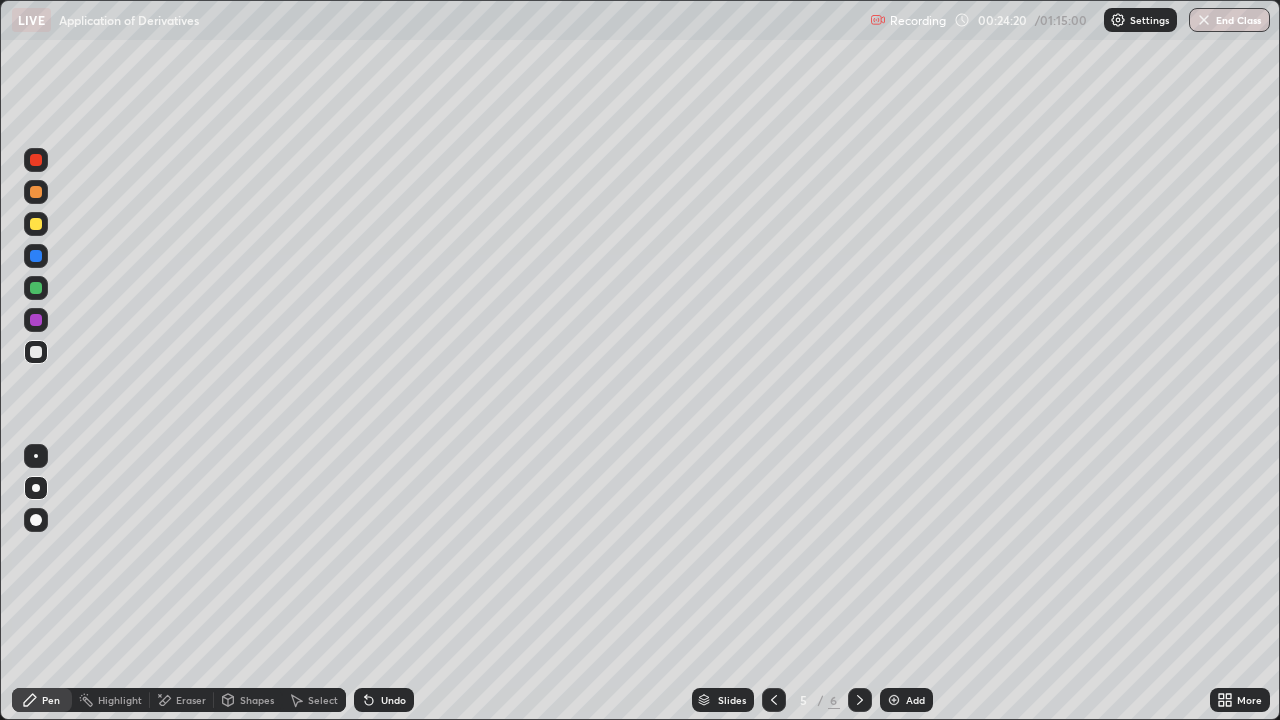 click at bounding box center [36, 288] 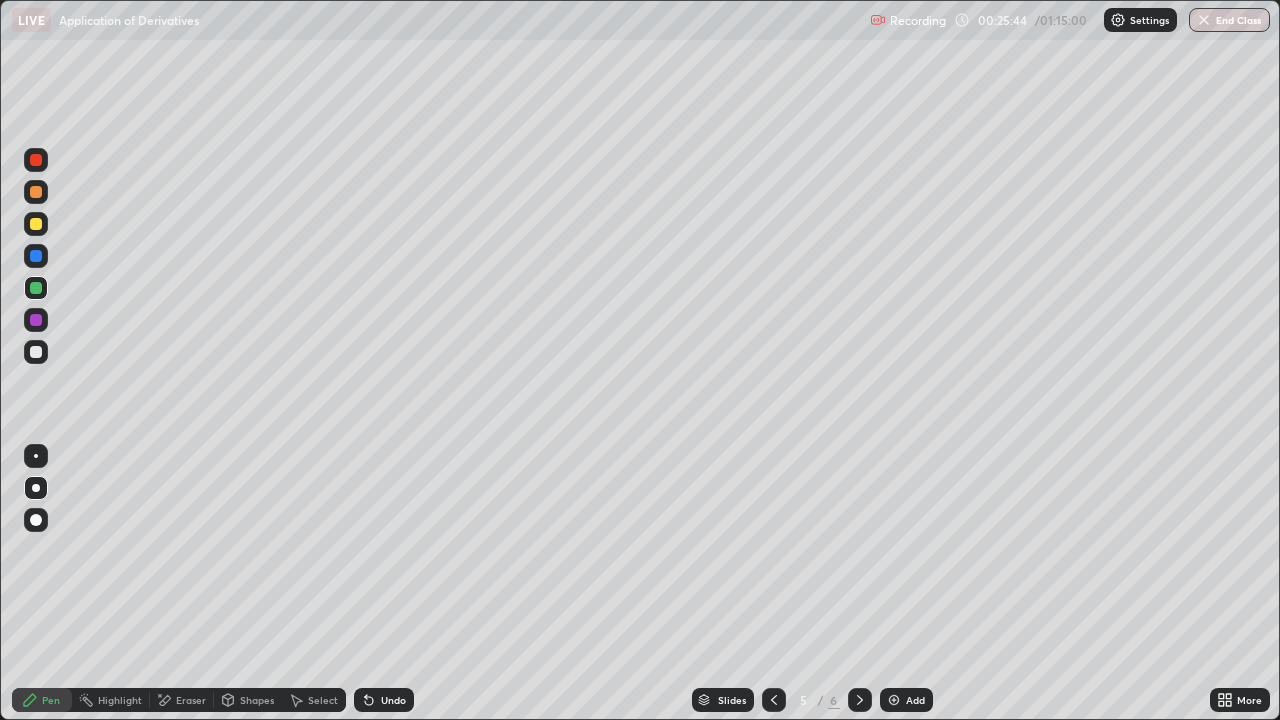 click at bounding box center (894, 700) 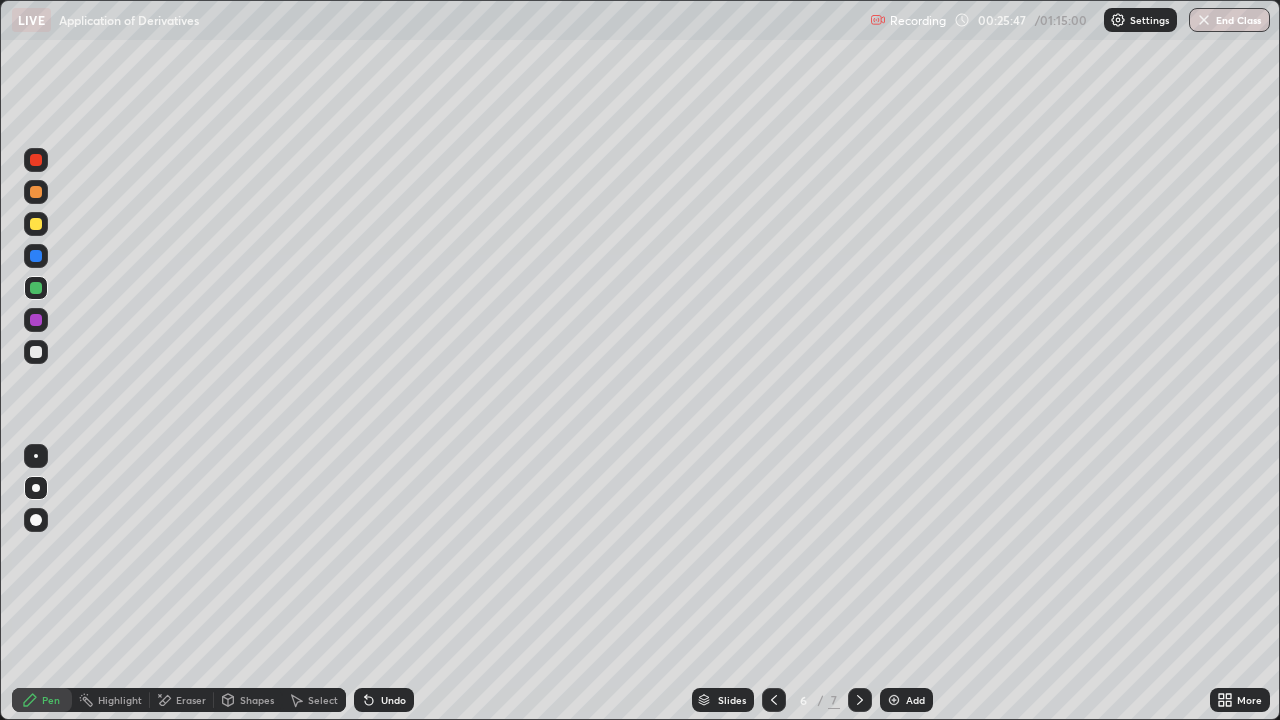 click at bounding box center [36, 256] 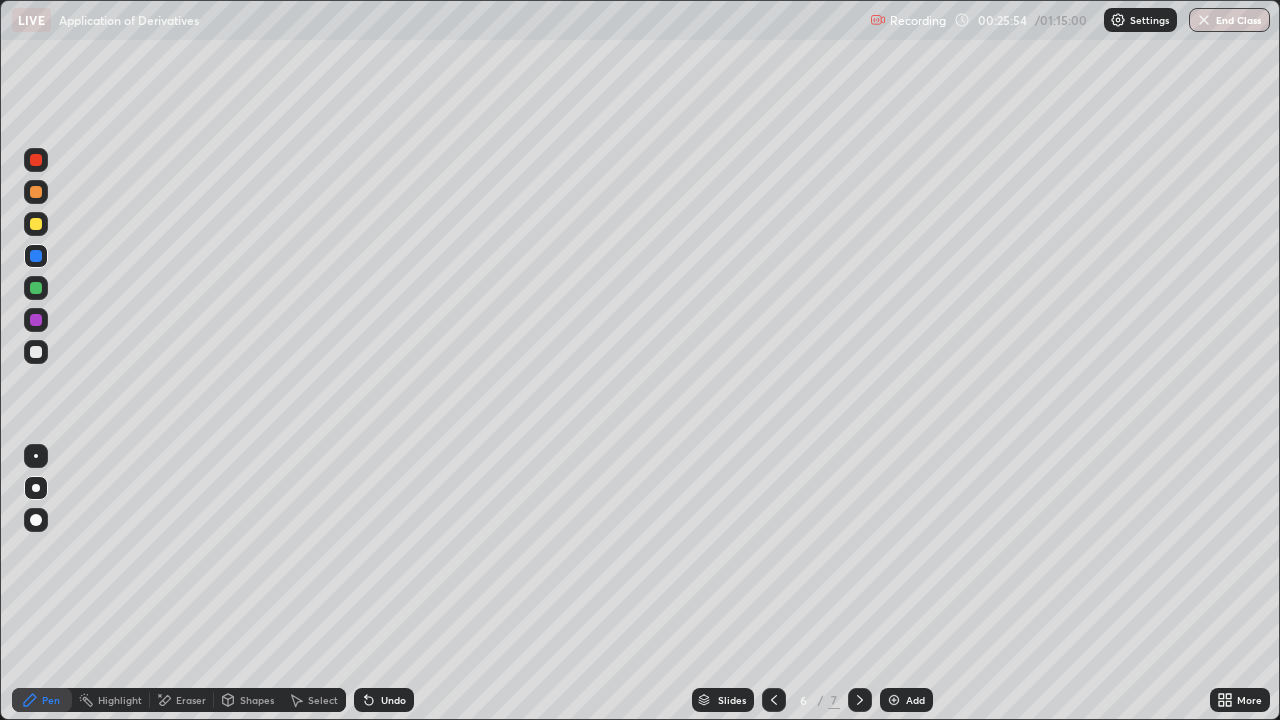 click at bounding box center (36, 224) 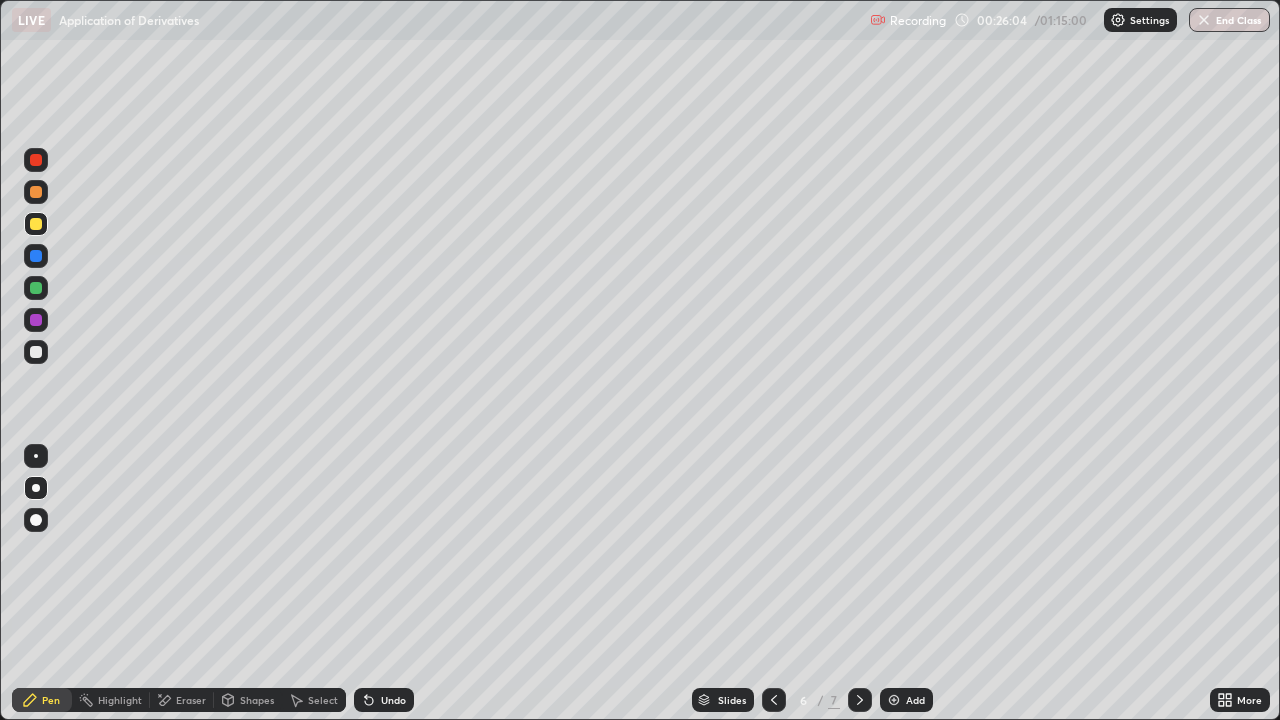 click on "Undo" at bounding box center (393, 700) 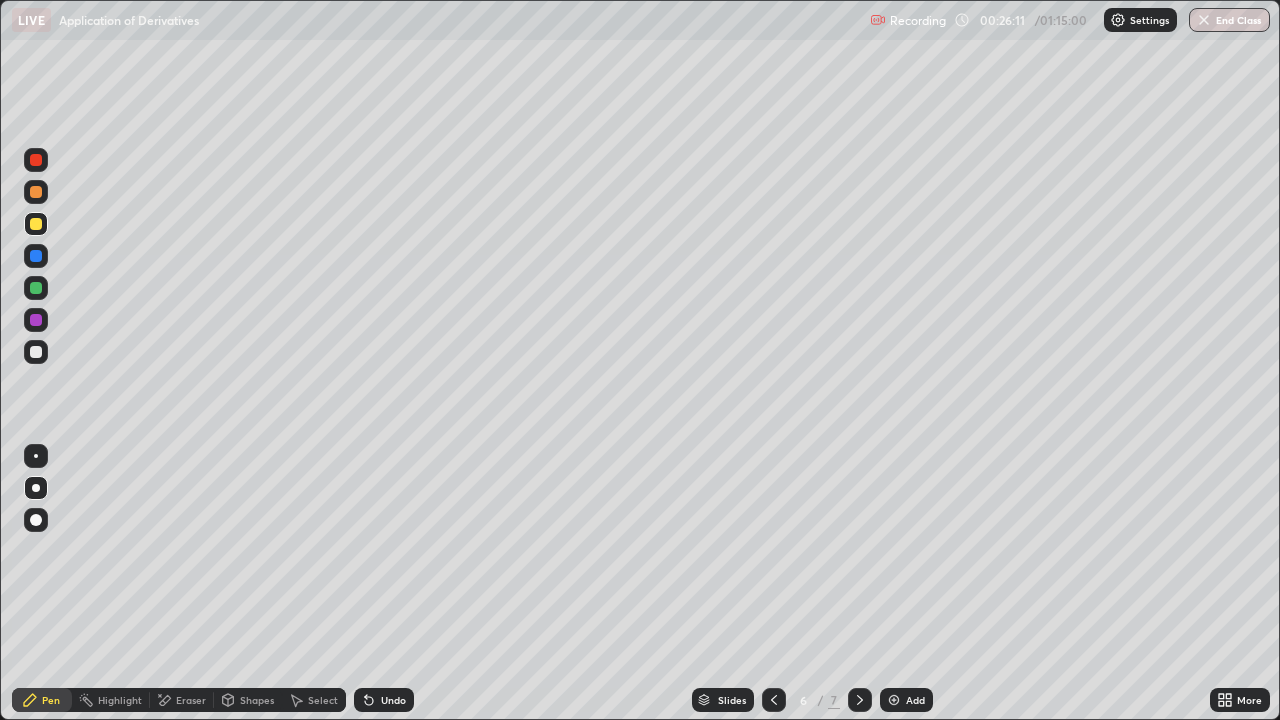 click at bounding box center [36, 352] 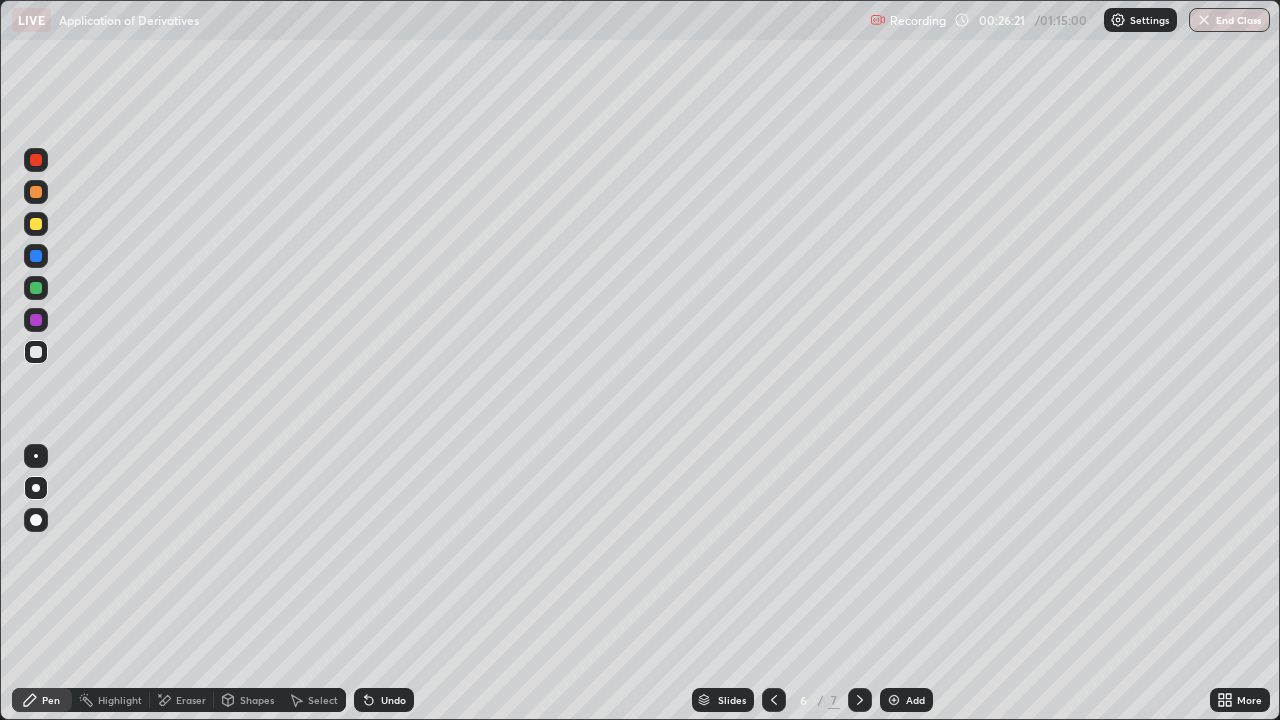 click at bounding box center (36, 224) 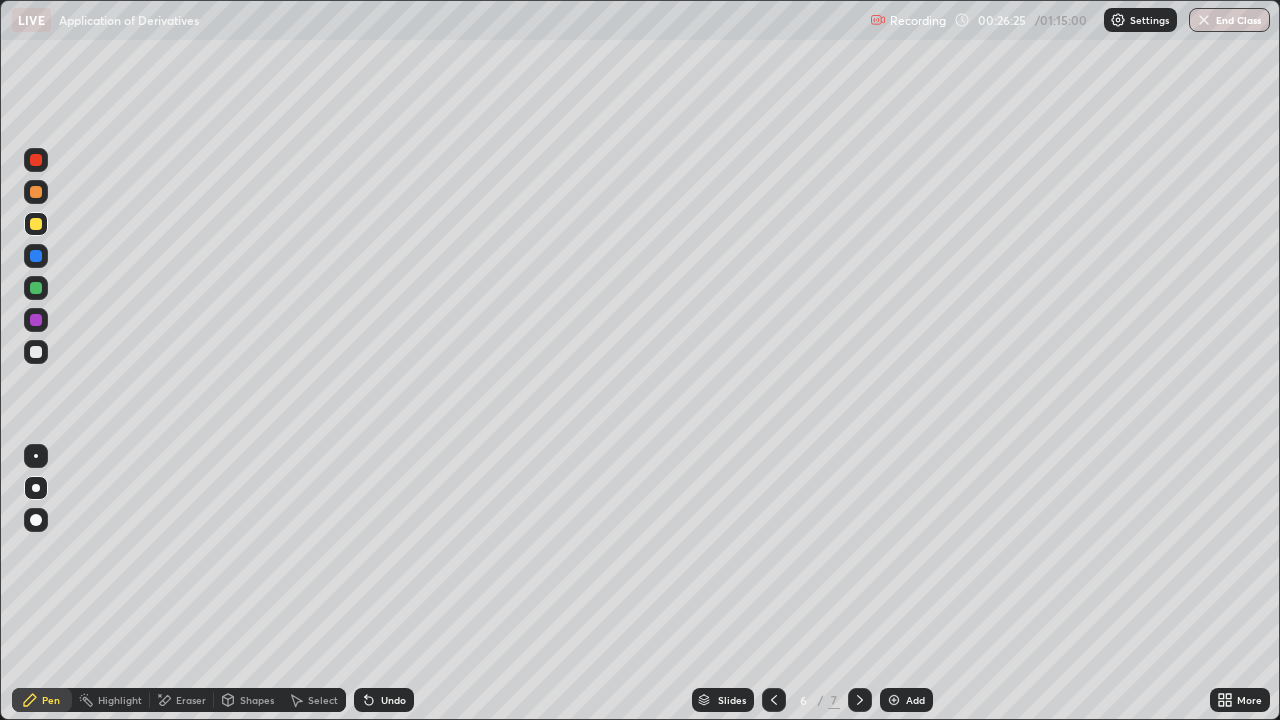 click at bounding box center (36, 352) 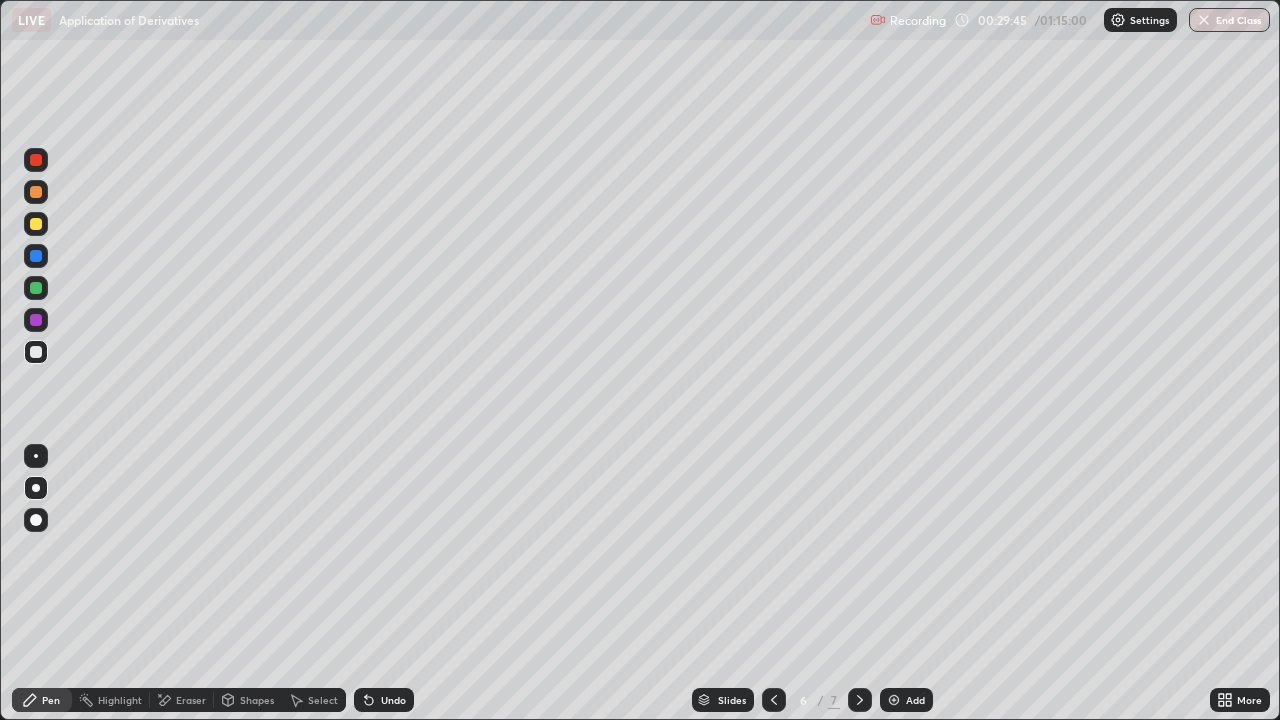 click at bounding box center [36, 288] 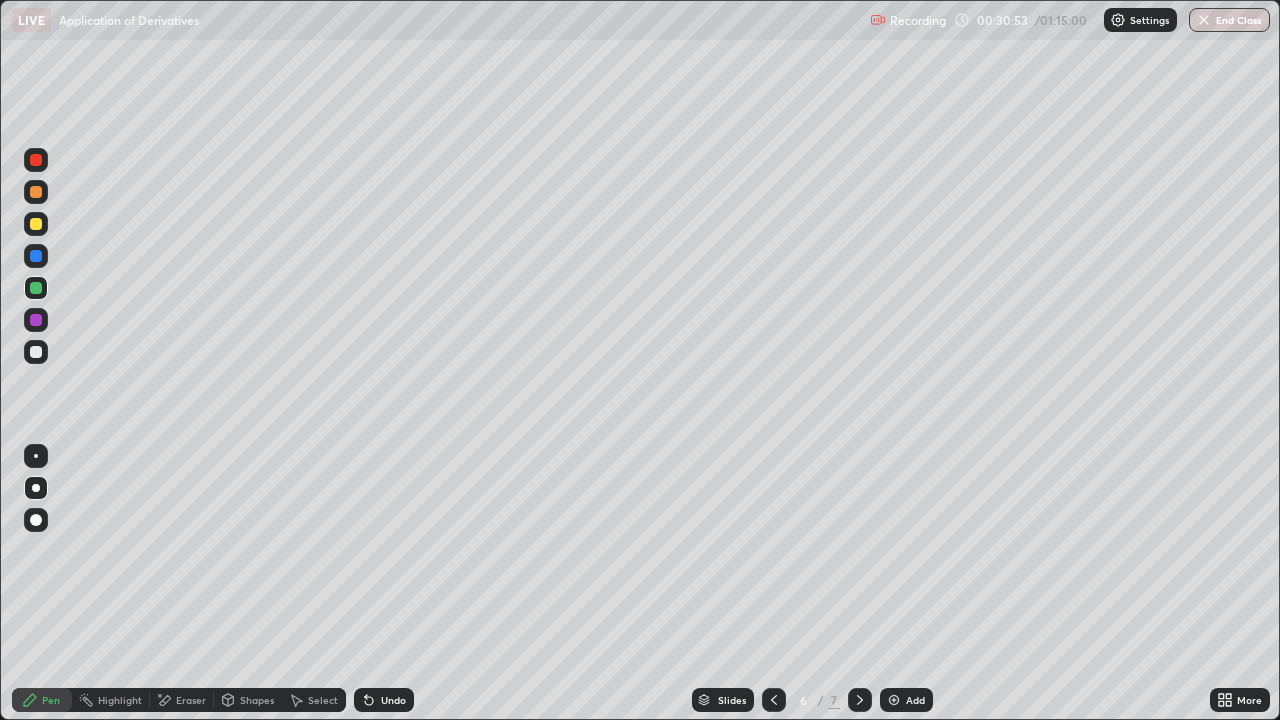 click 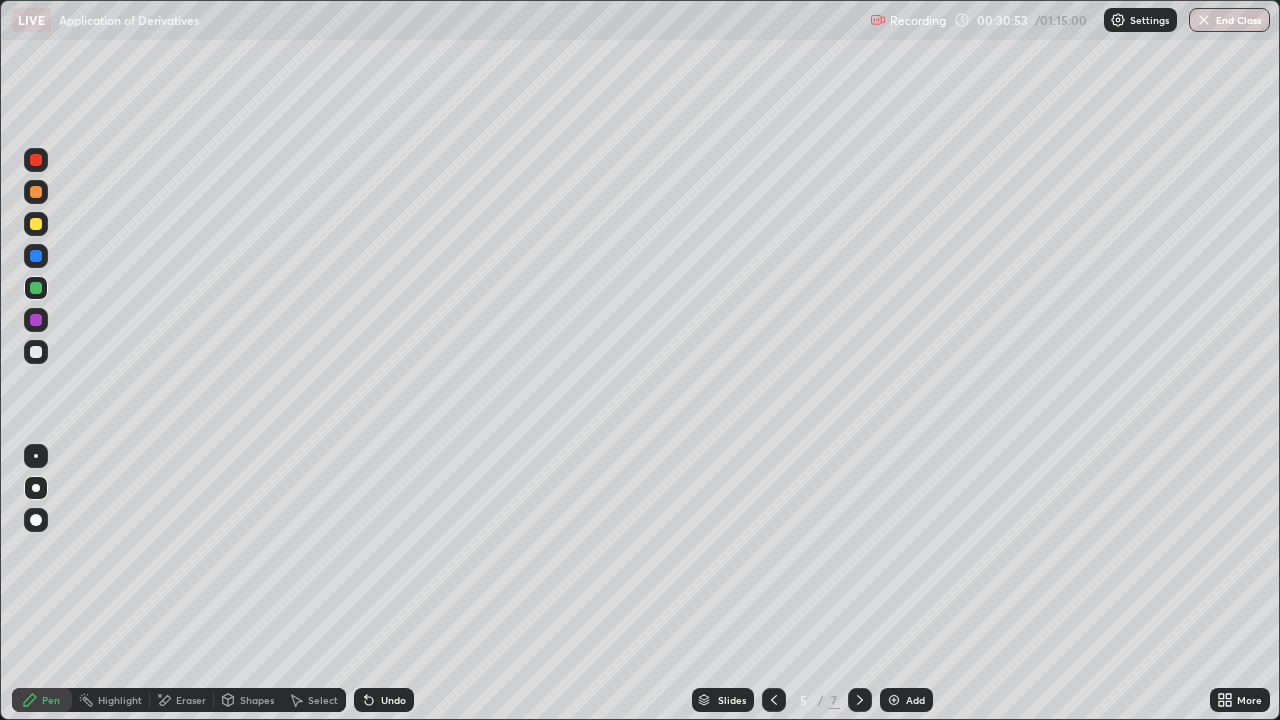 click 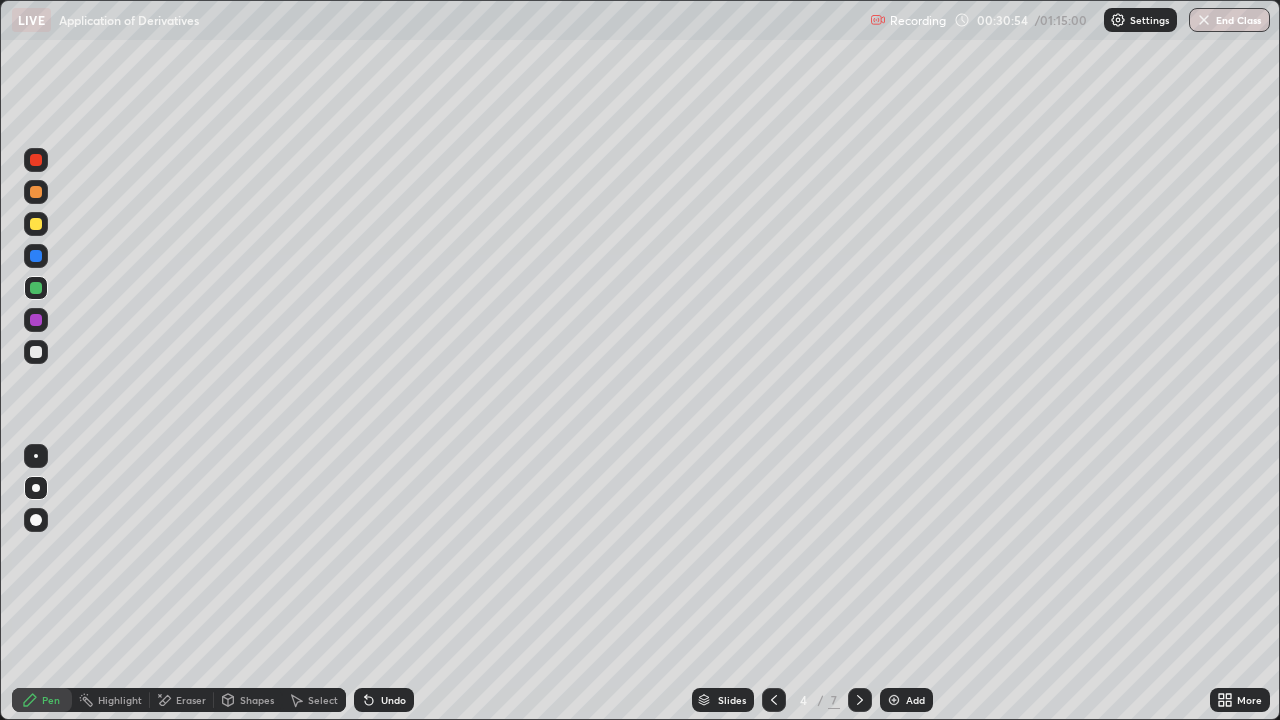 click 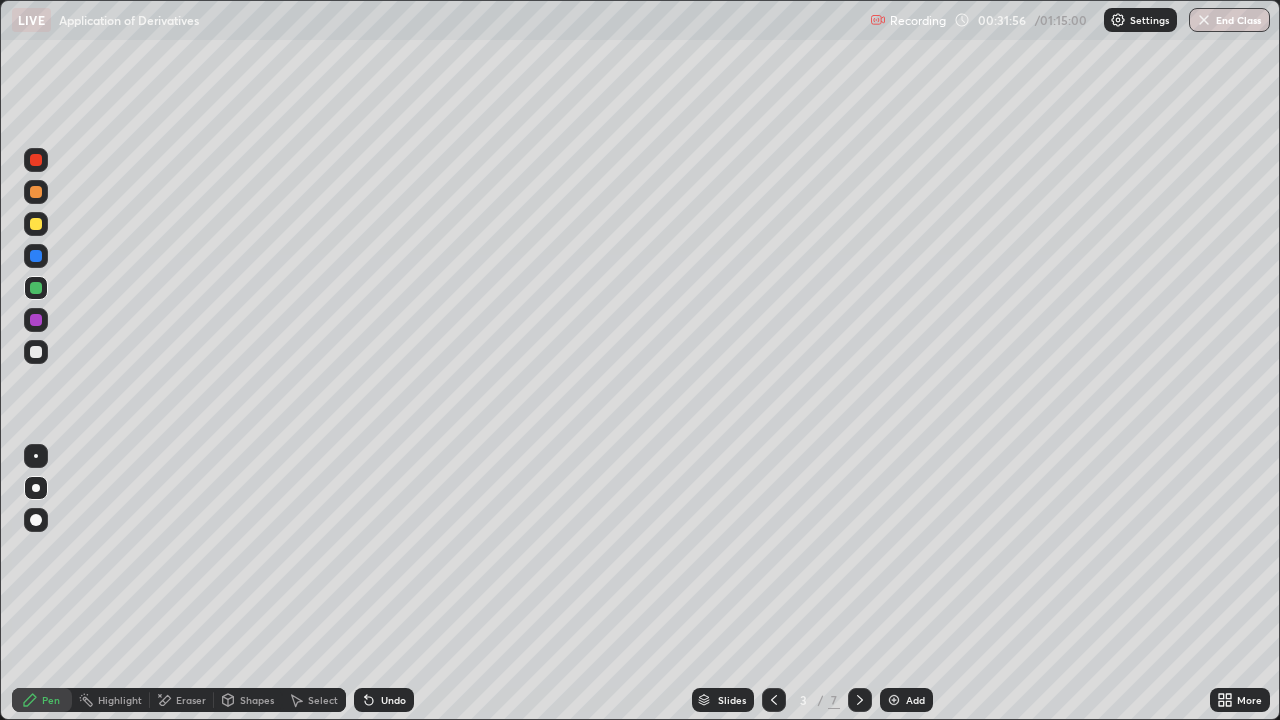 click at bounding box center (860, 700) 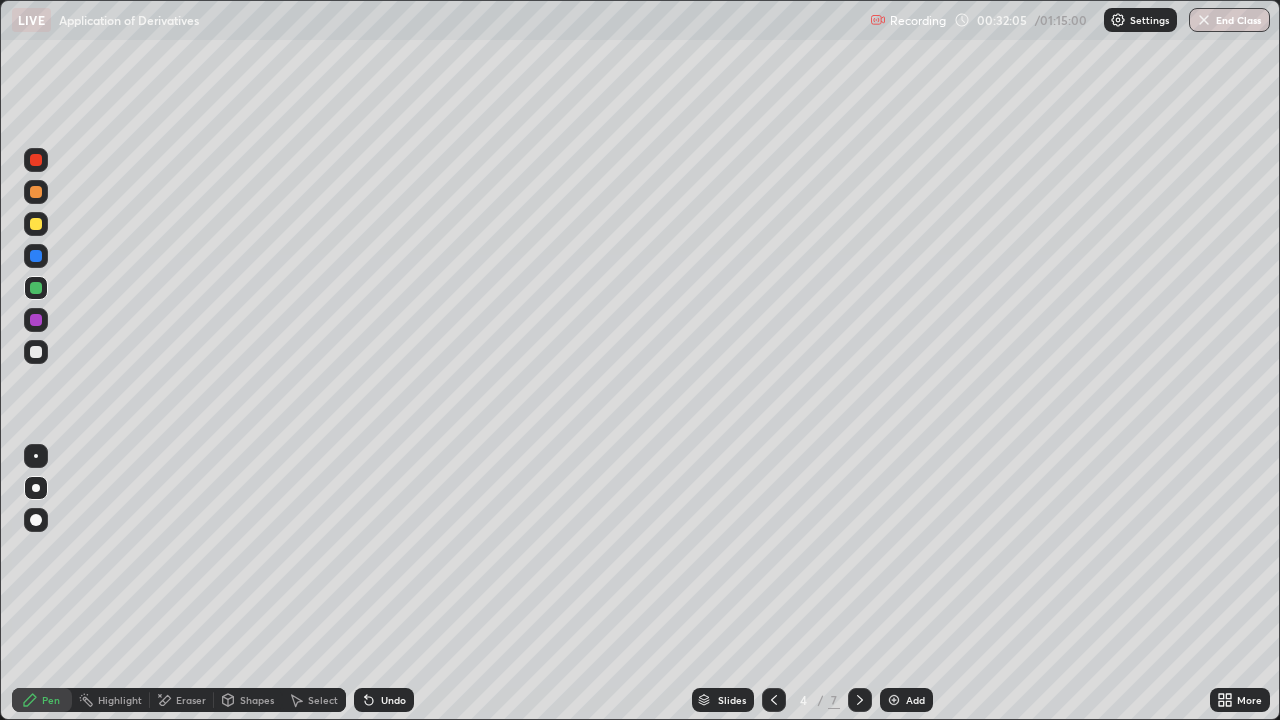 click 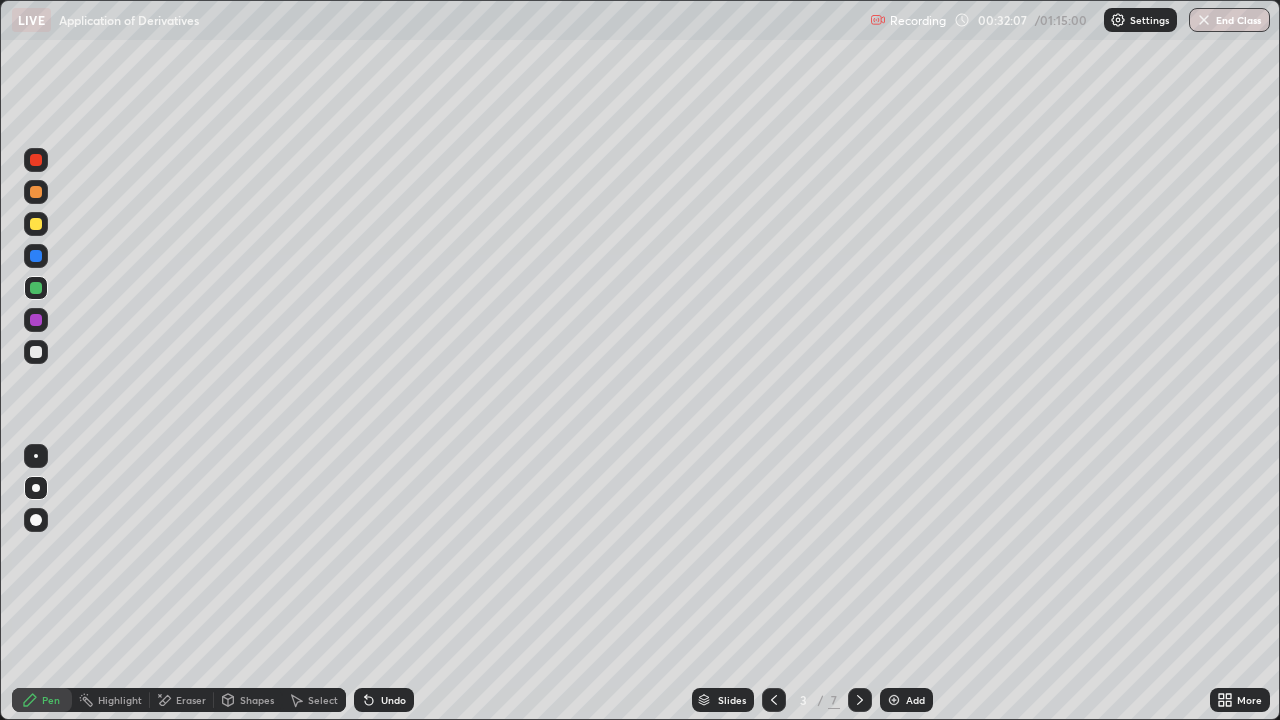 click 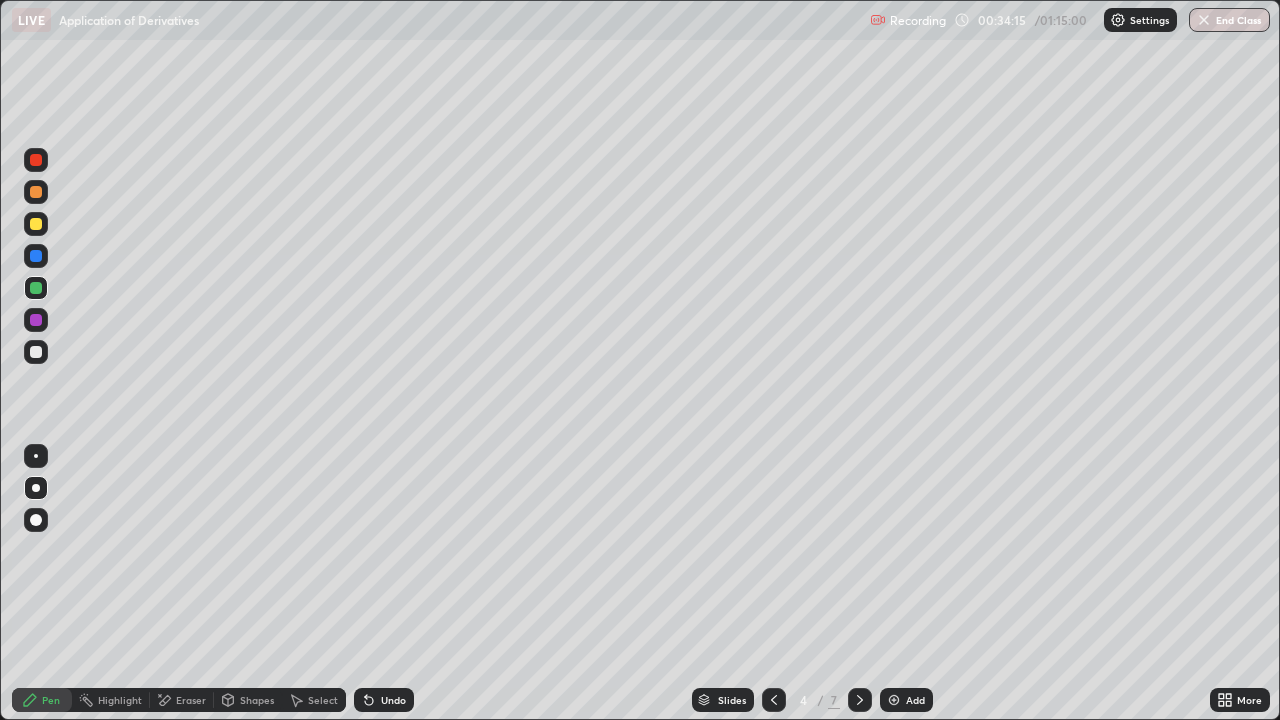 click 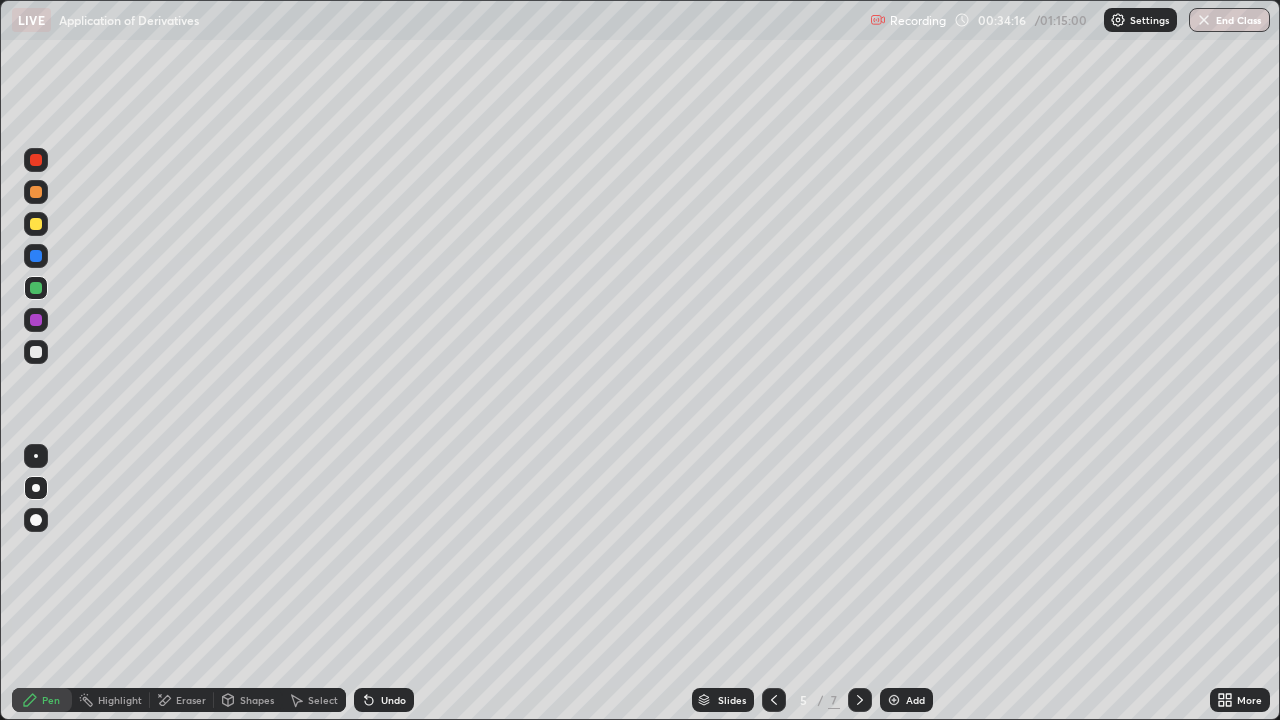 click 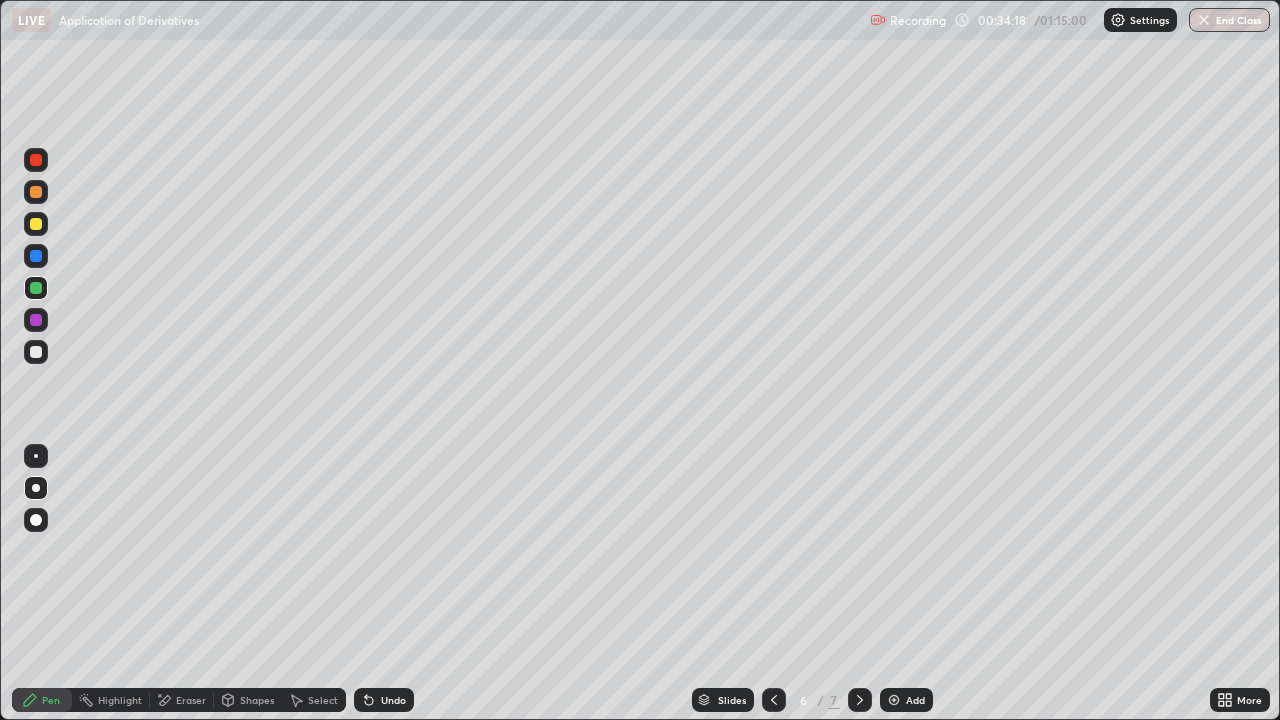 click 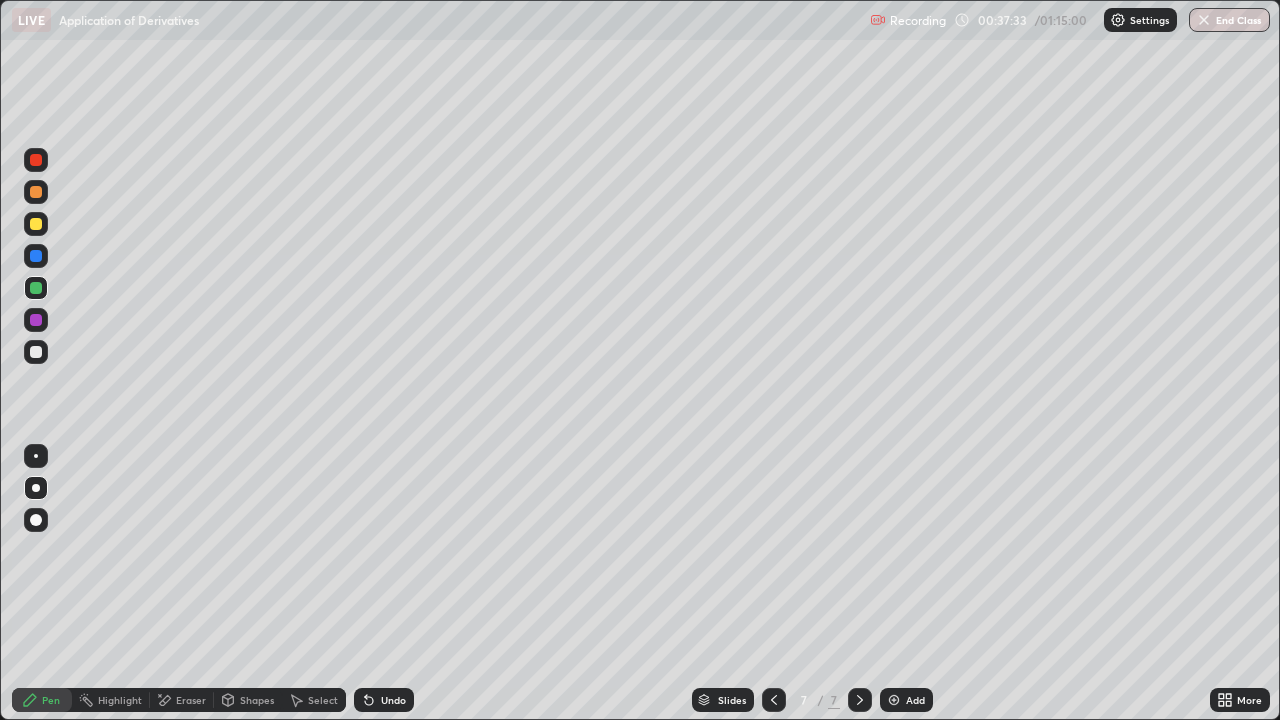 click 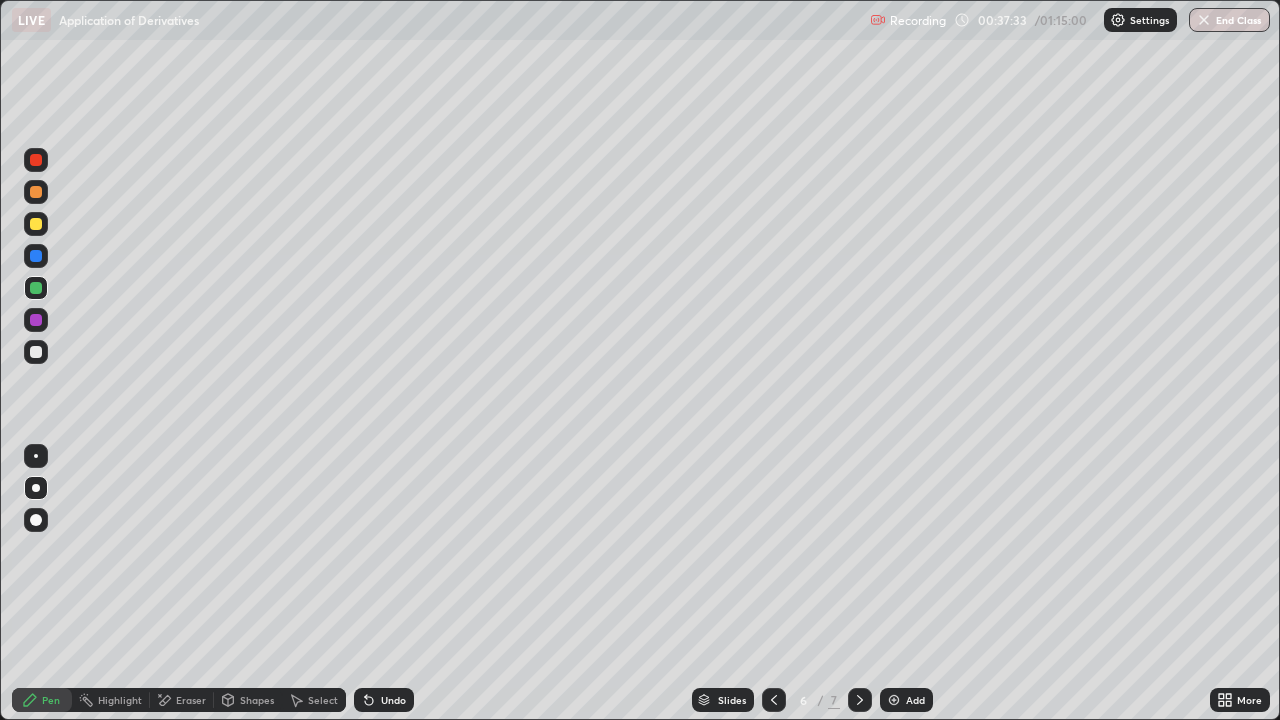 click 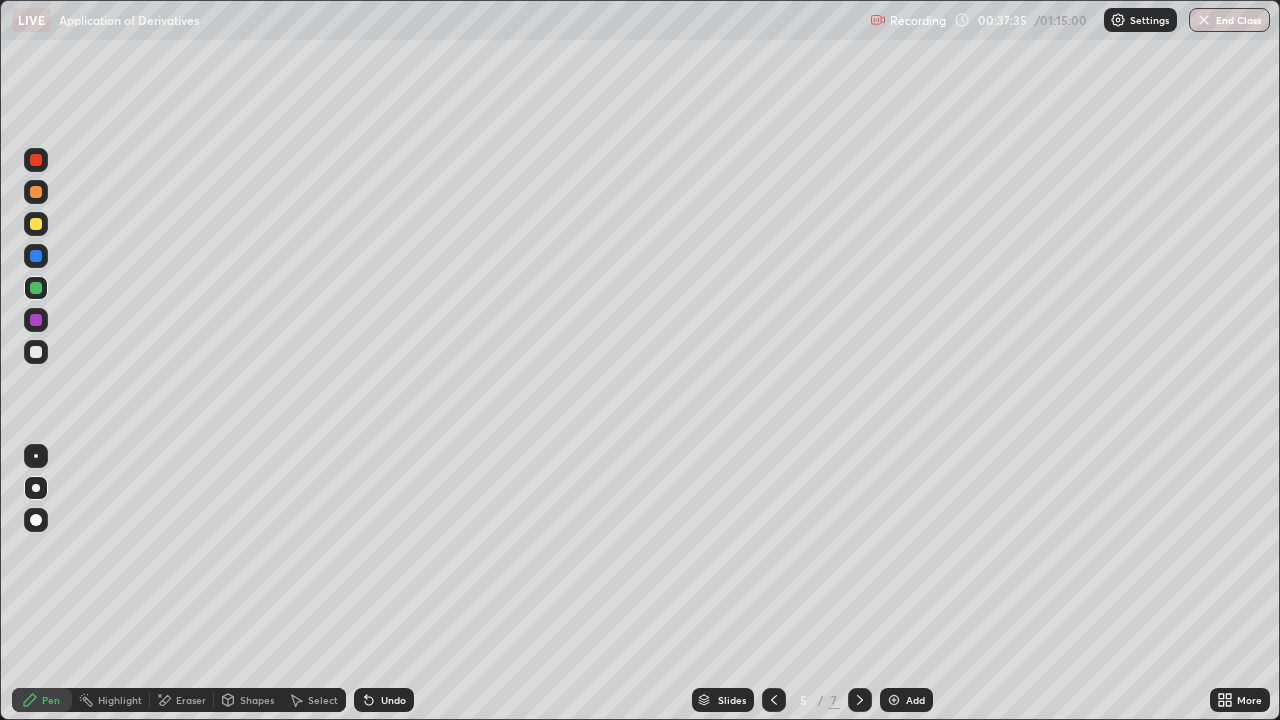 click 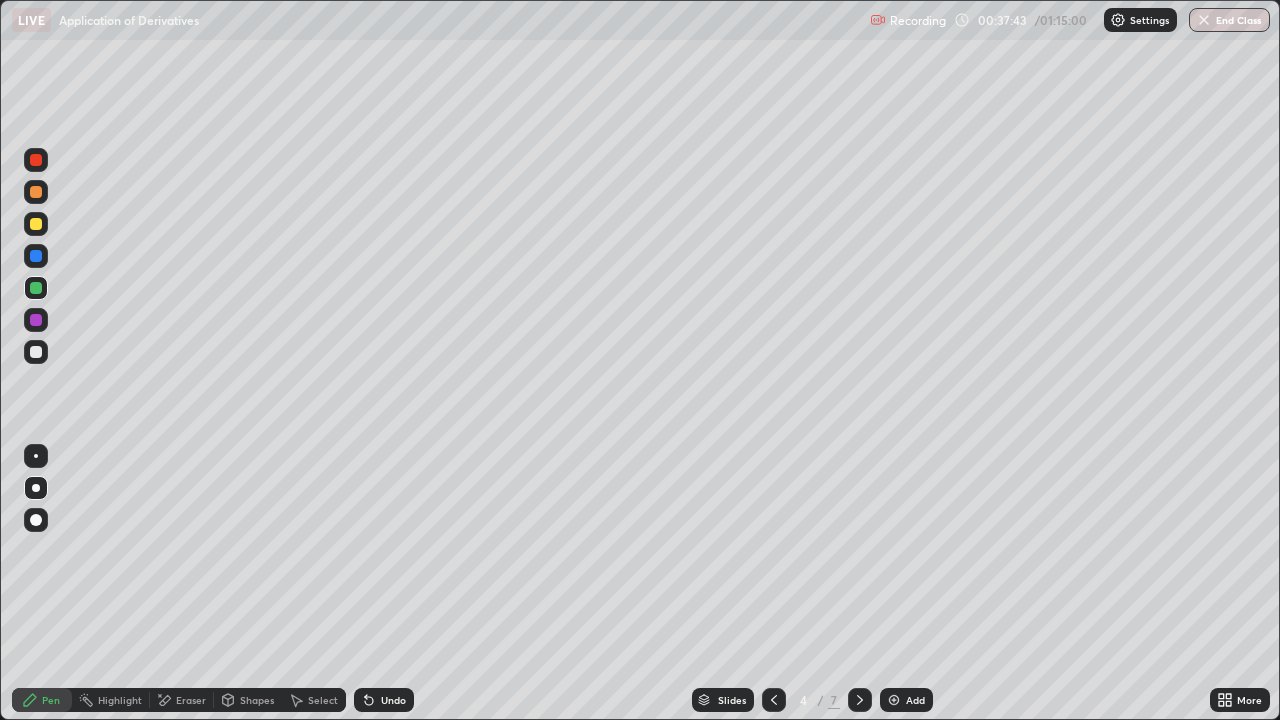 click 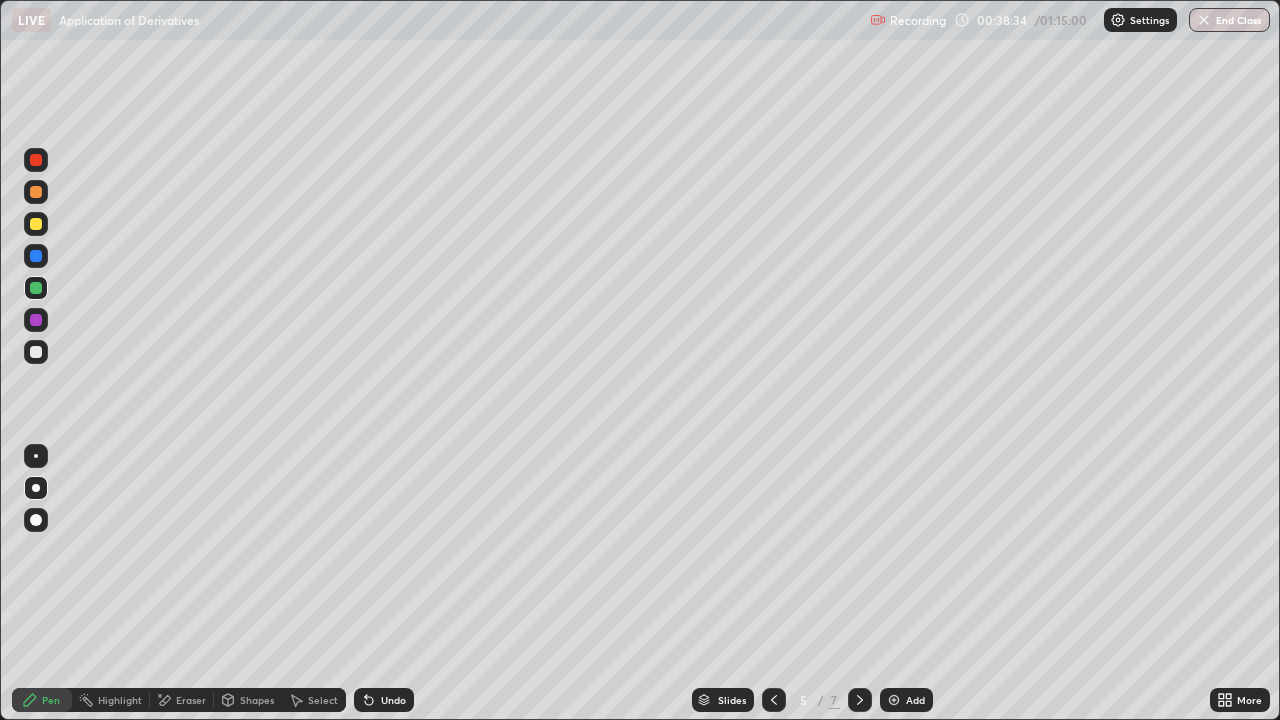 click 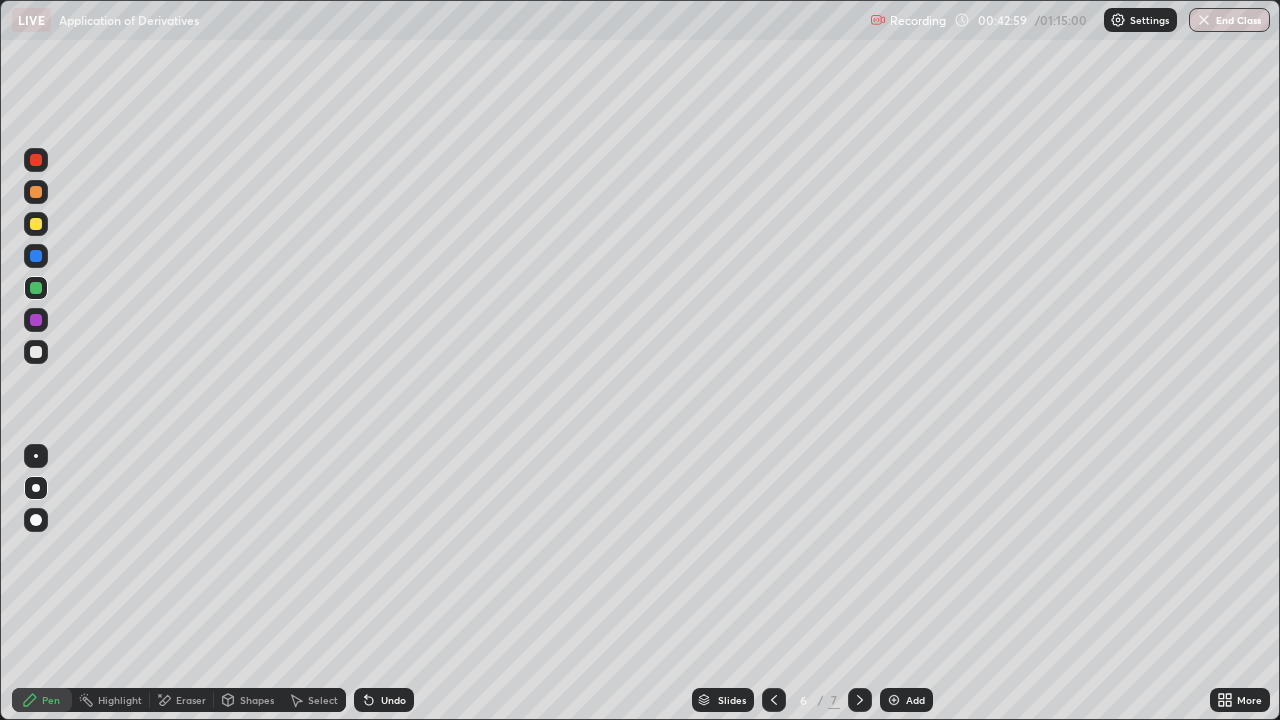 click 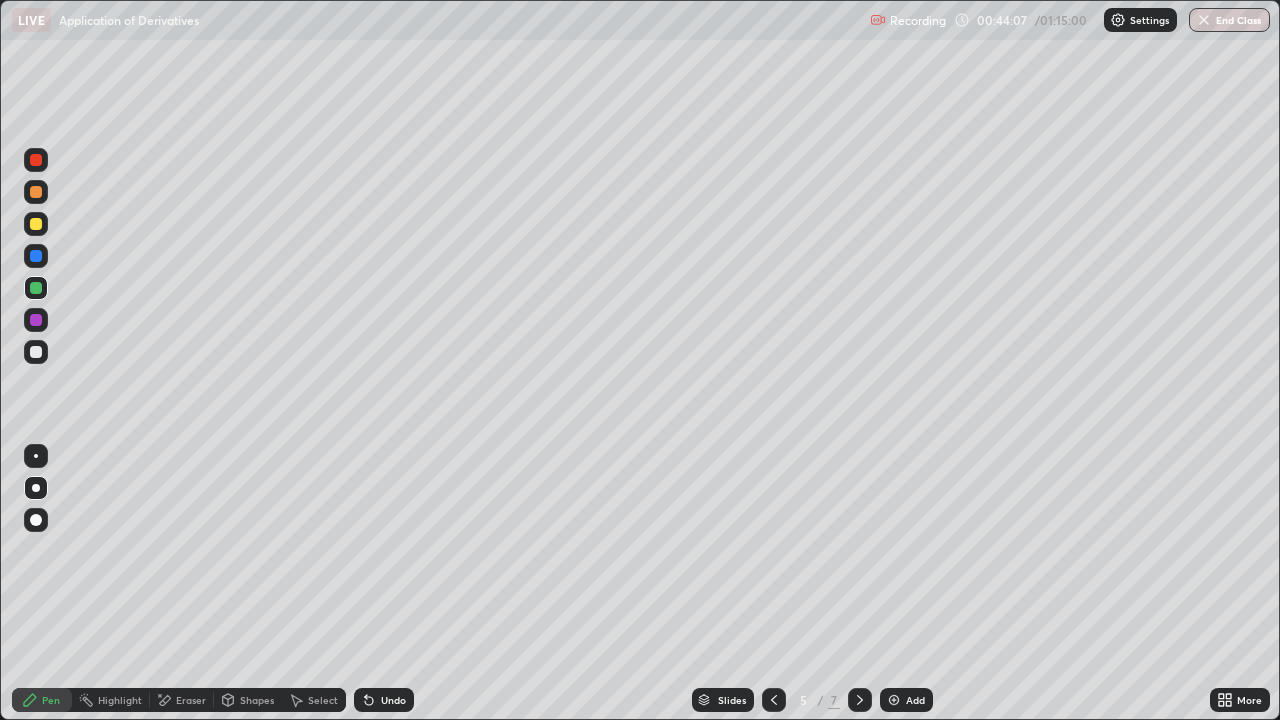 click 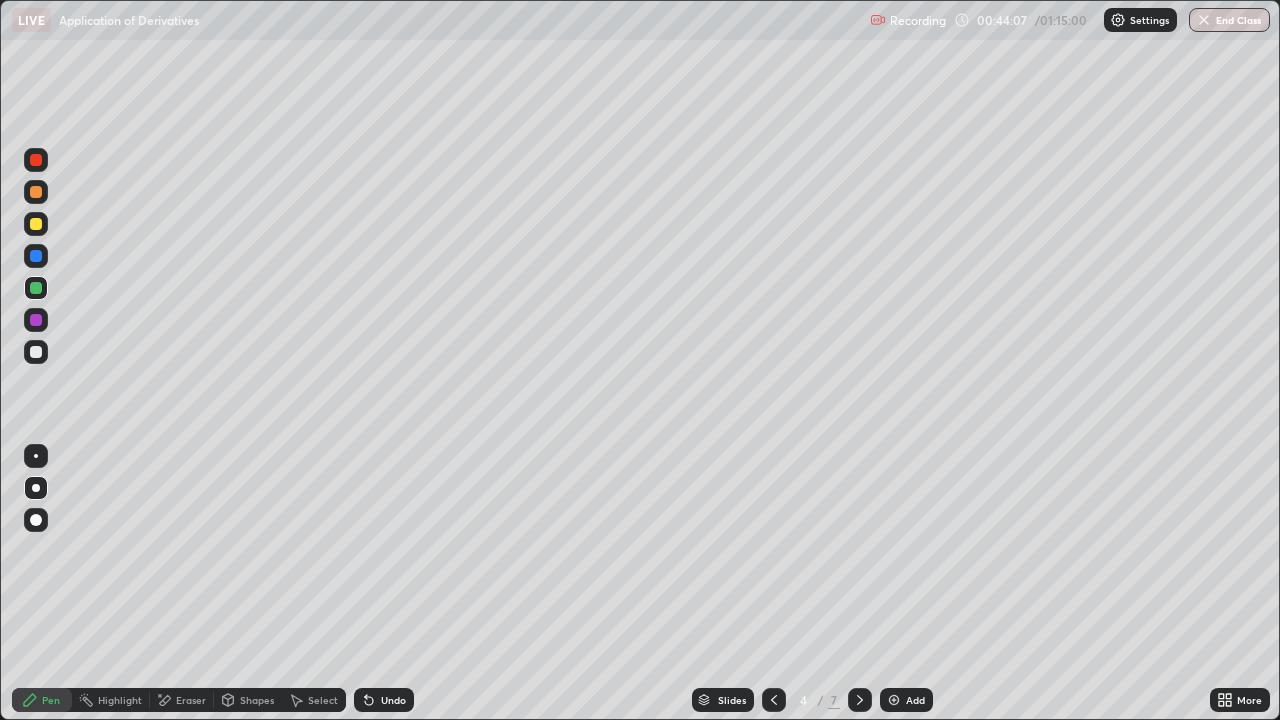 click 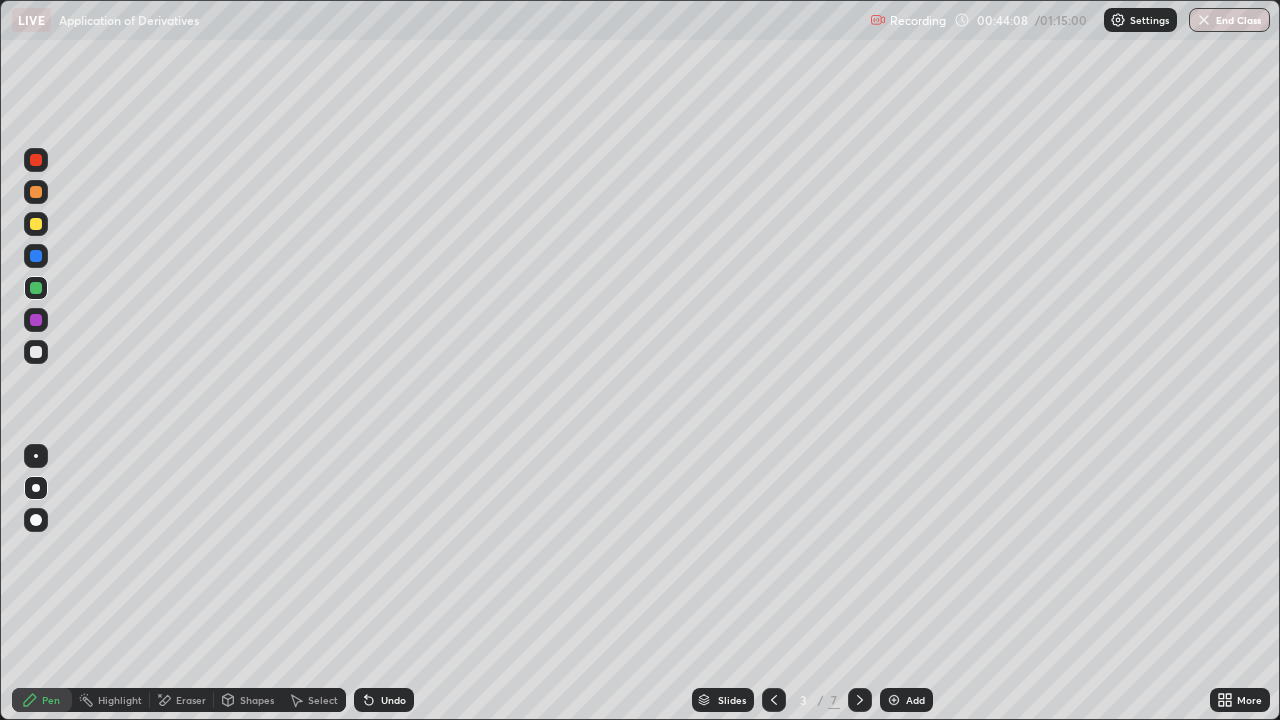 click 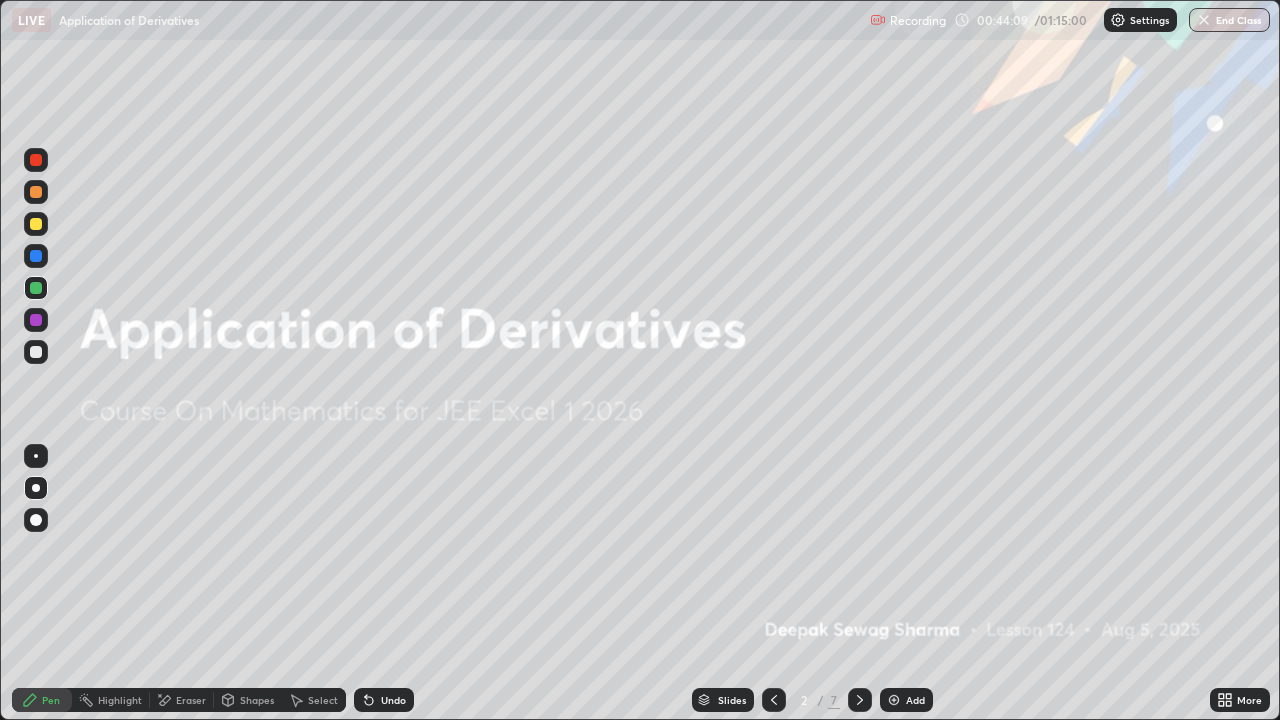 click 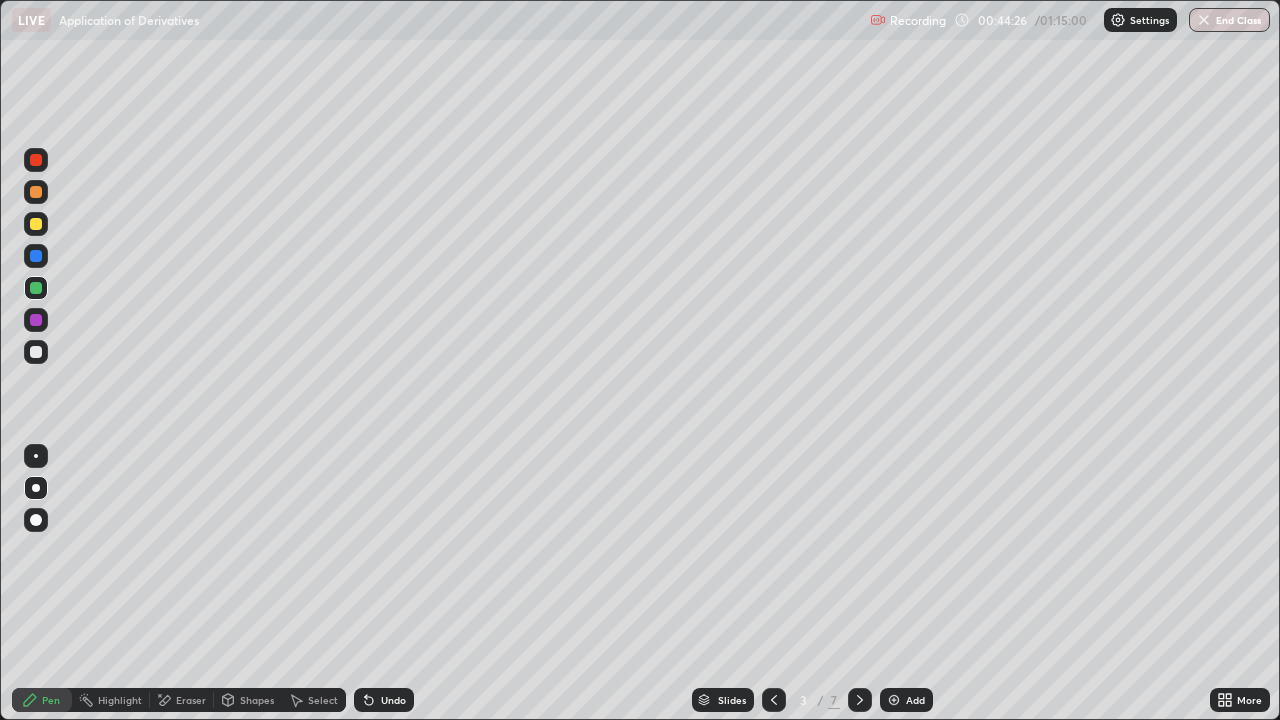 click 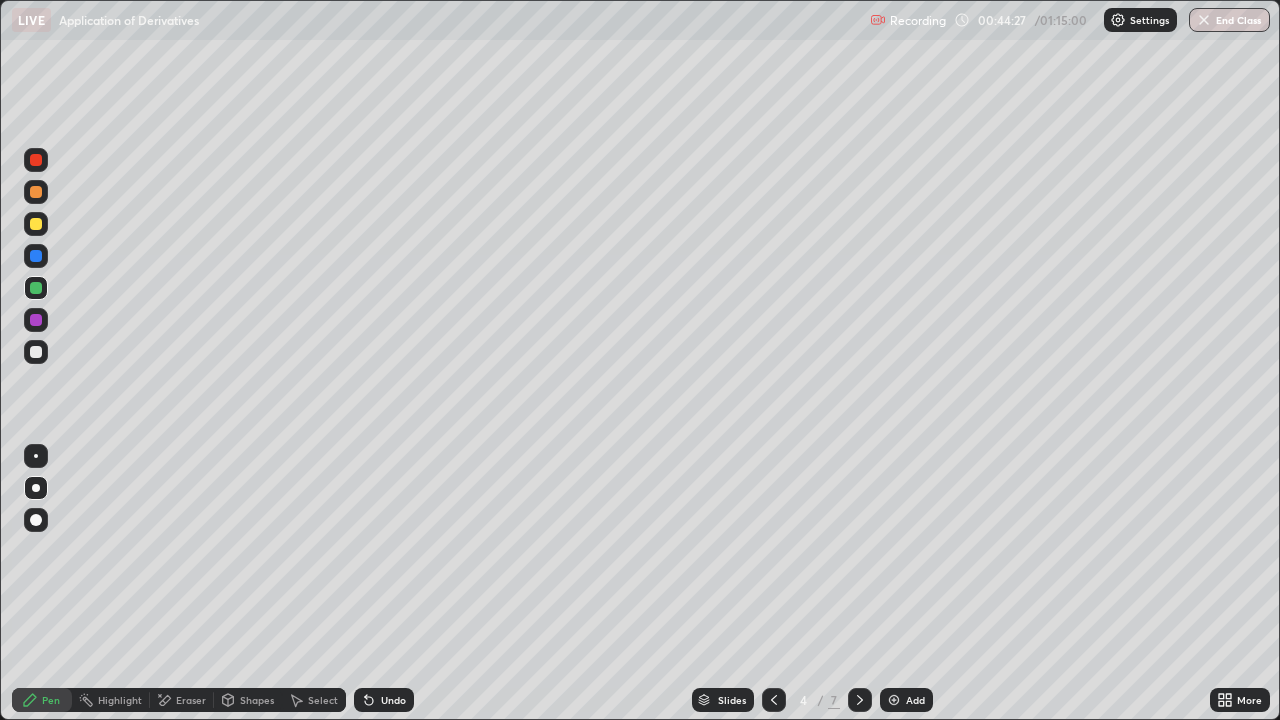 click 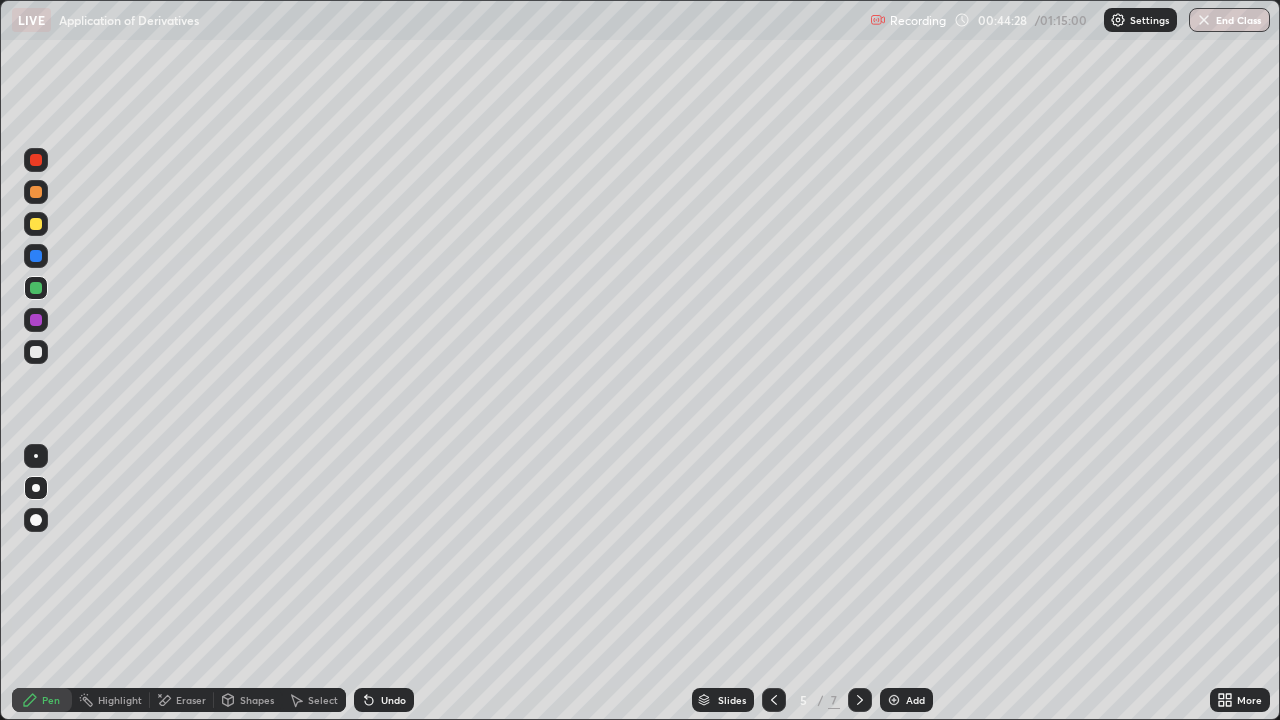 click 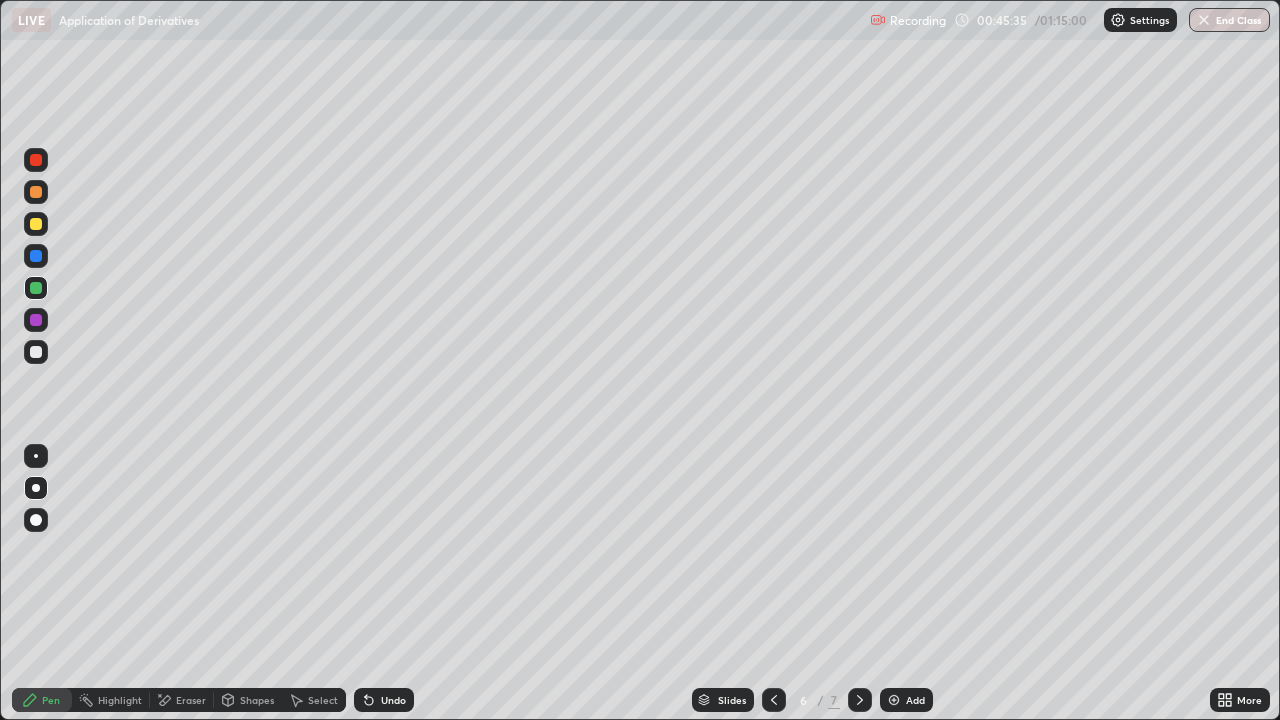 click 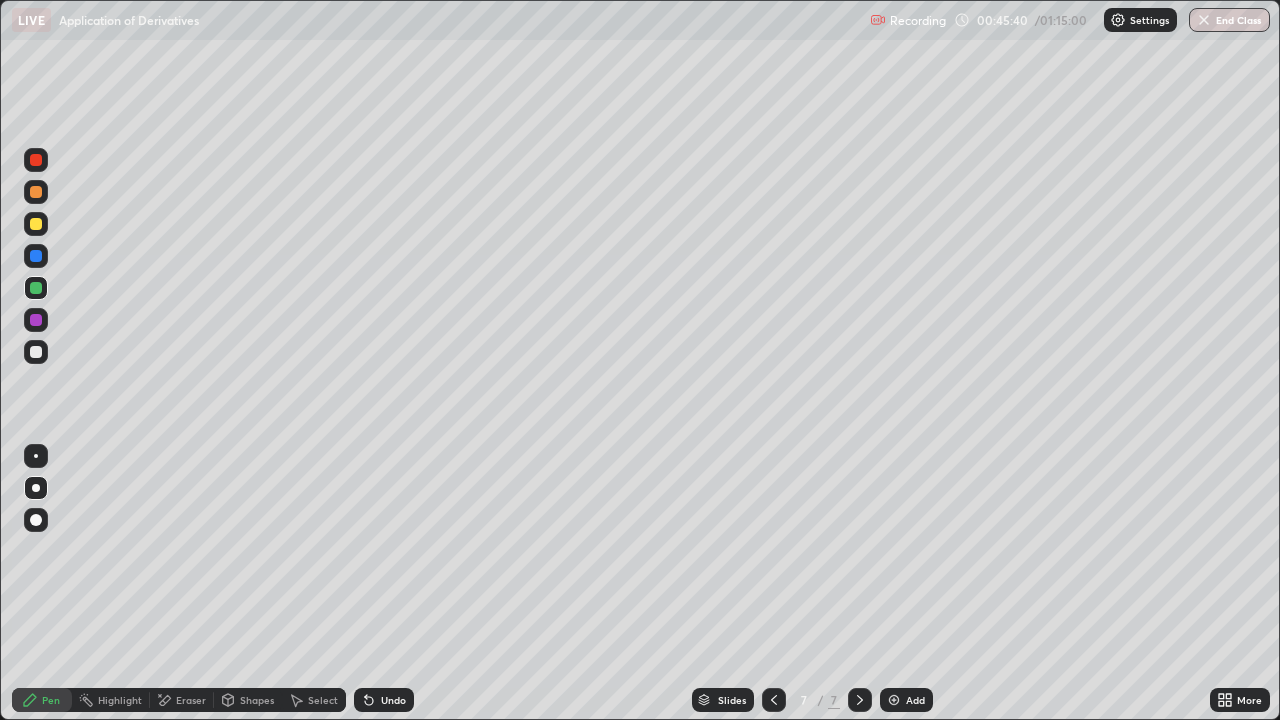 click 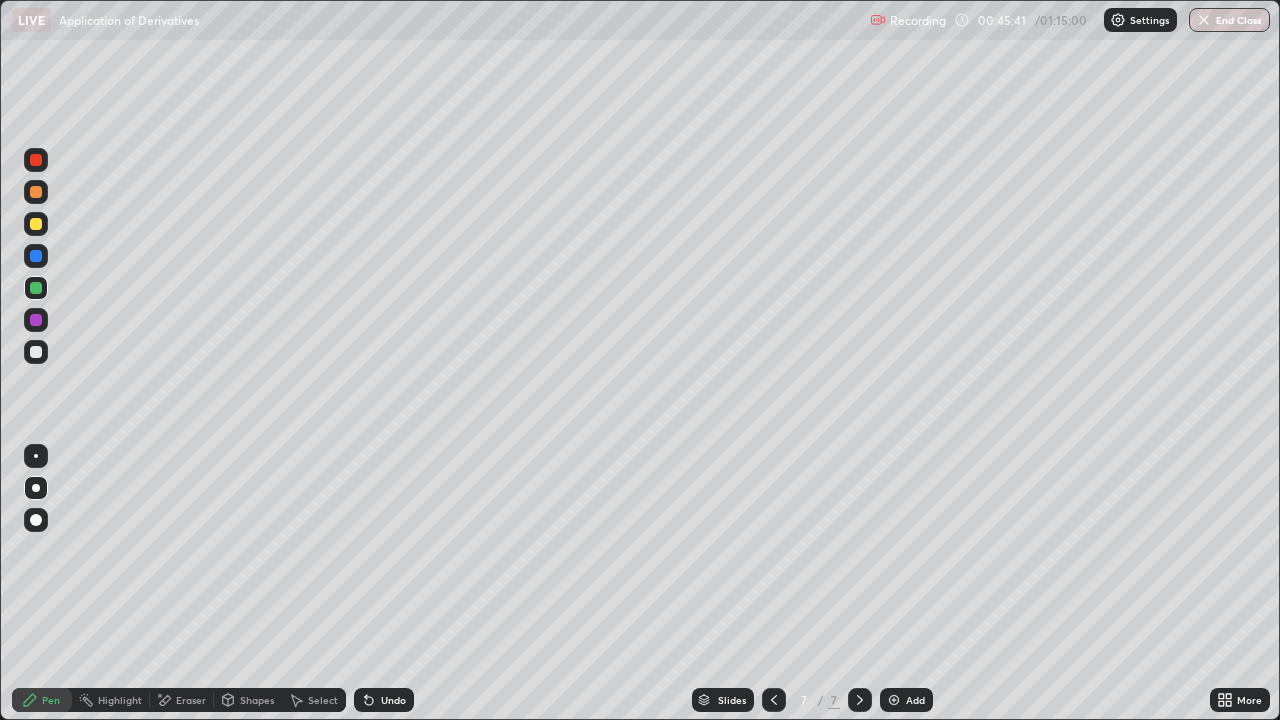 click at bounding box center (894, 700) 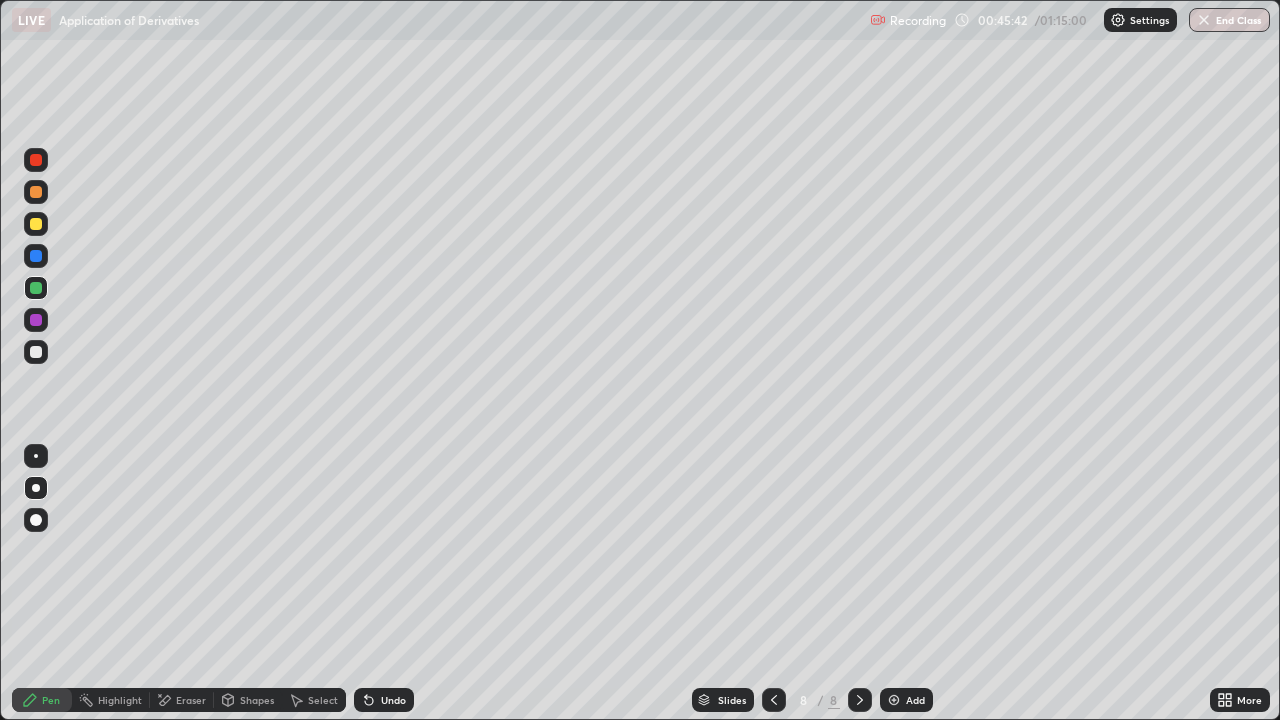 click at bounding box center (36, 352) 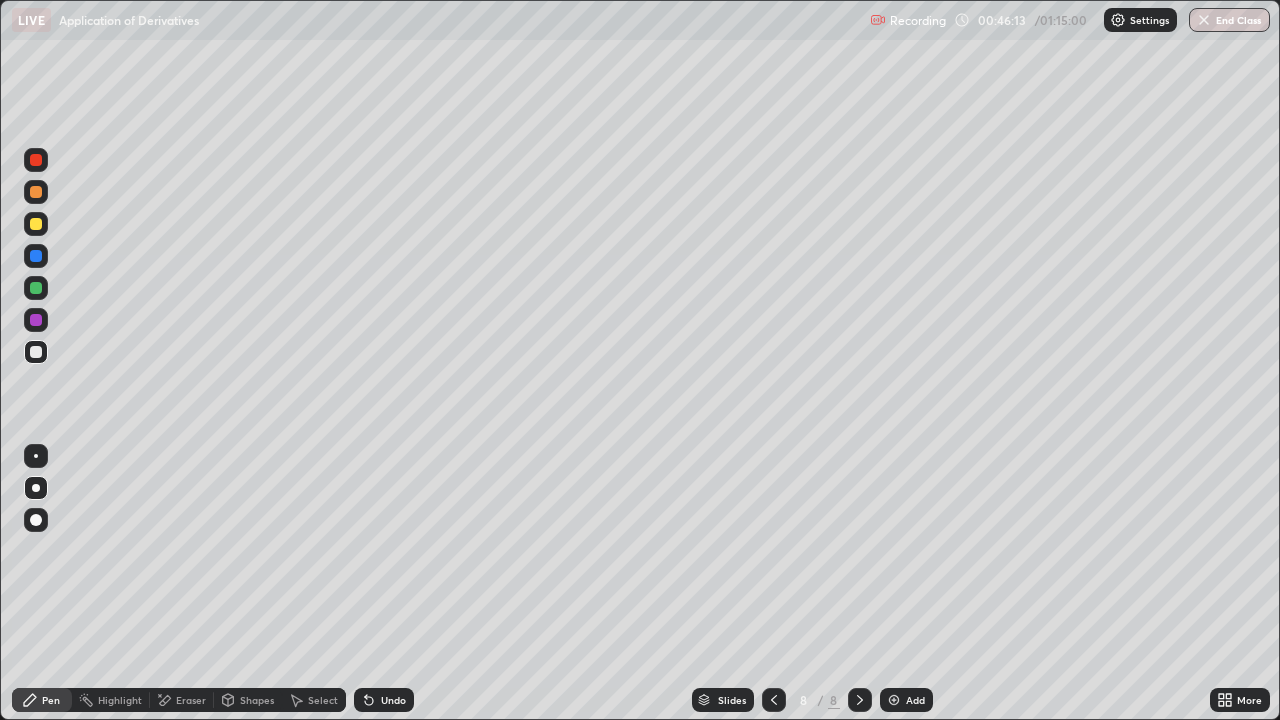 click at bounding box center (36, 288) 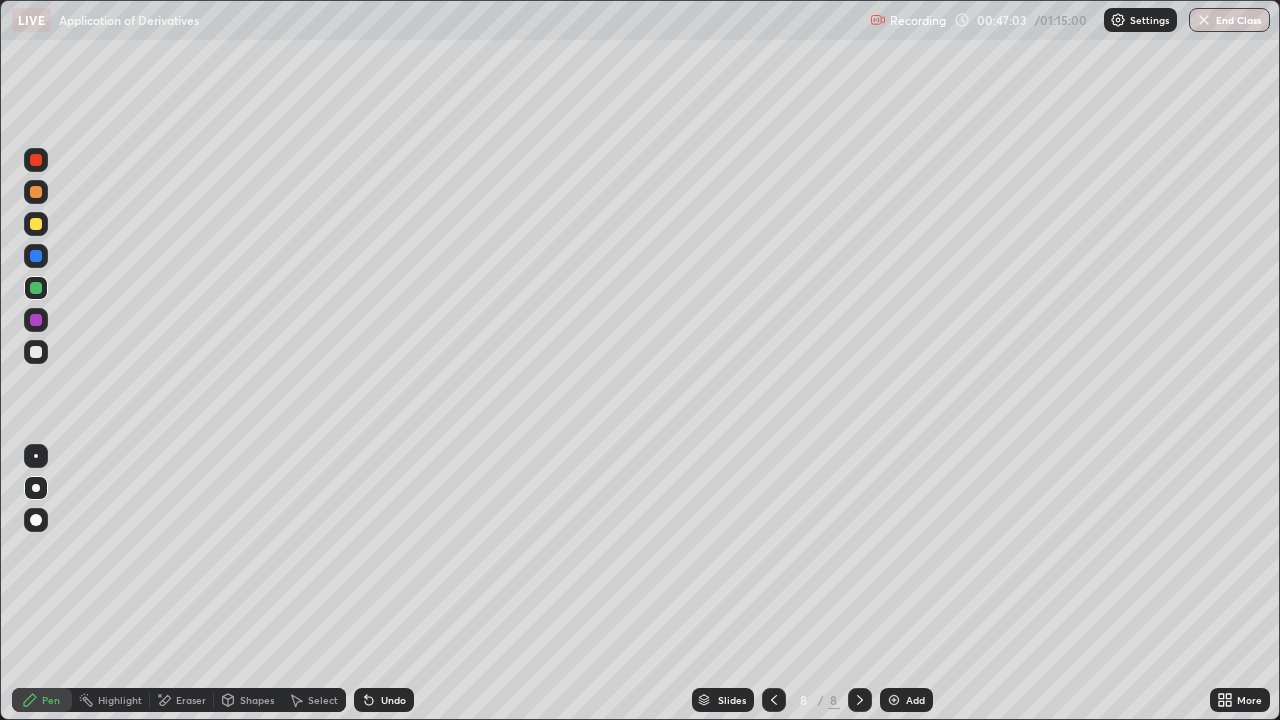 click at bounding box center (36, 256) 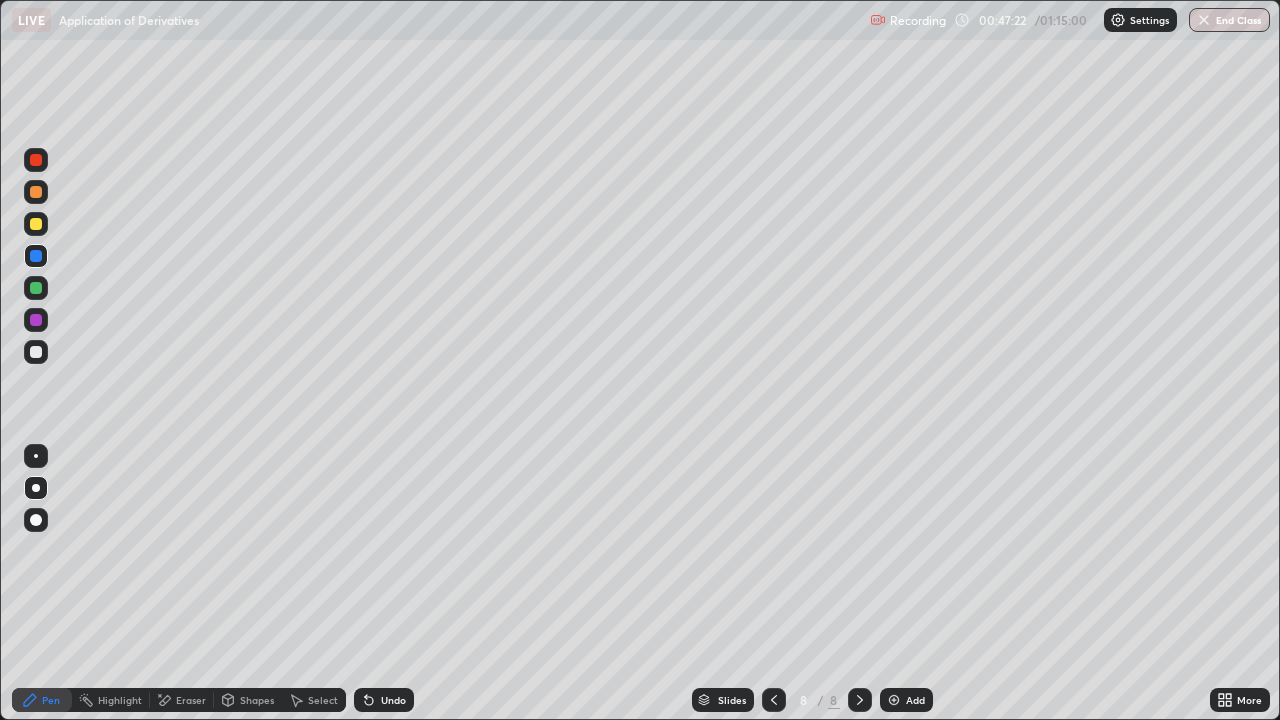click at bounding box center (36, 224) 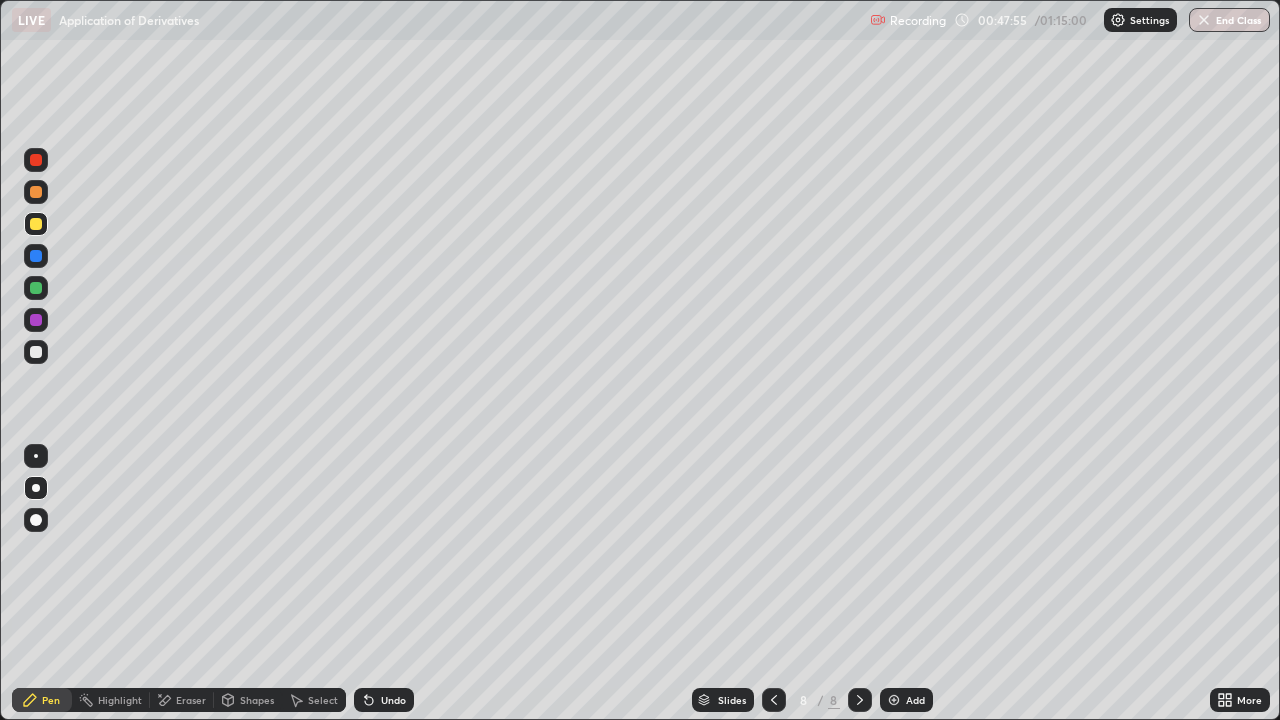 click at bounding box center (36, 256) 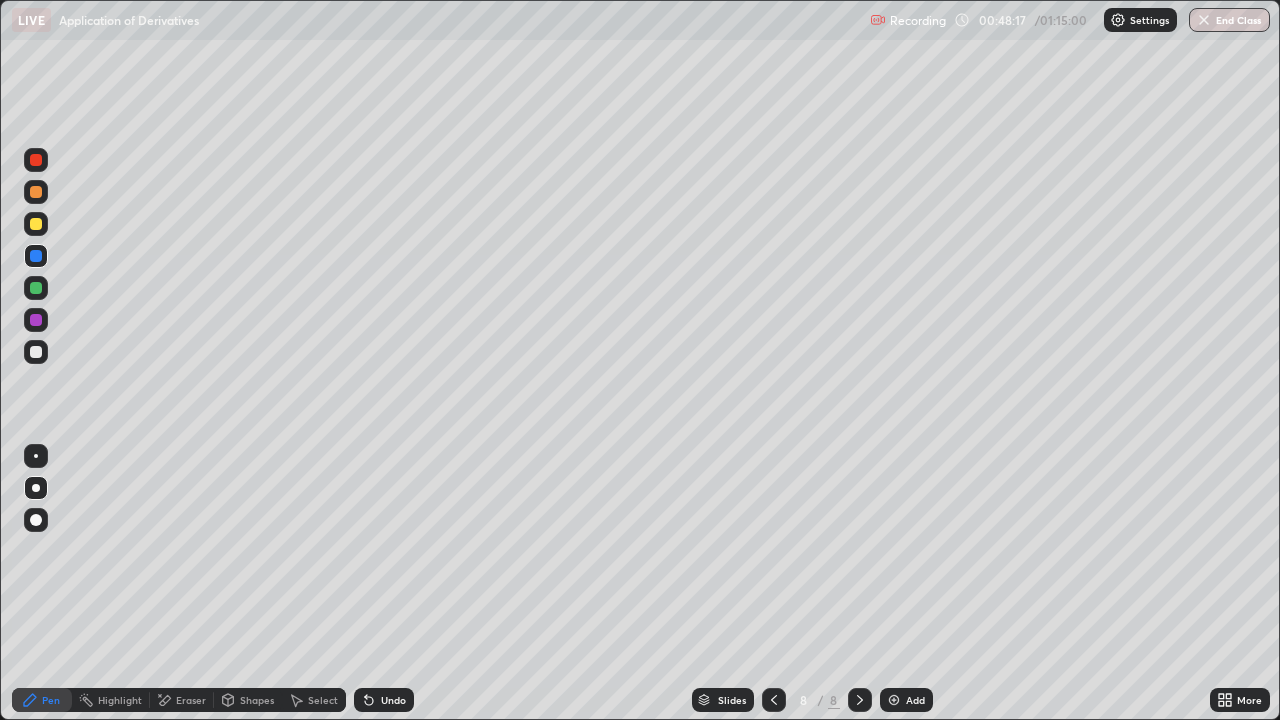 click 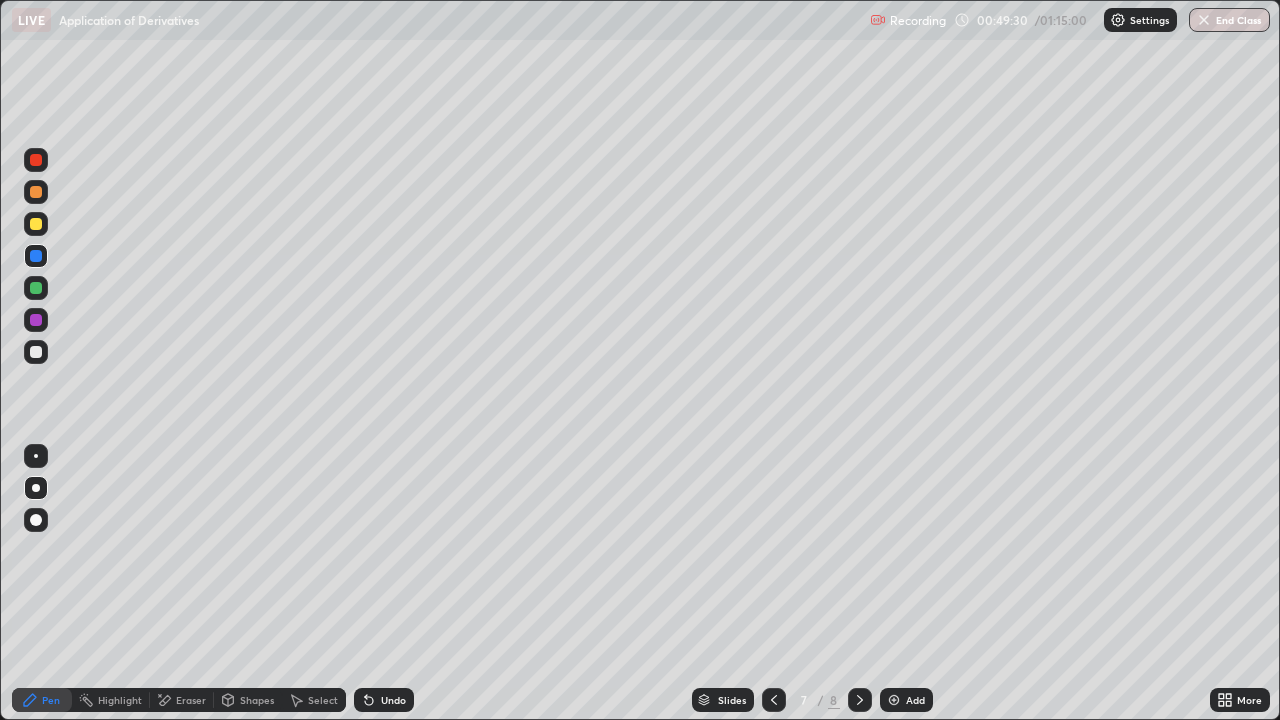 click 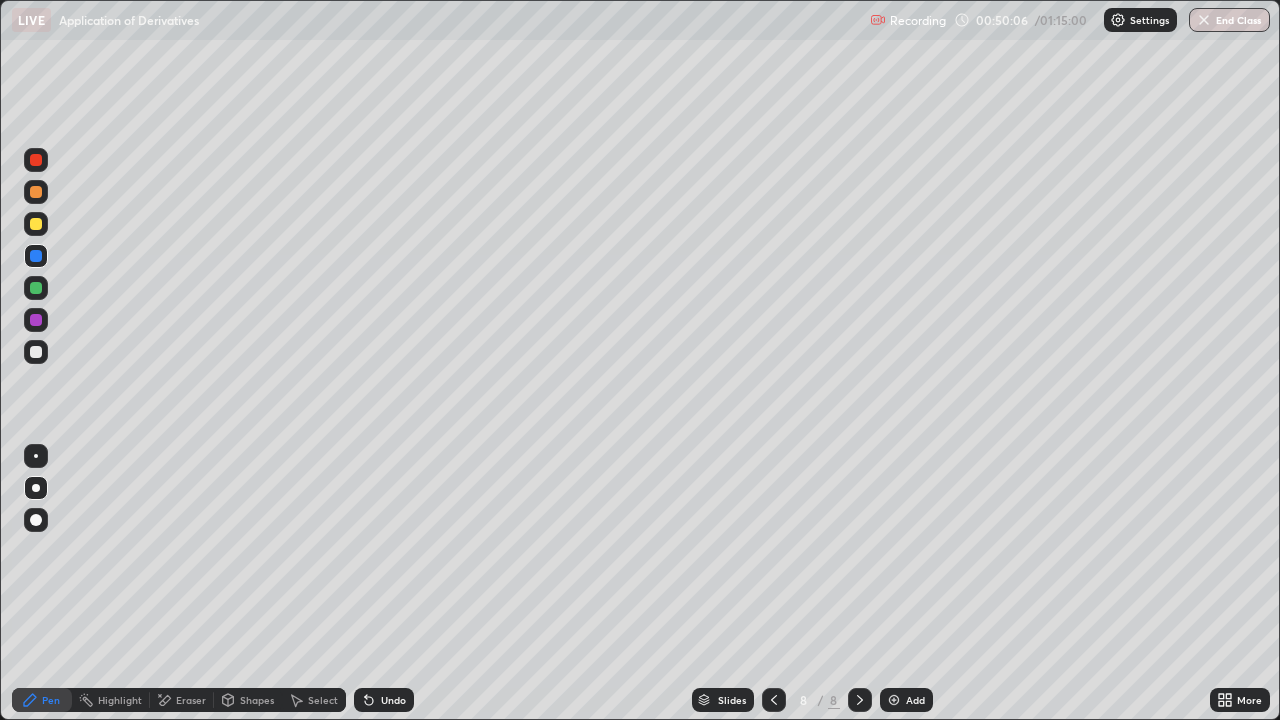 click 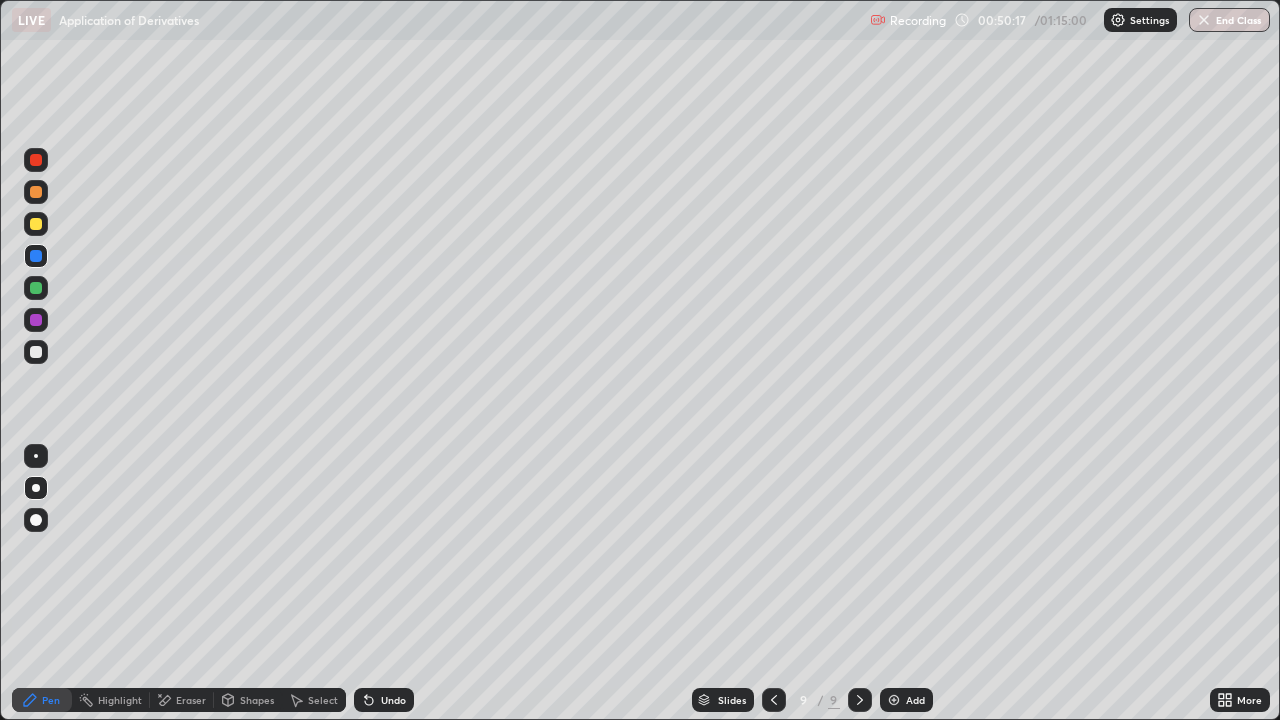 click at bounding box center [36, 288] 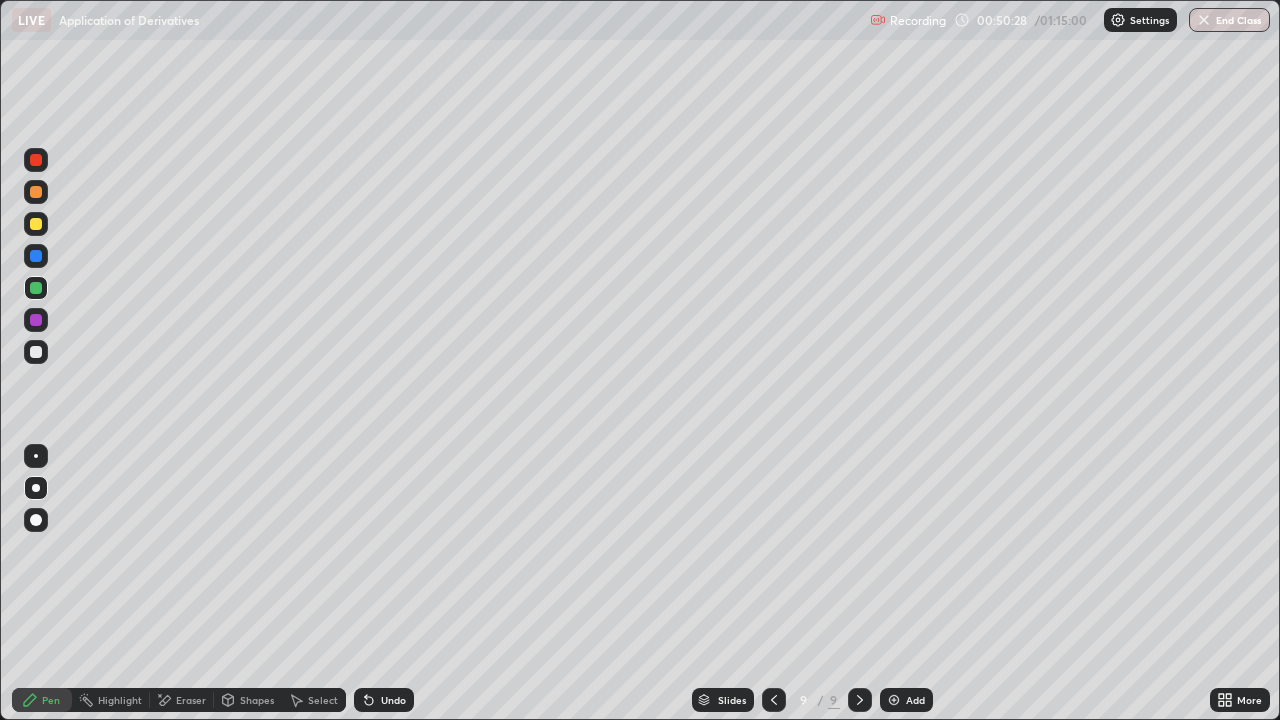 click at bounding box center [36, 224] 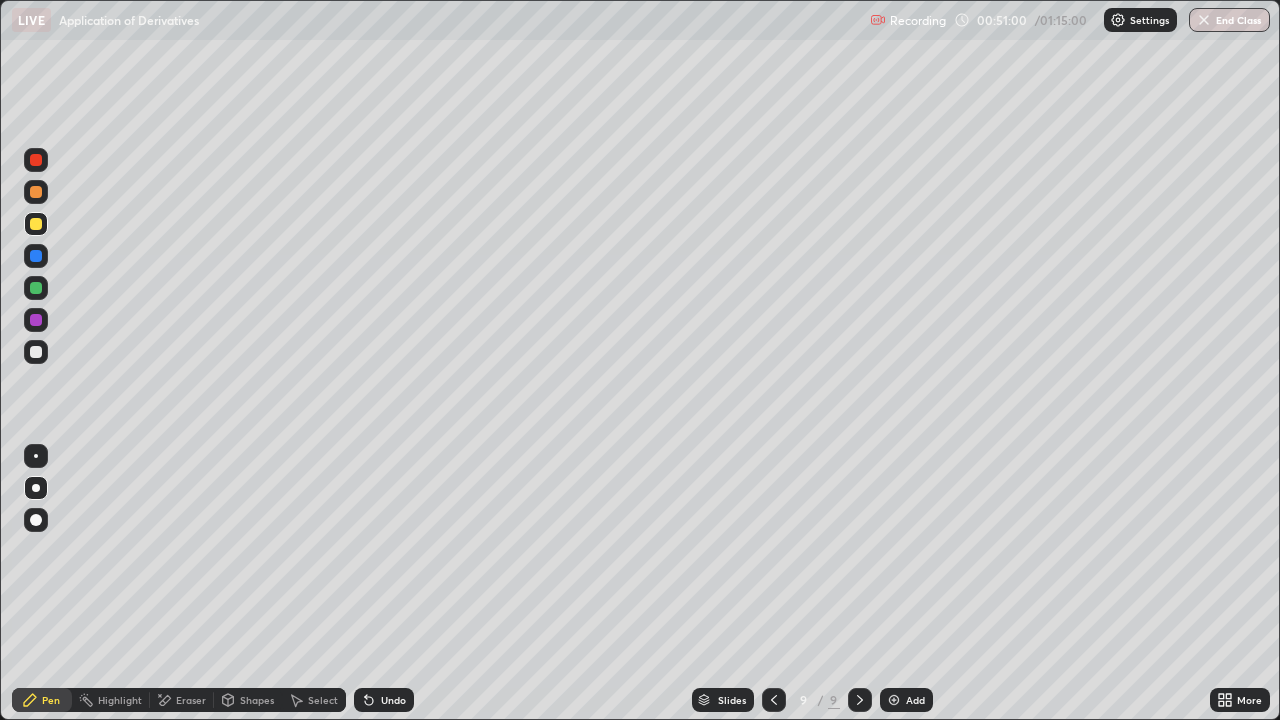 click at bounding box center (36, 352) 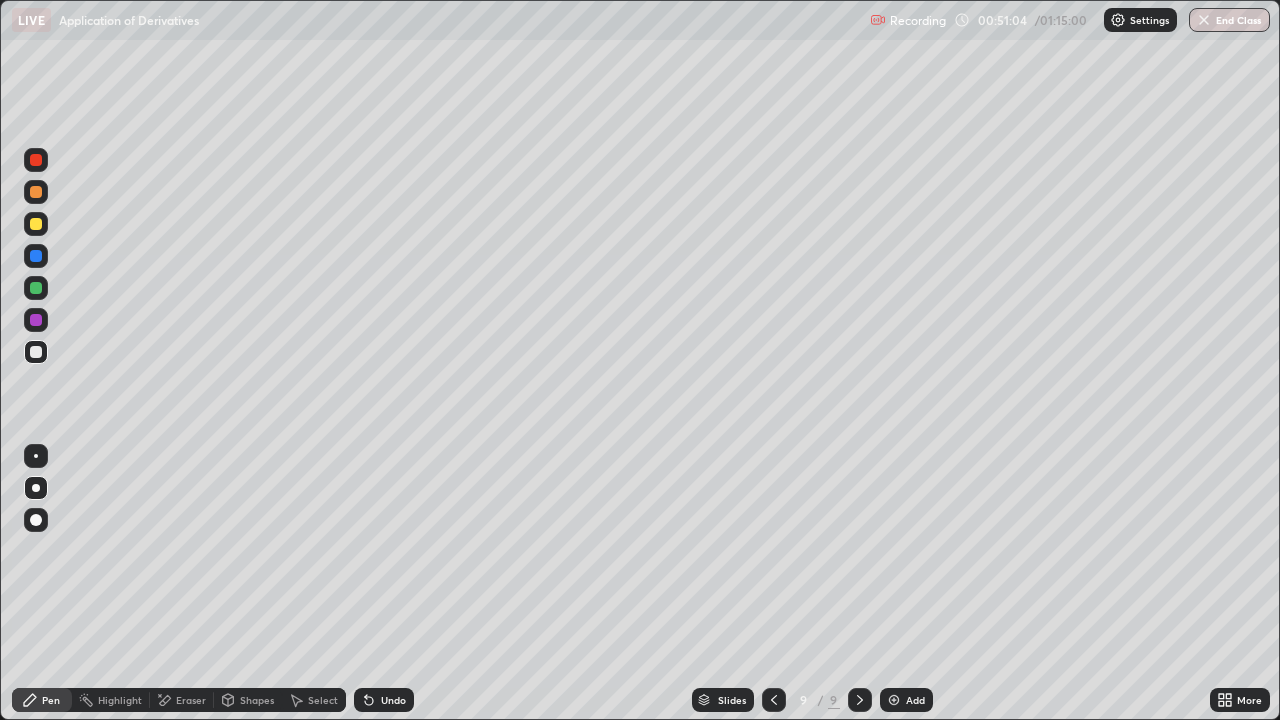 click on "Undo" at bounding box center (384, 700) 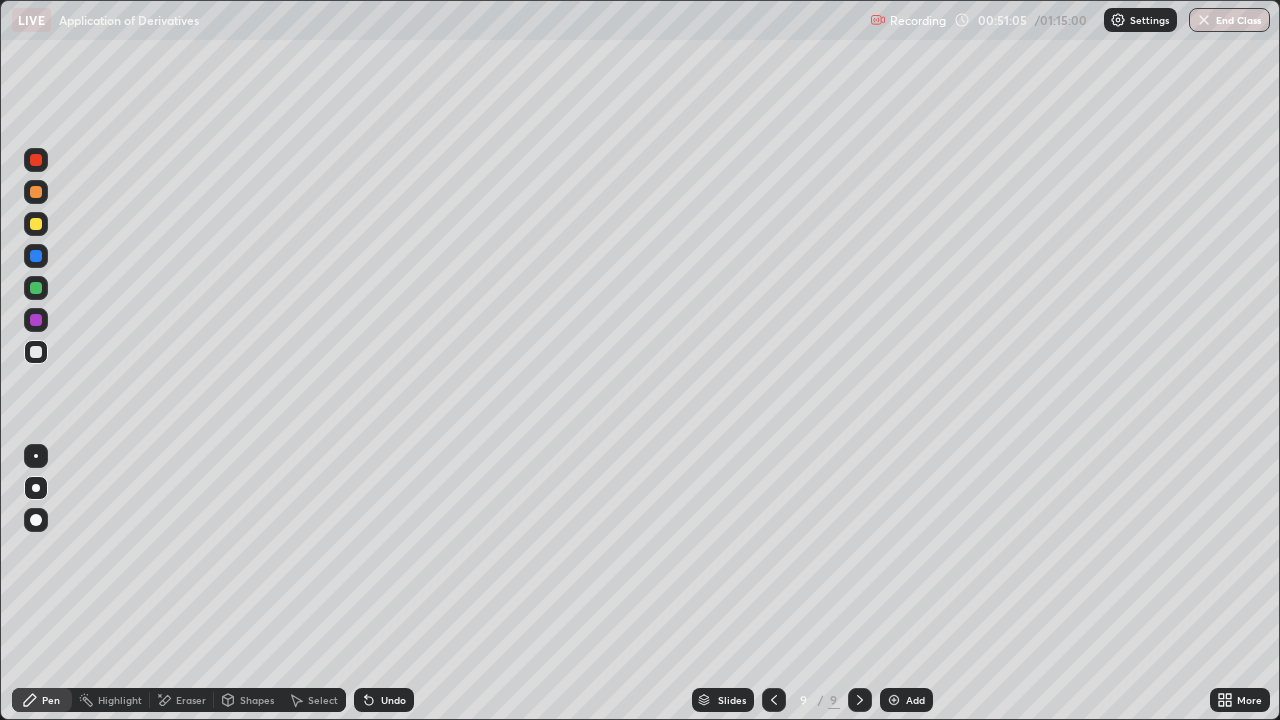 click on "Undo" at bounding box center (384, 700) 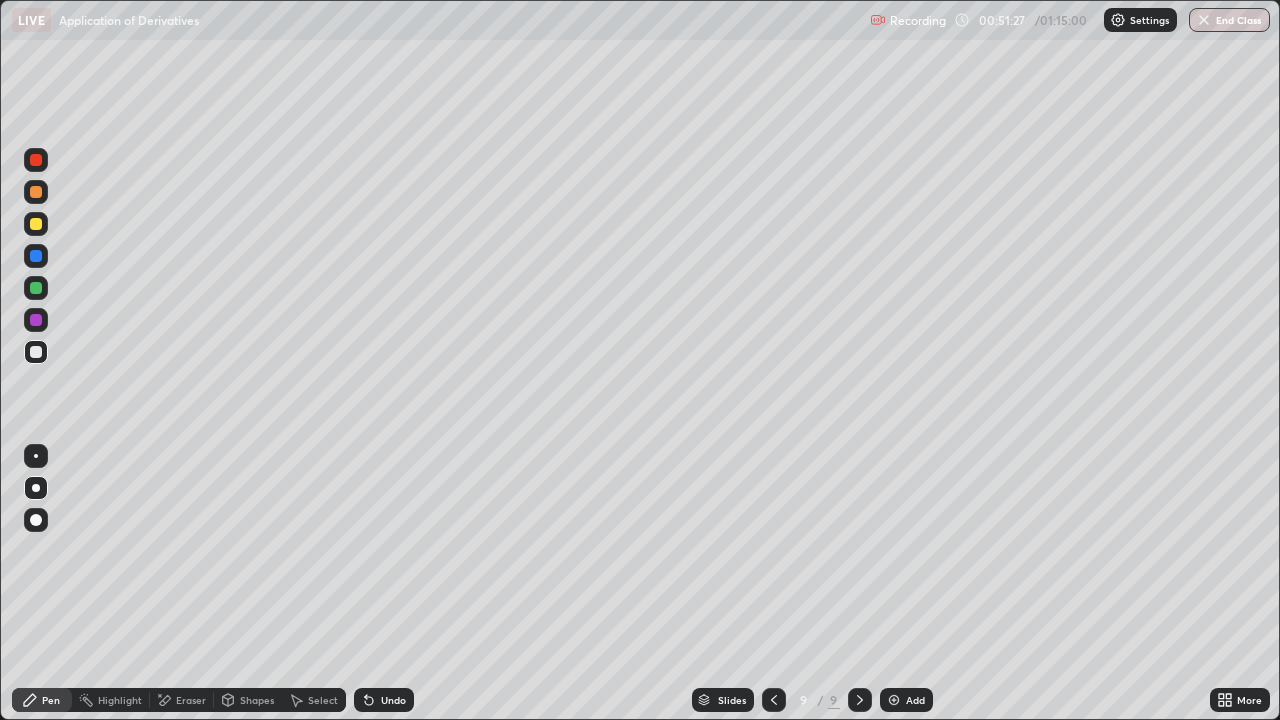 click at bounding box center [36, 352] 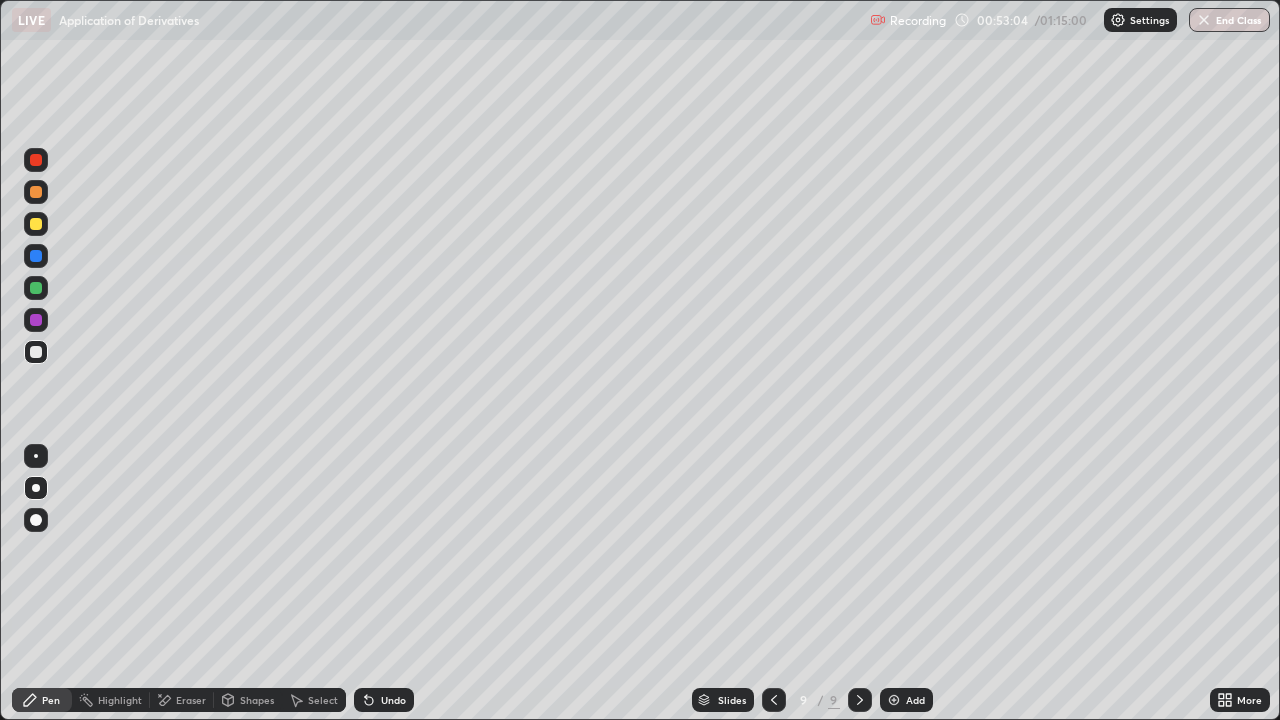 click at bounding box center [36, 224] 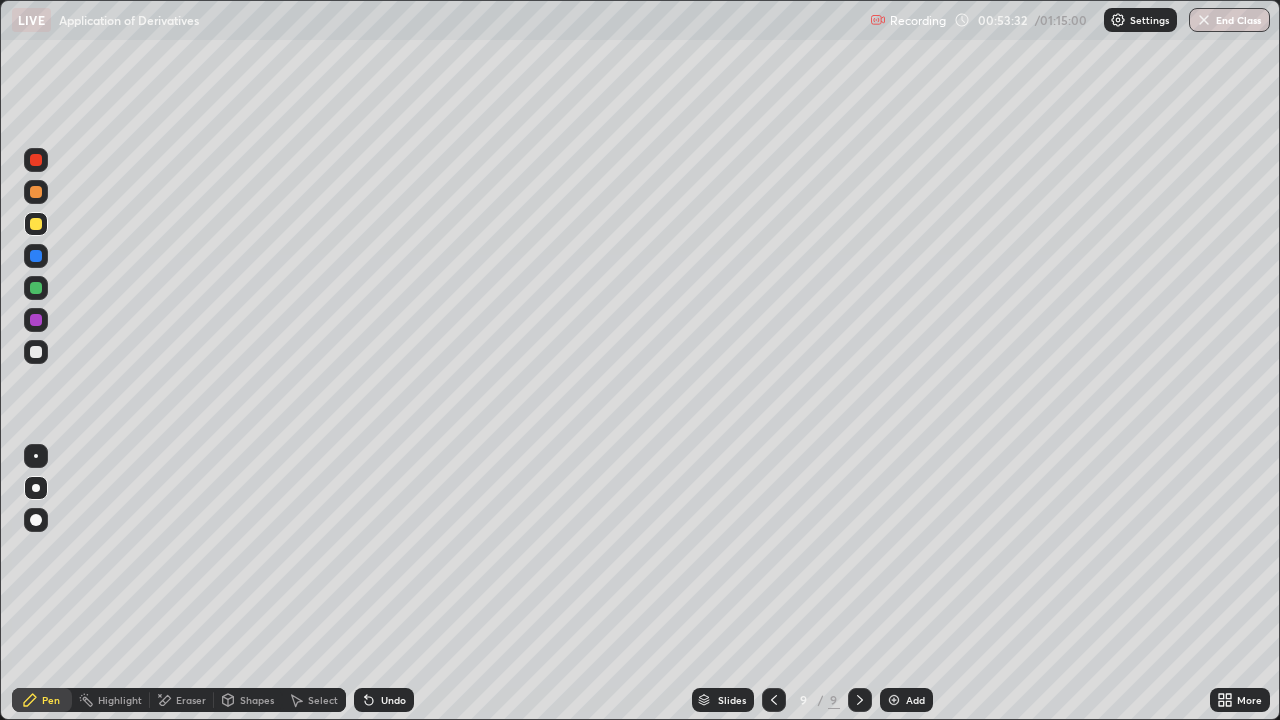 click at bounding box center [36, 256] 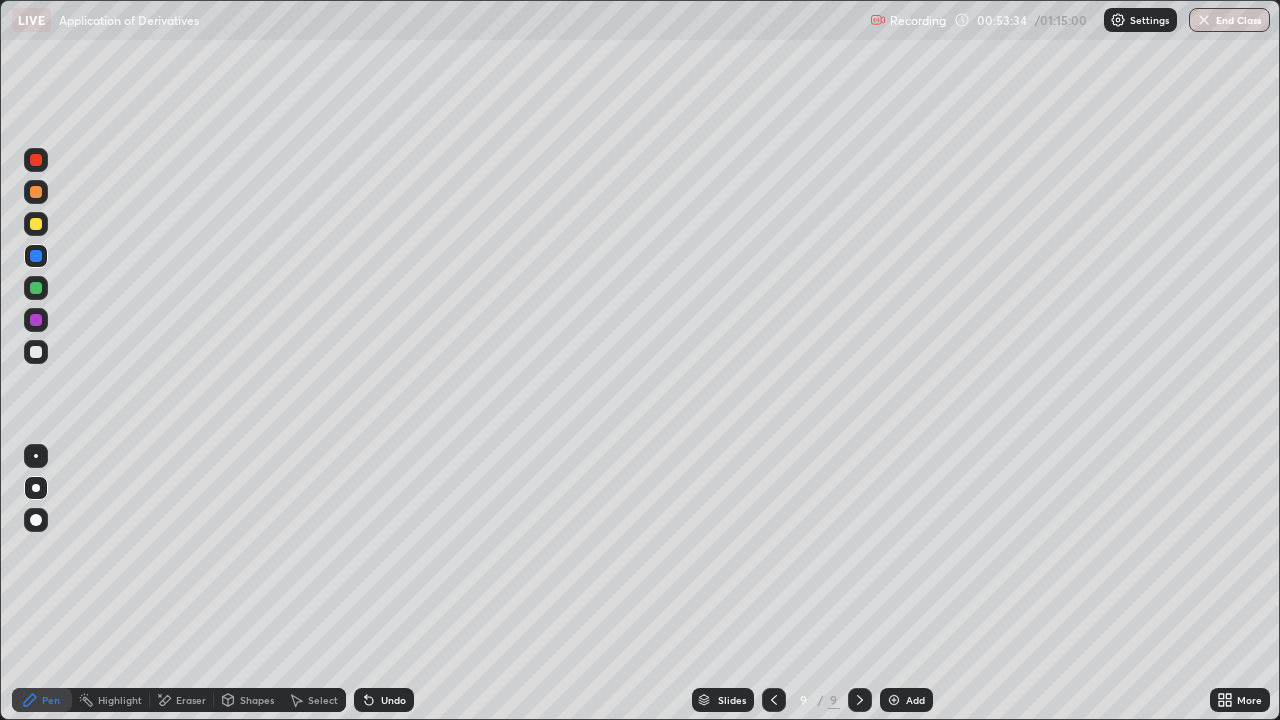 click at bounding box center [36, 288] 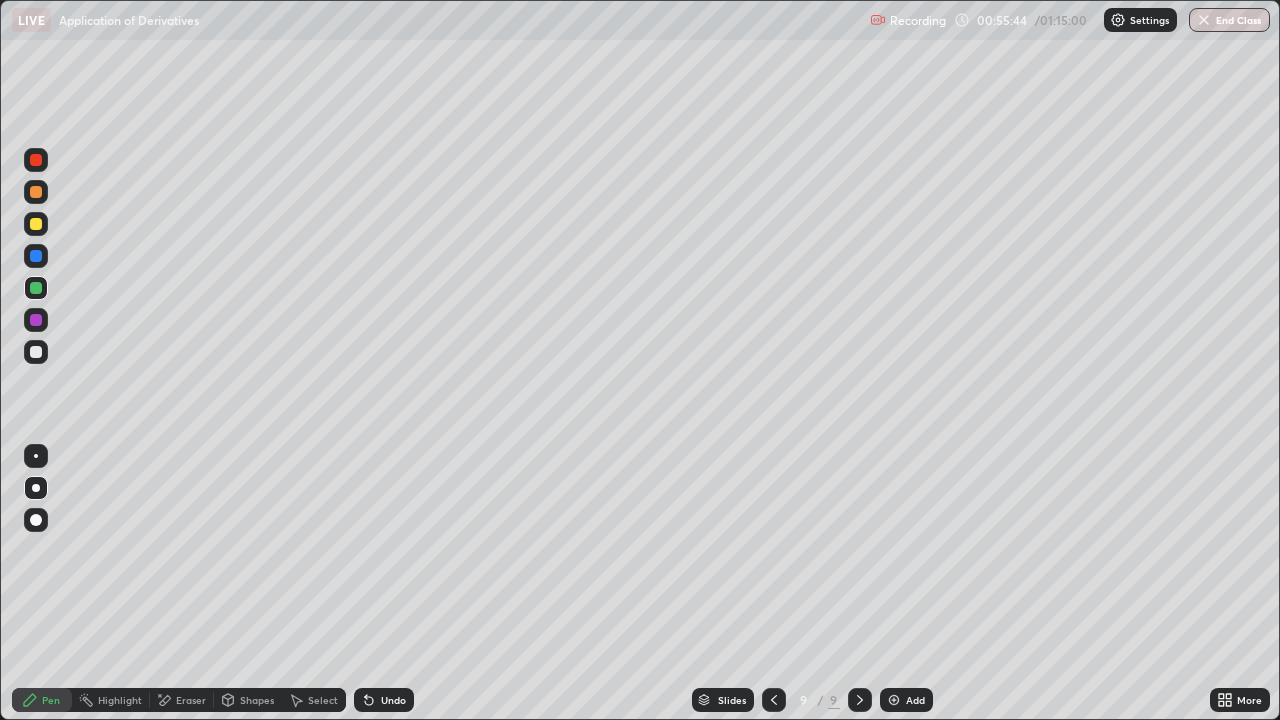 click at bounding box center [36, 320] 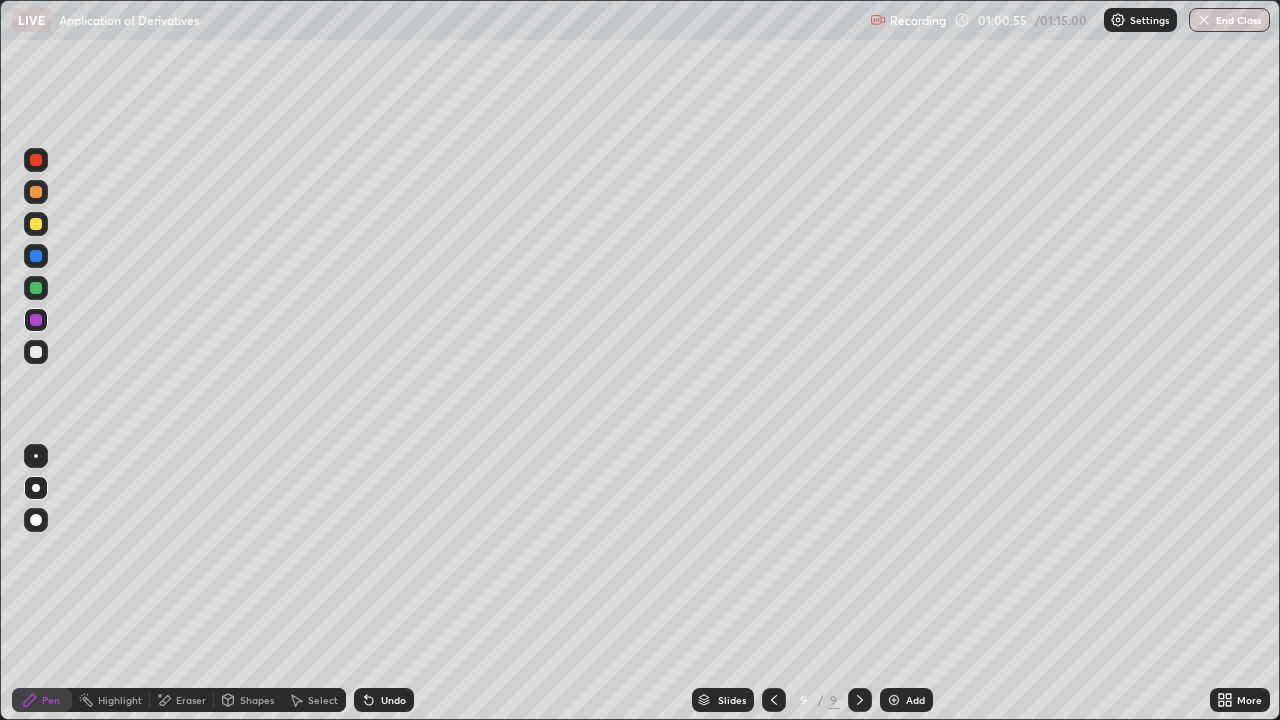 click 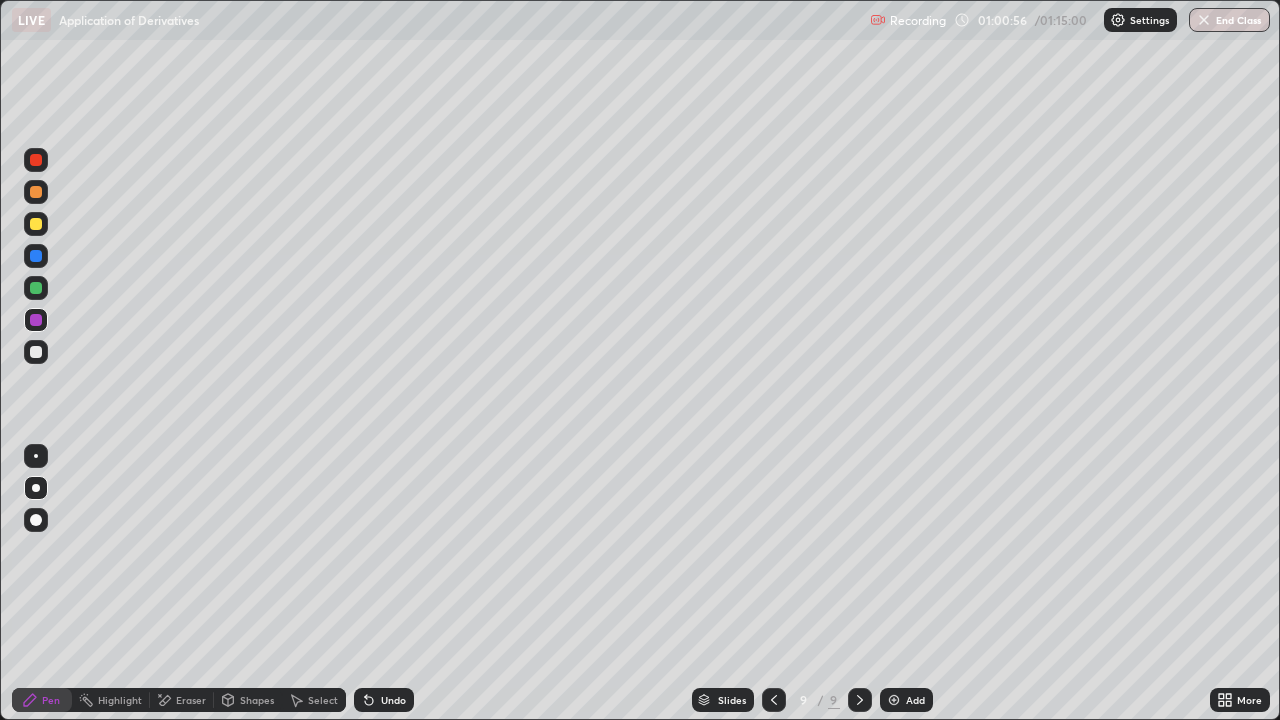 click at bounding box center (894, 700) 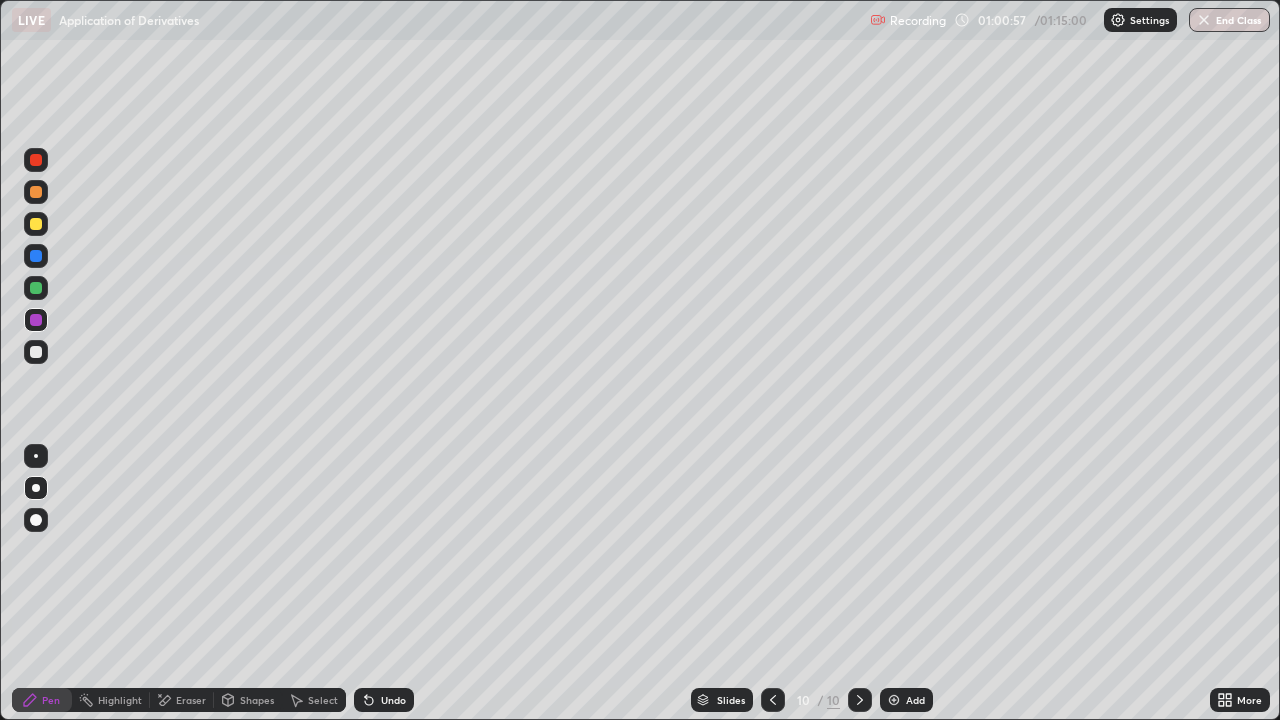 click at bounding box center (36, 288) 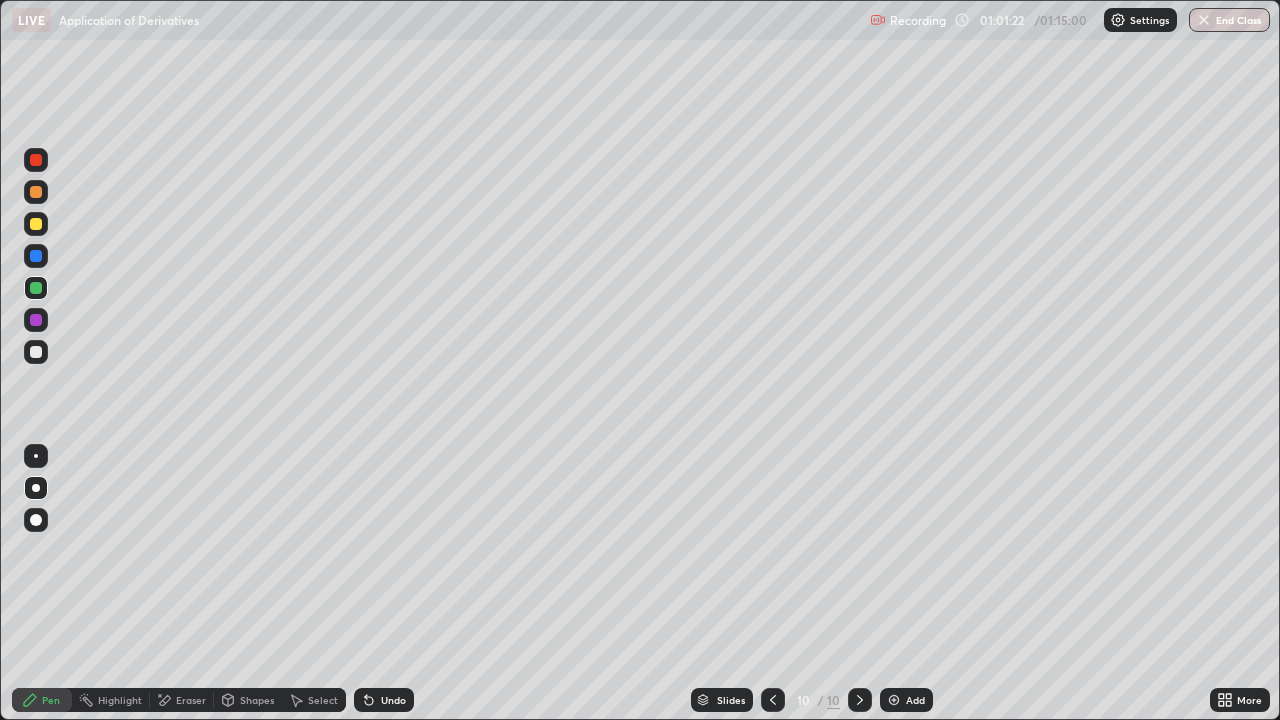 click at bounding box center (36, 352) 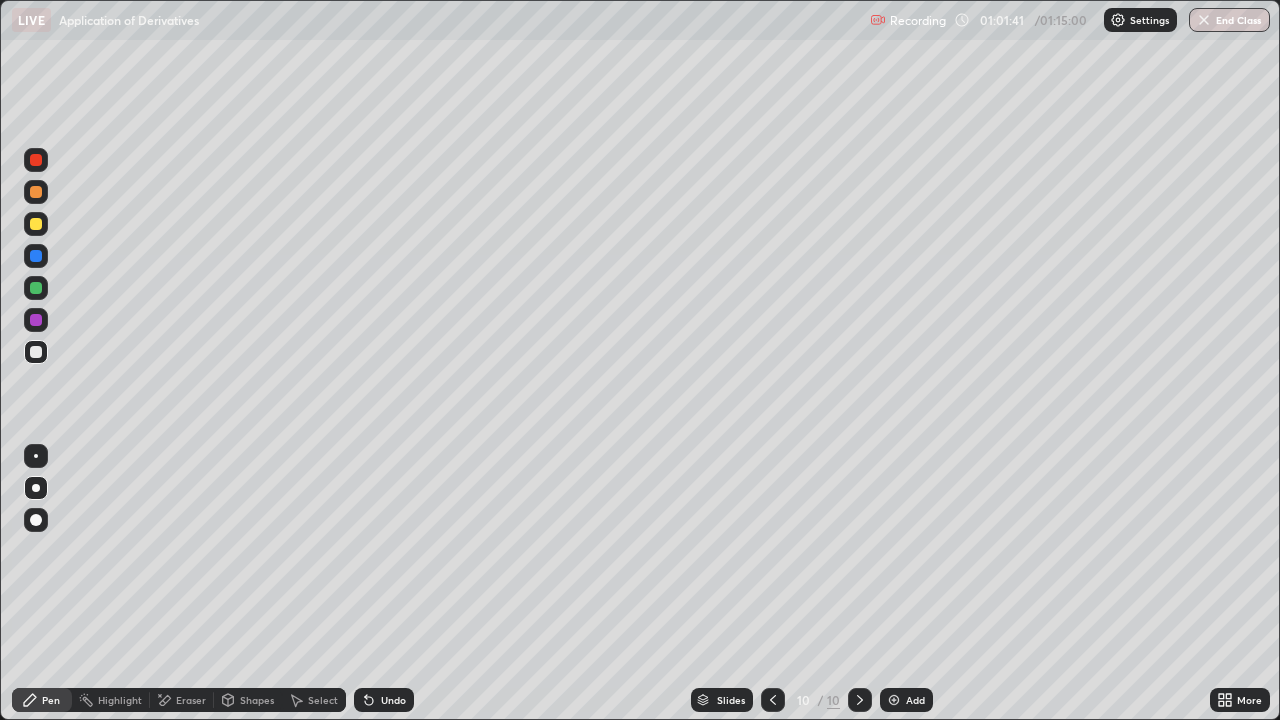 click at bounding box center (36, 224) 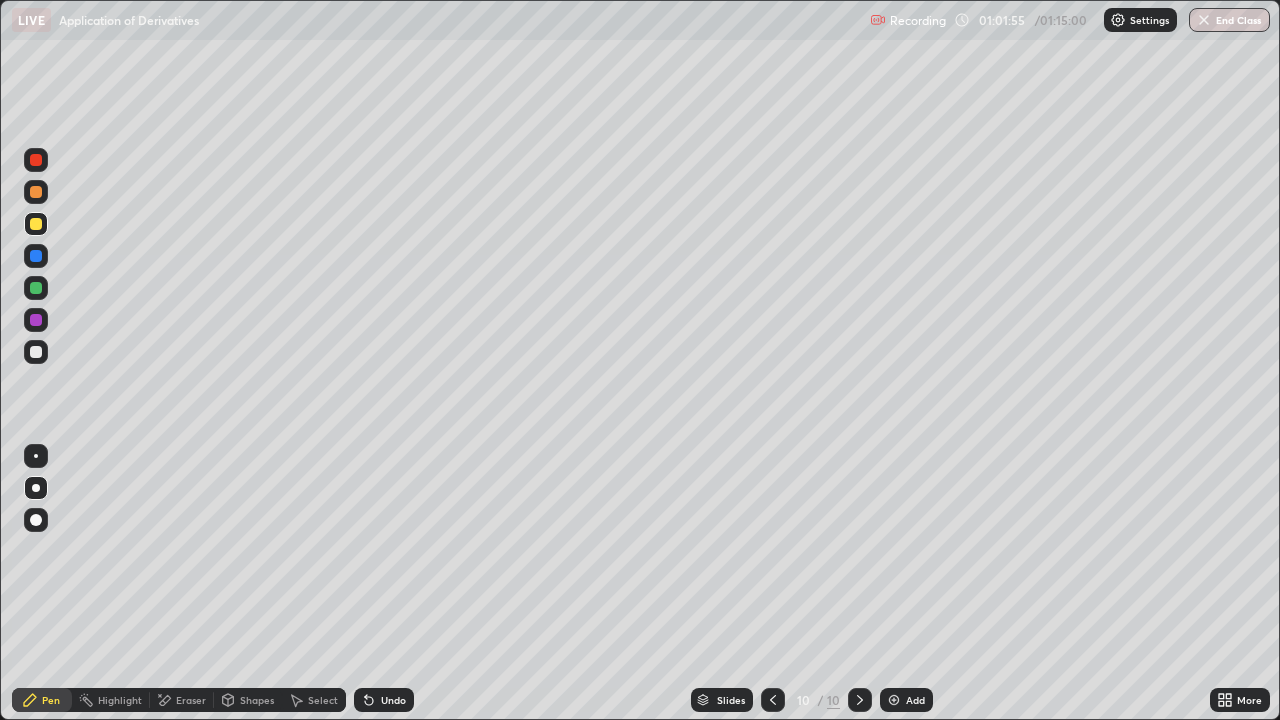click on "Undo" at bounding box center (393, 700) 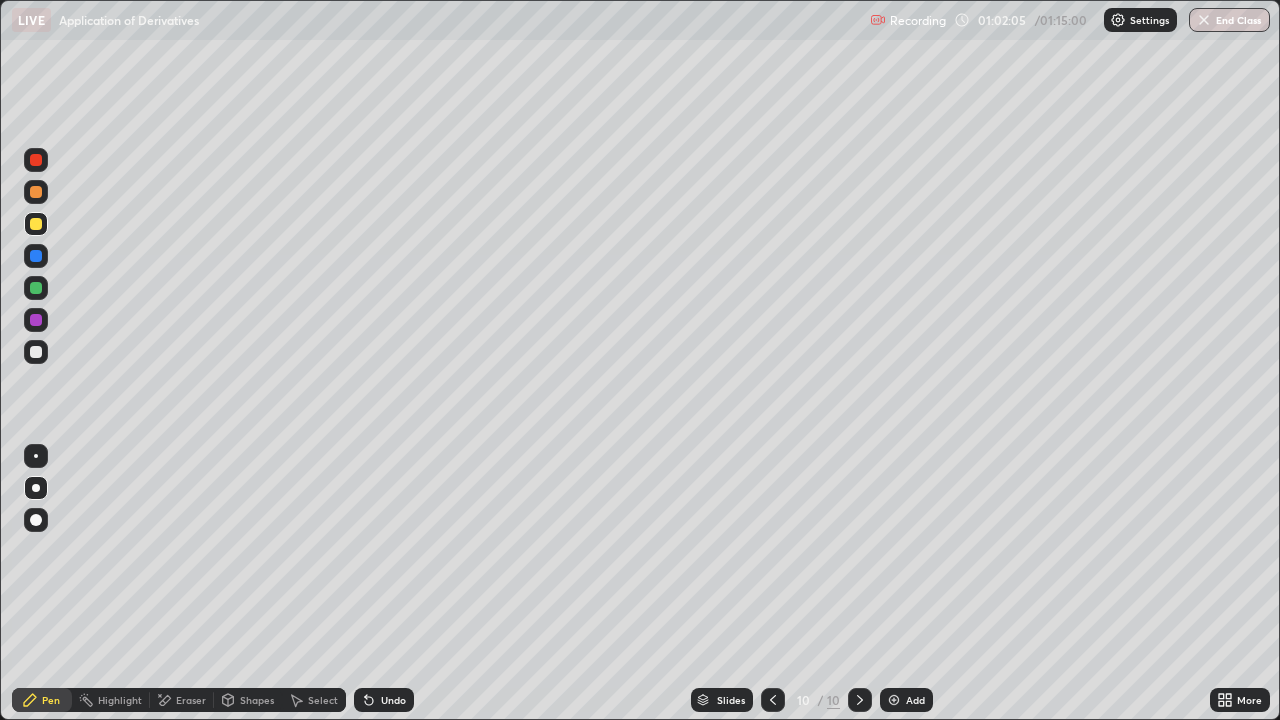 click on "Undo" at bounding box center [393, 700] 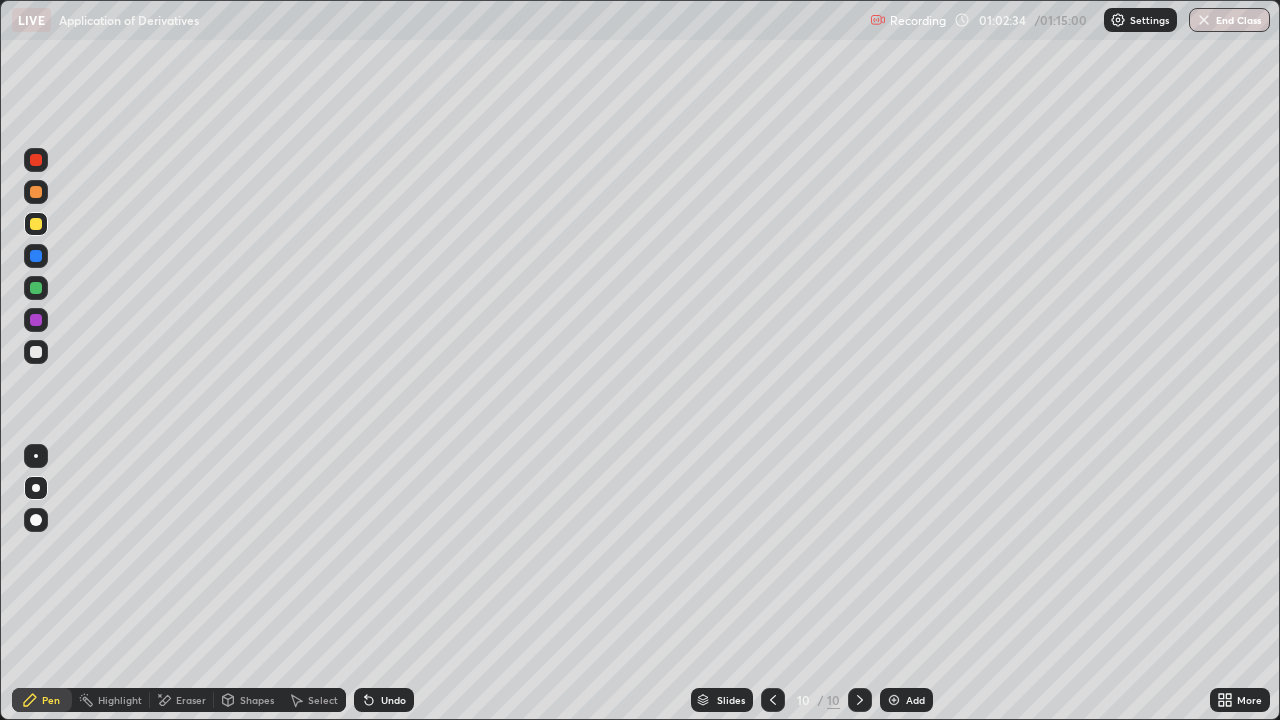 click at bounding box center (36, 352) 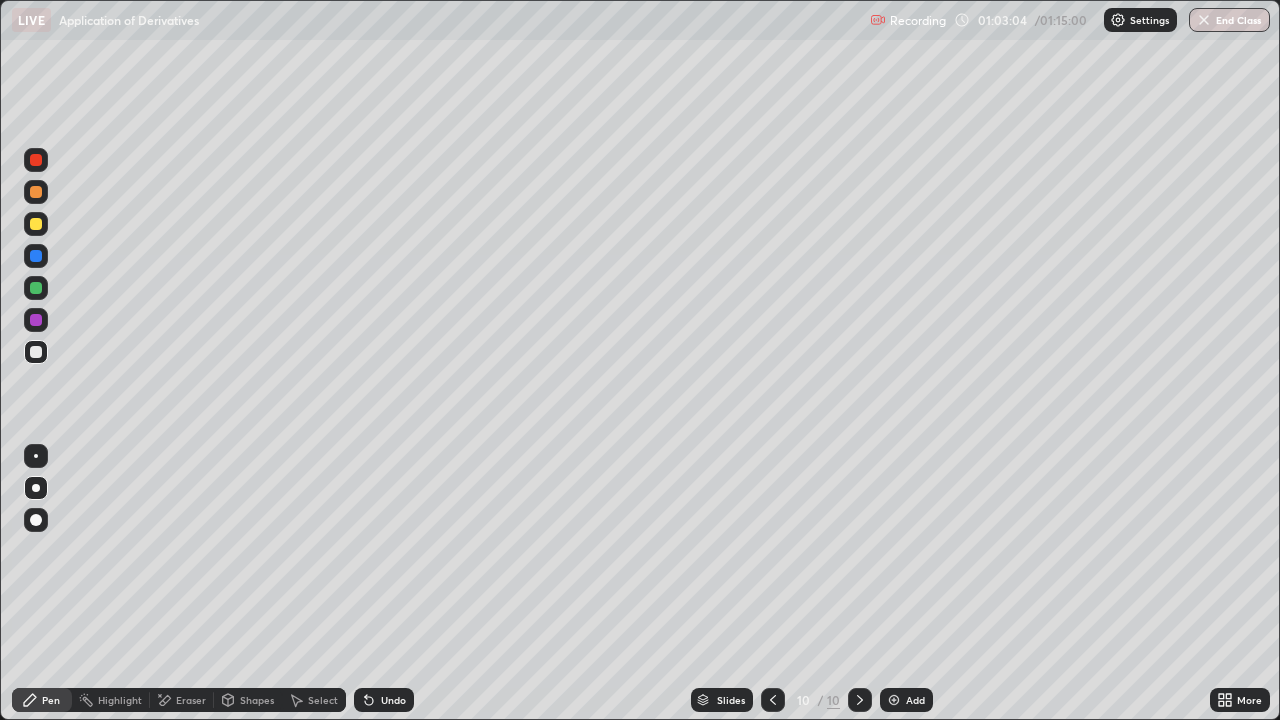 click on "Undo" at bounding box center (393, 700) 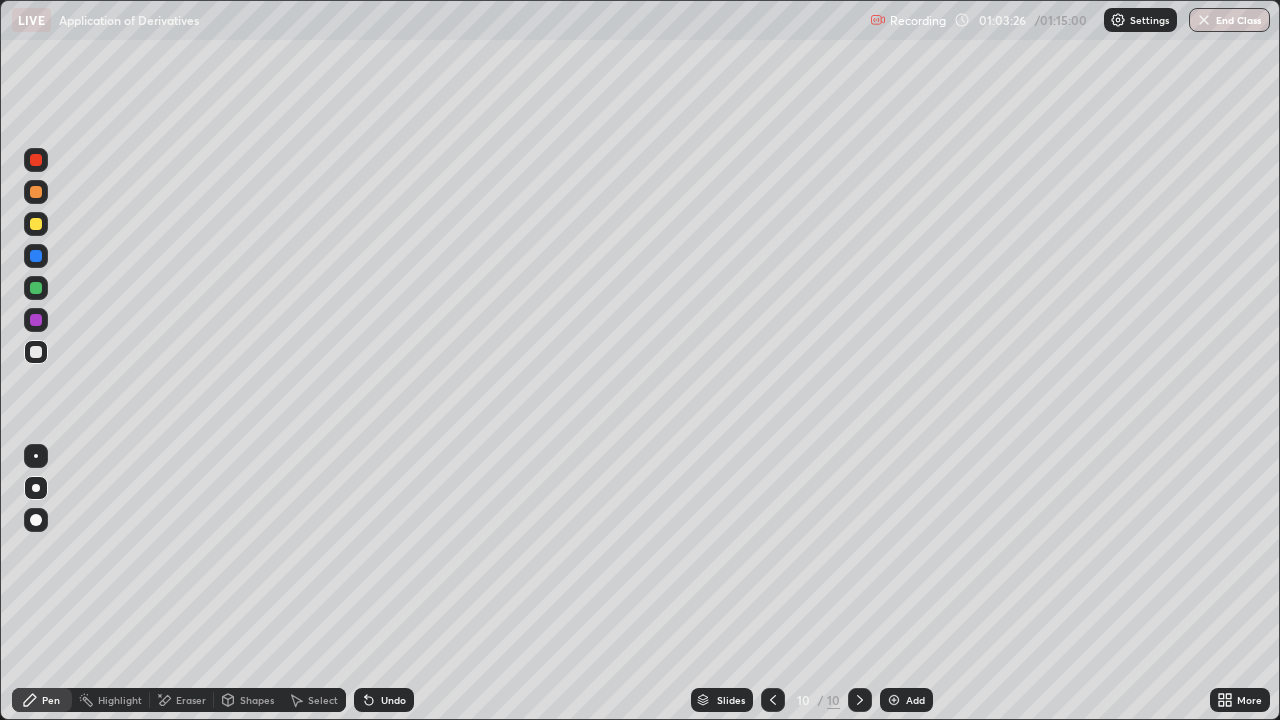 click at bounding box center (36, 256) 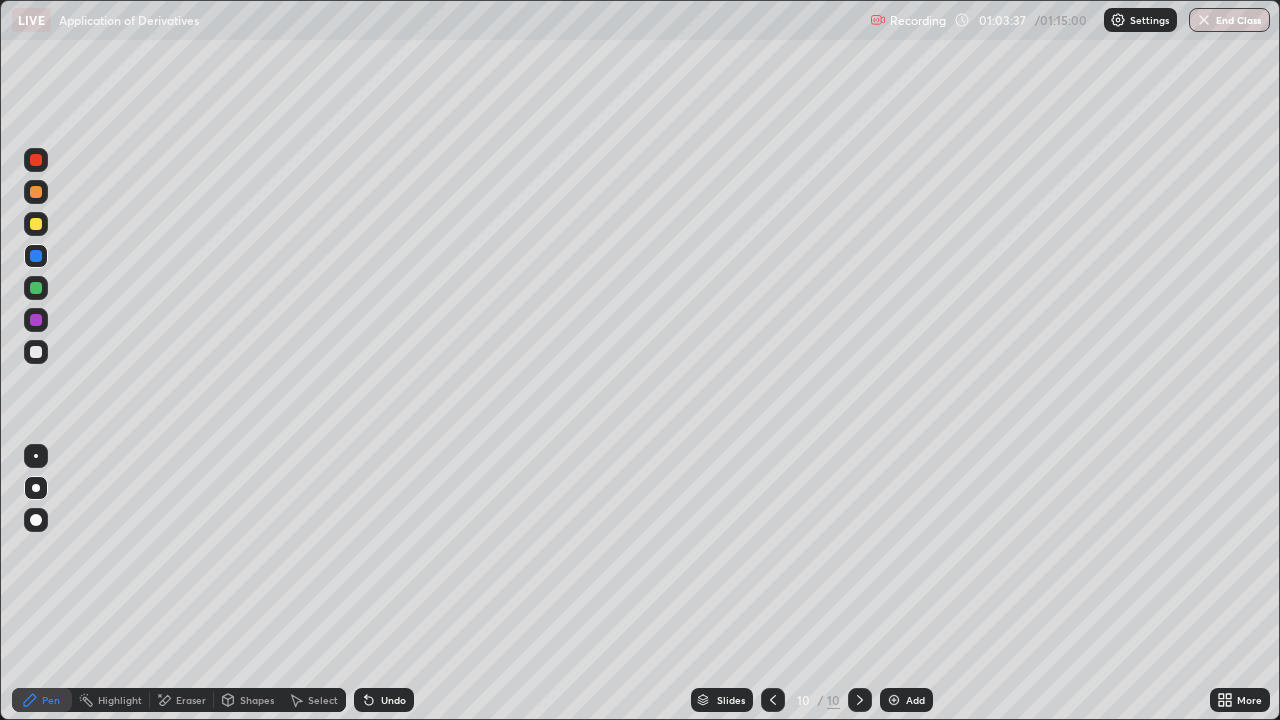 click at bounding box center [36, 352] 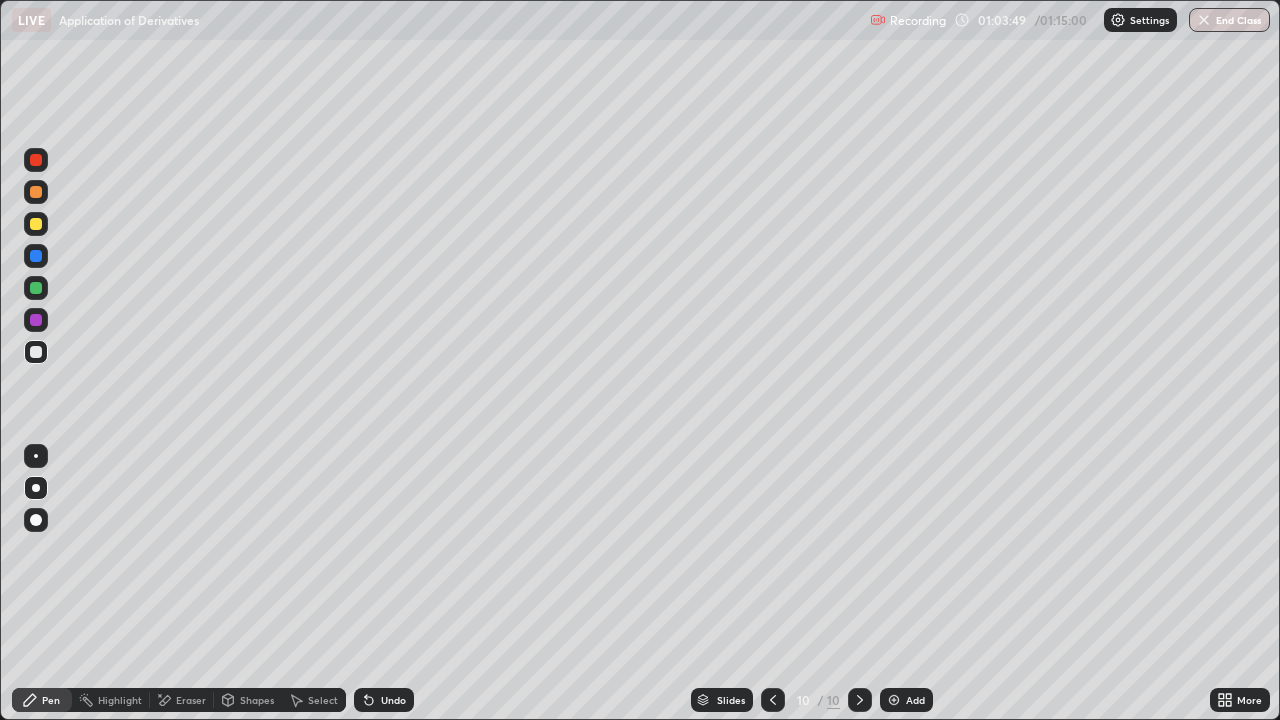 click at bounding box center (36, 288) 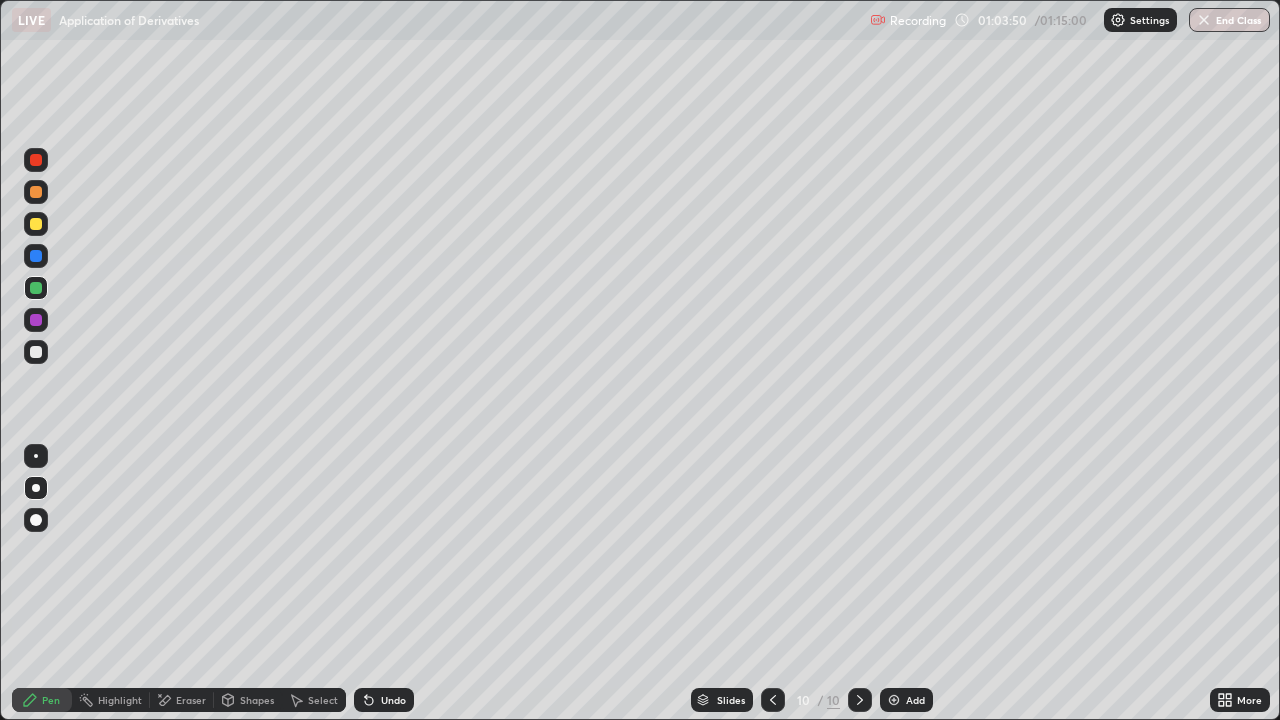 click 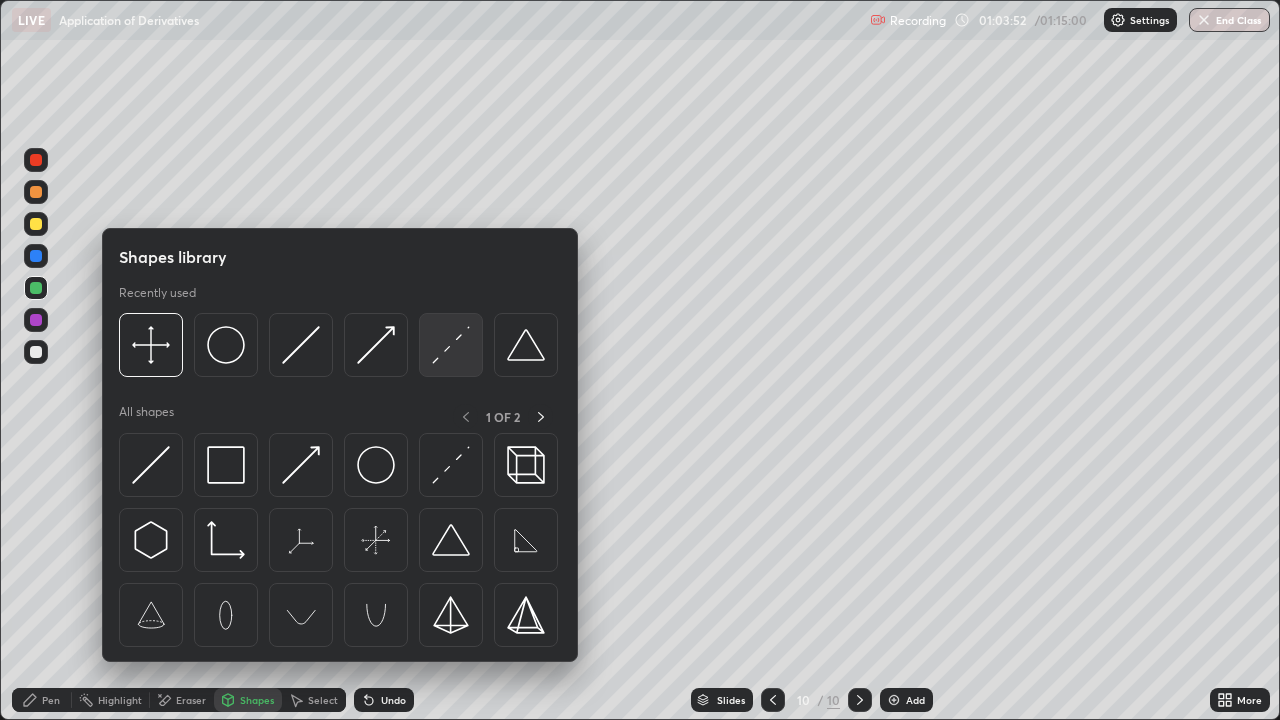 click at bounding box center (451, 345) 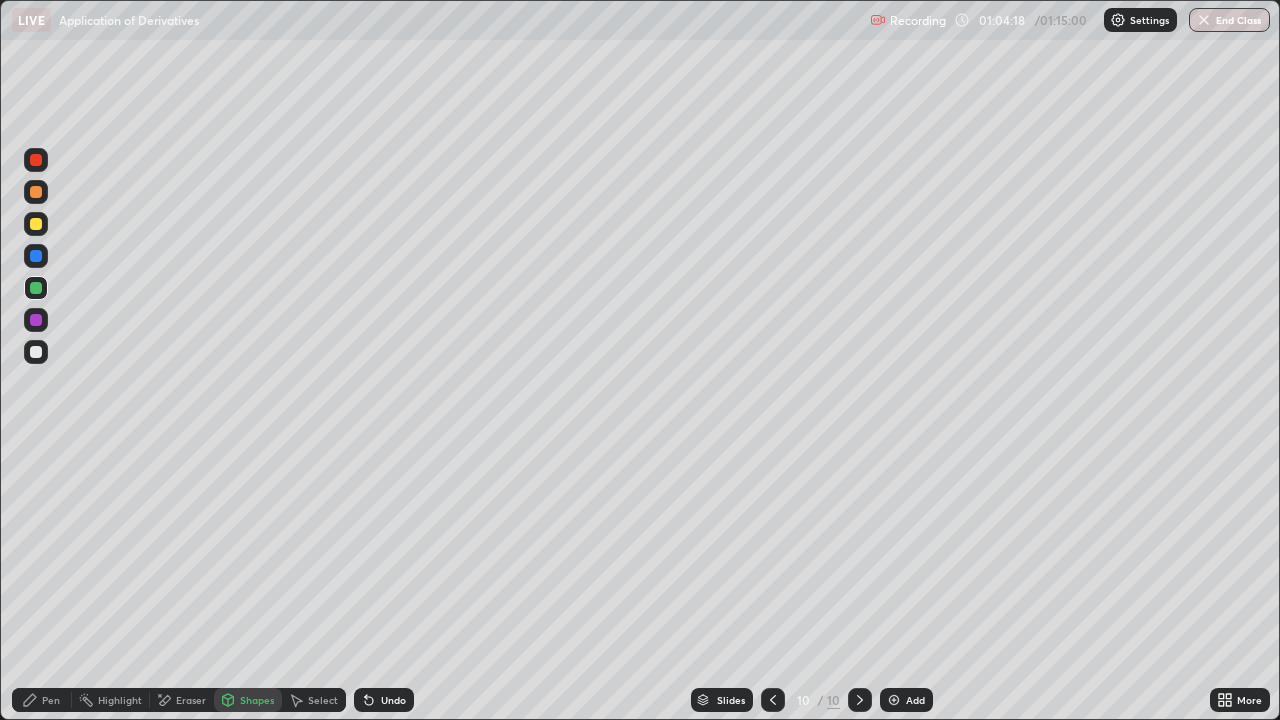 click 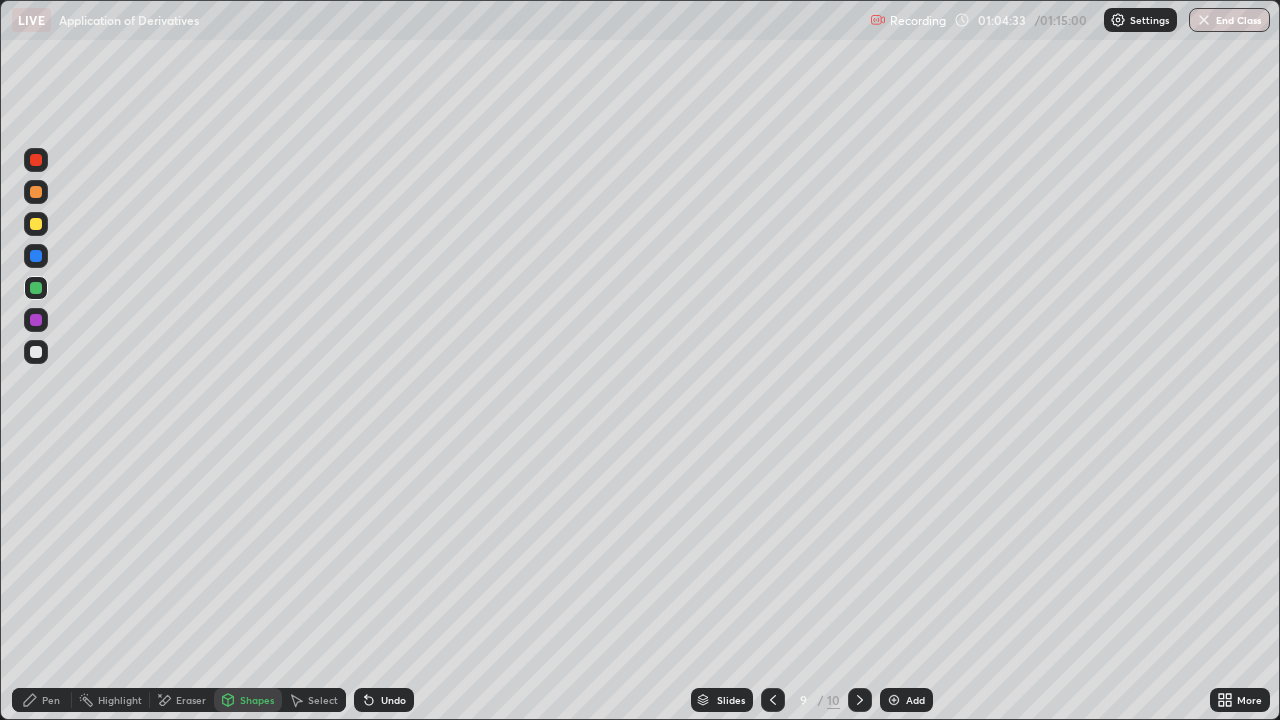click 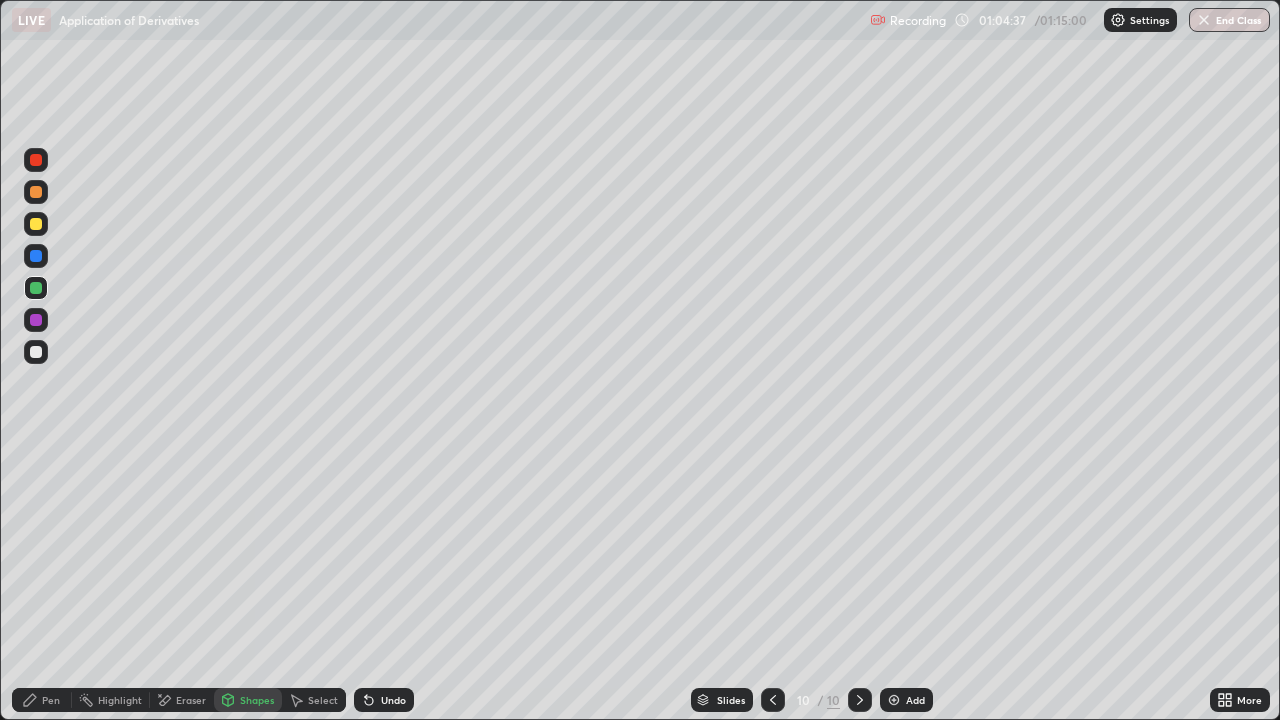 click on "Shapes" at bounding box center (248, 700) 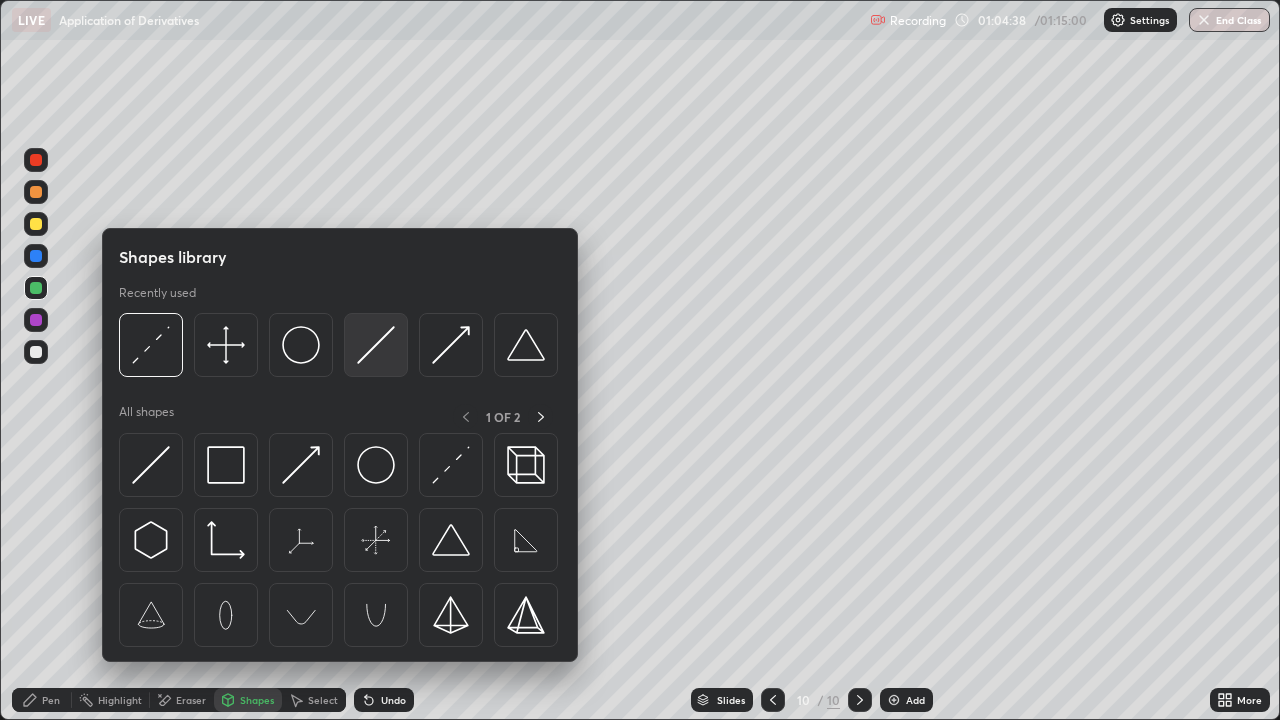 click at bounding box center [376, 345] 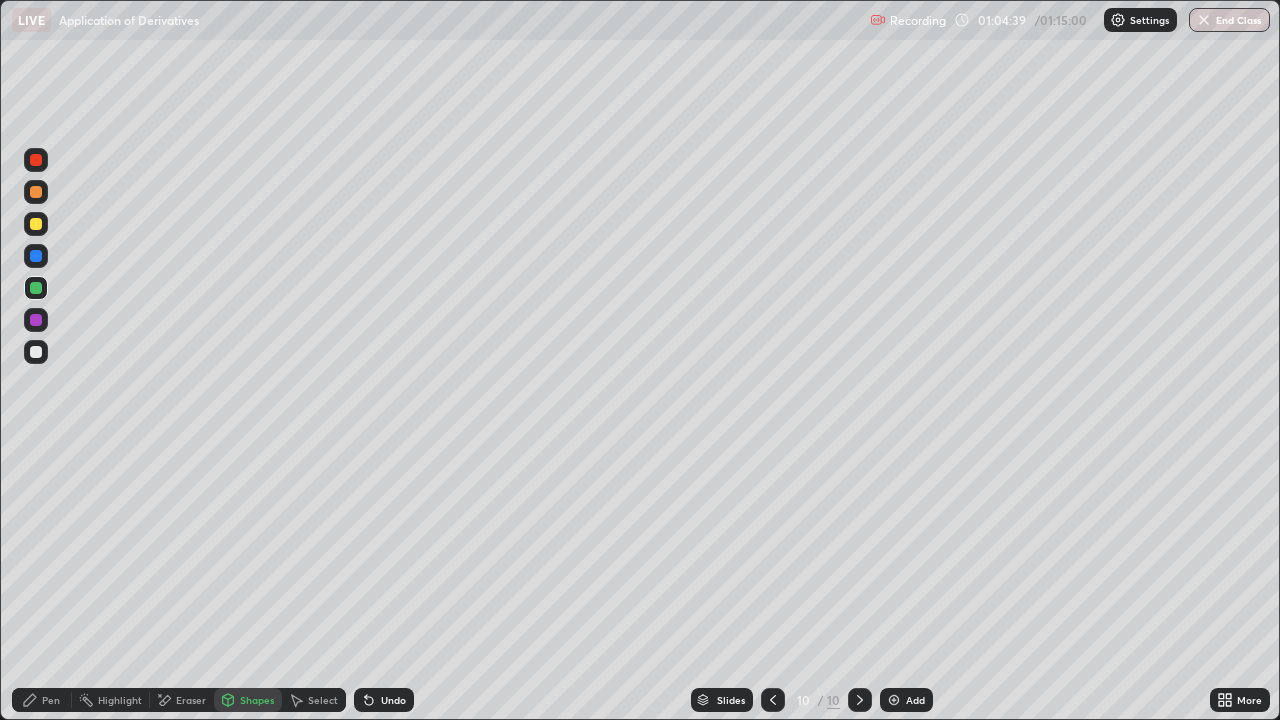 click at bounding box center (36, 224) 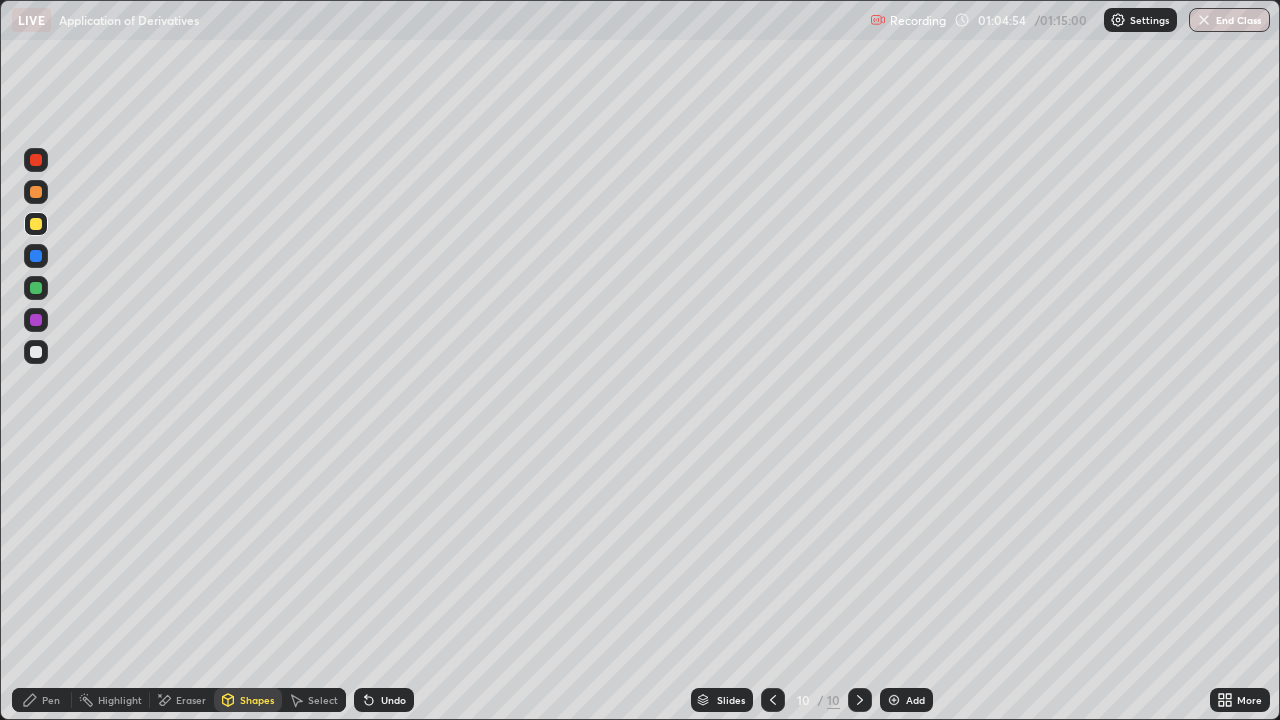 click at bounding box center (36, 288) 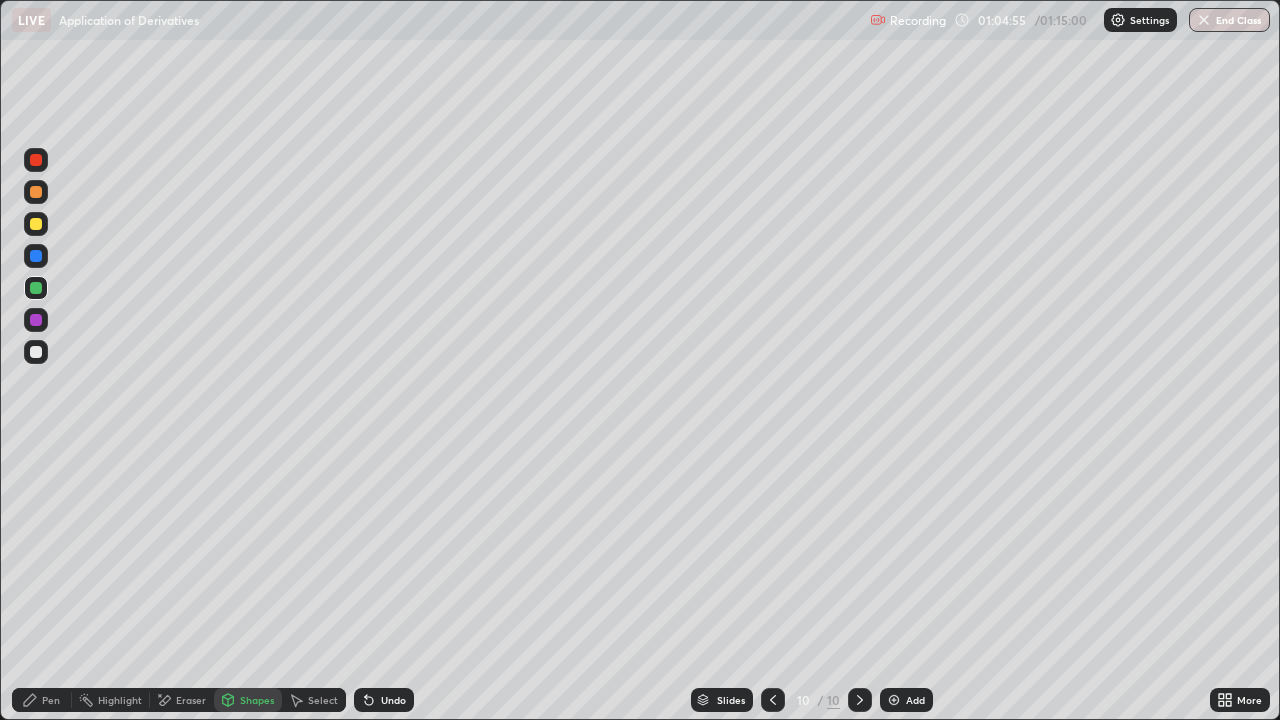 click 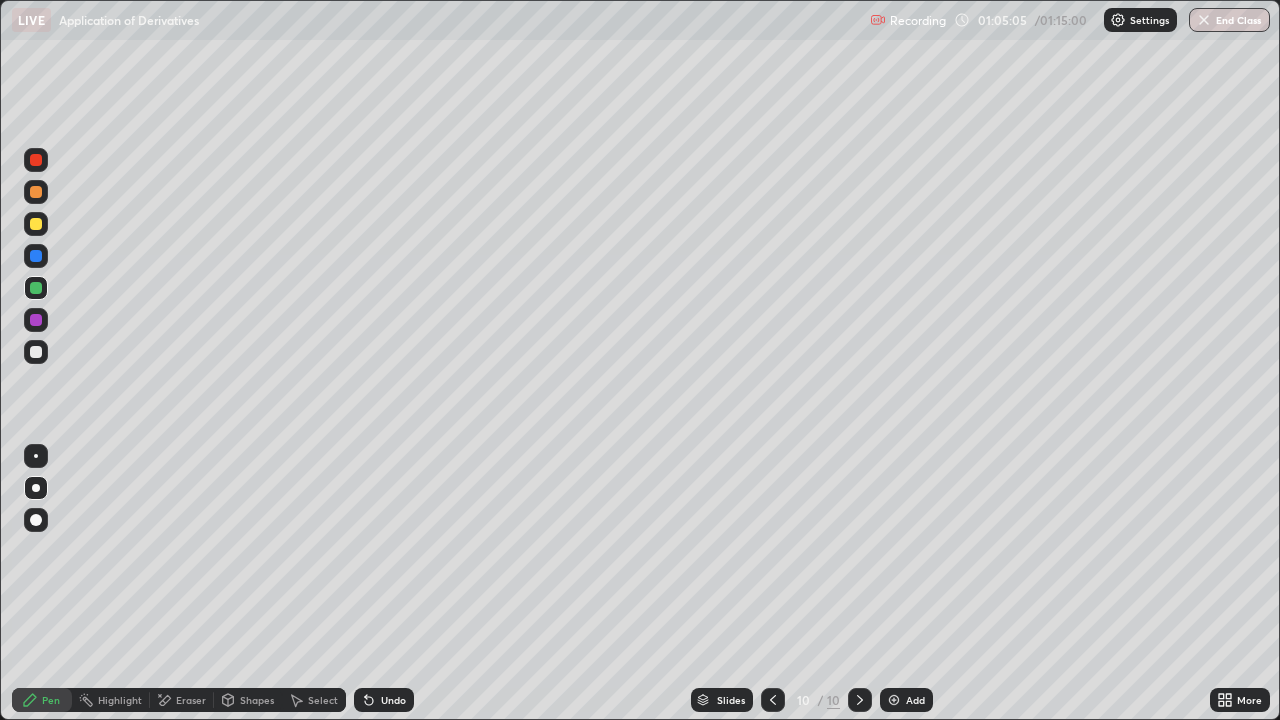 click on "Undo" at bounding box center [393, 700] 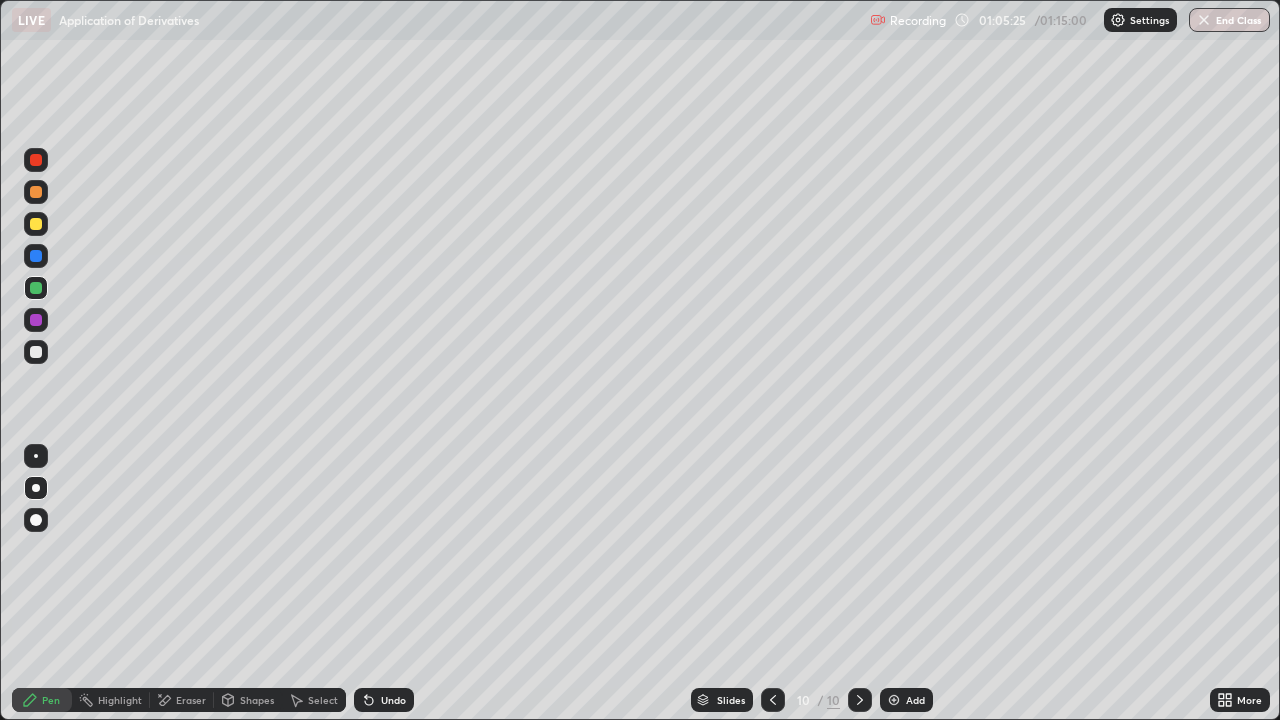 click on "Shapes" at bounding box center (257, 700) 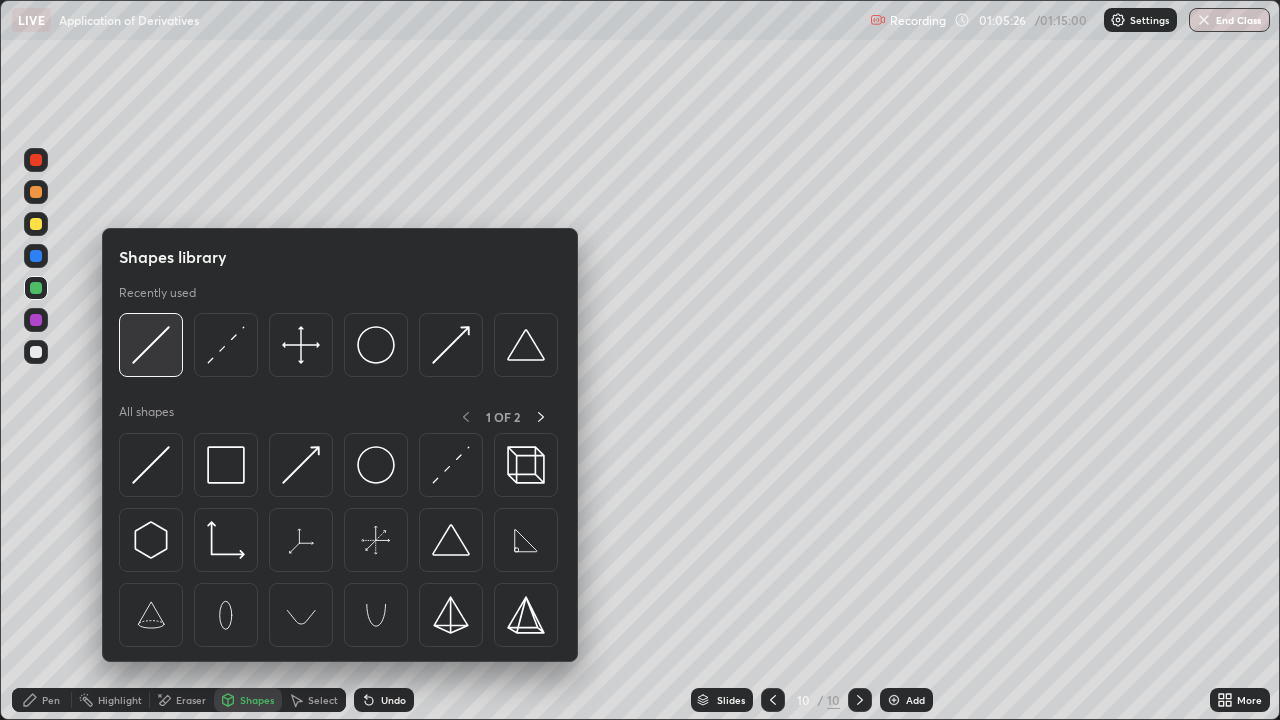 click at bounding box center [151, 345] 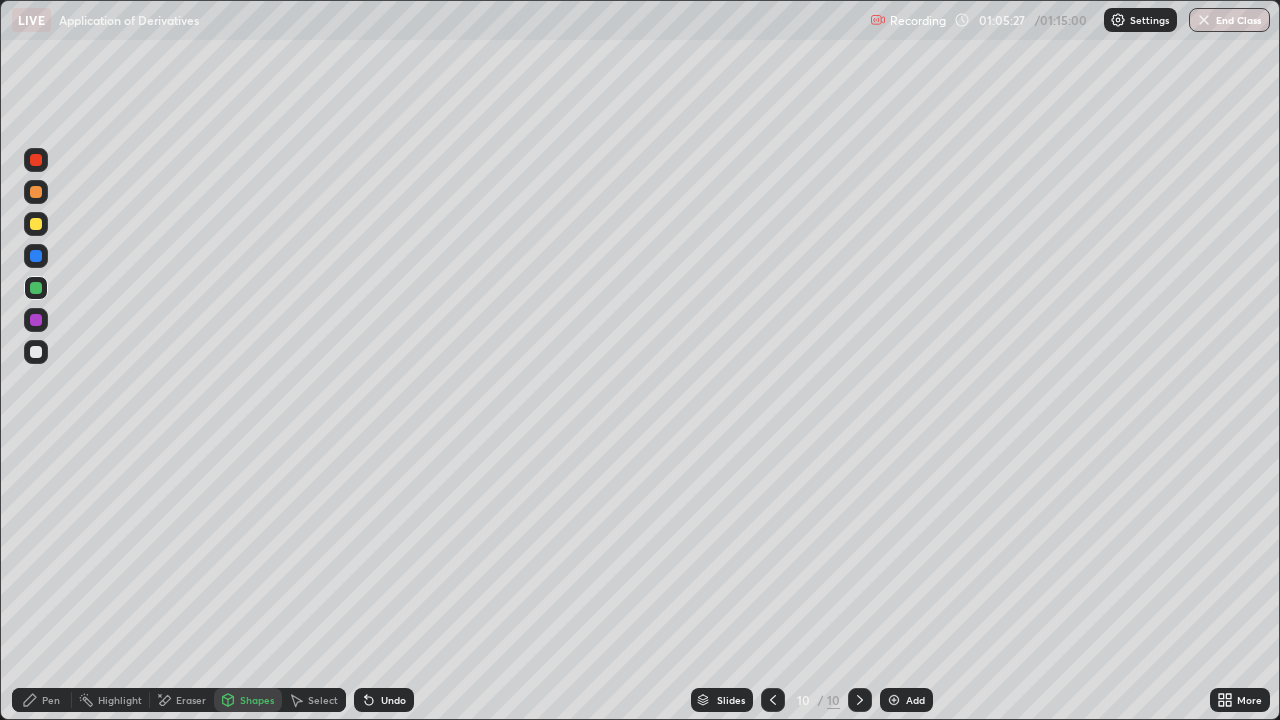click at bounding box center (36, 224) 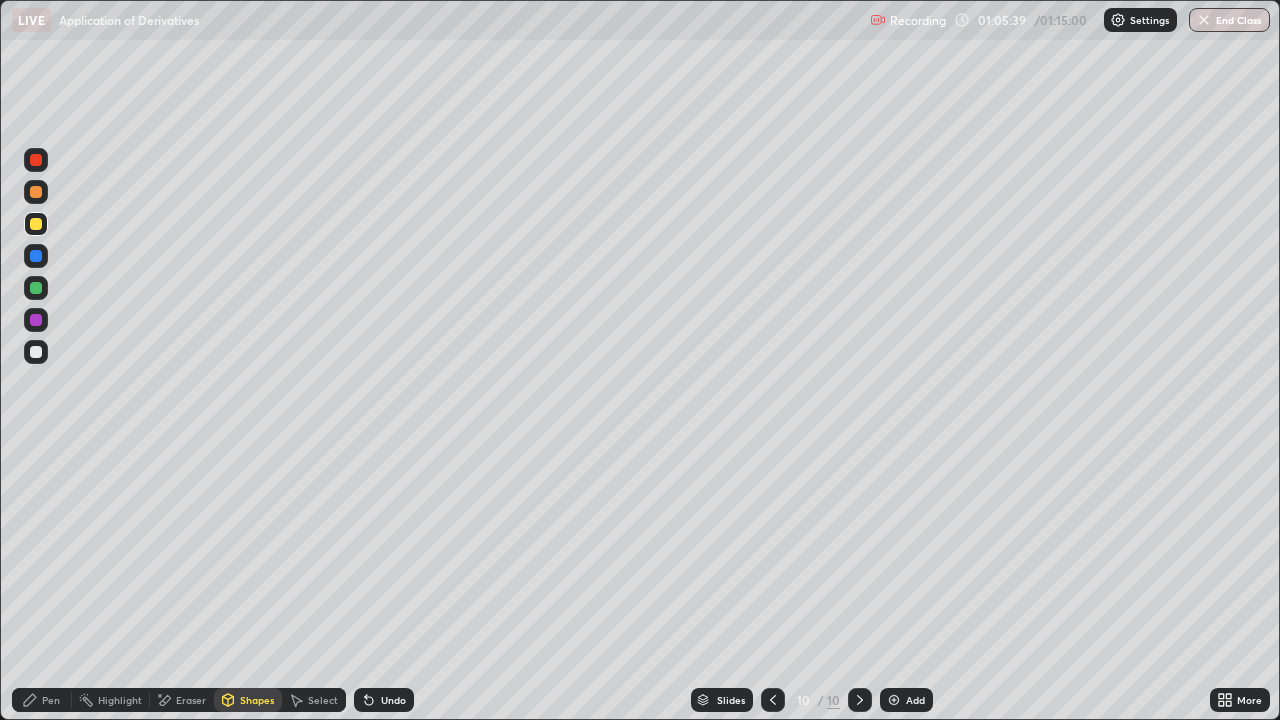 click on "Undo" at bounding box center (393, 700) 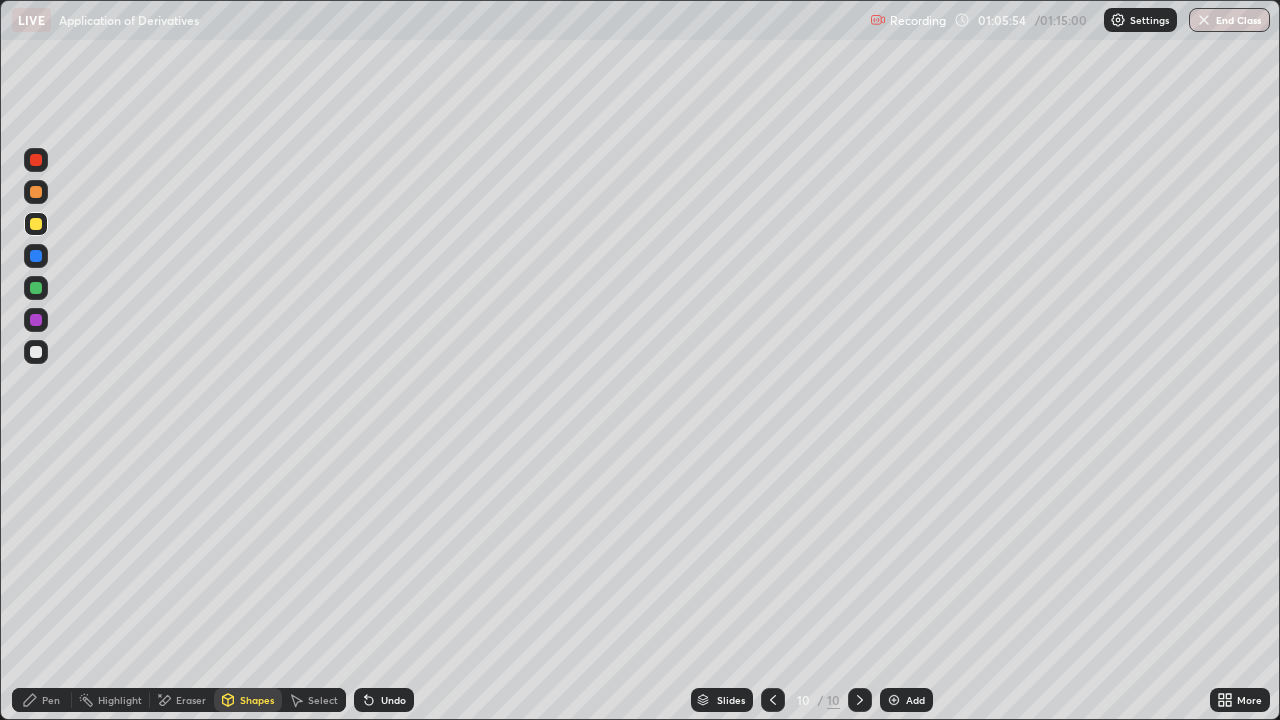 click on "Pen" at bounding box center (51, 700) 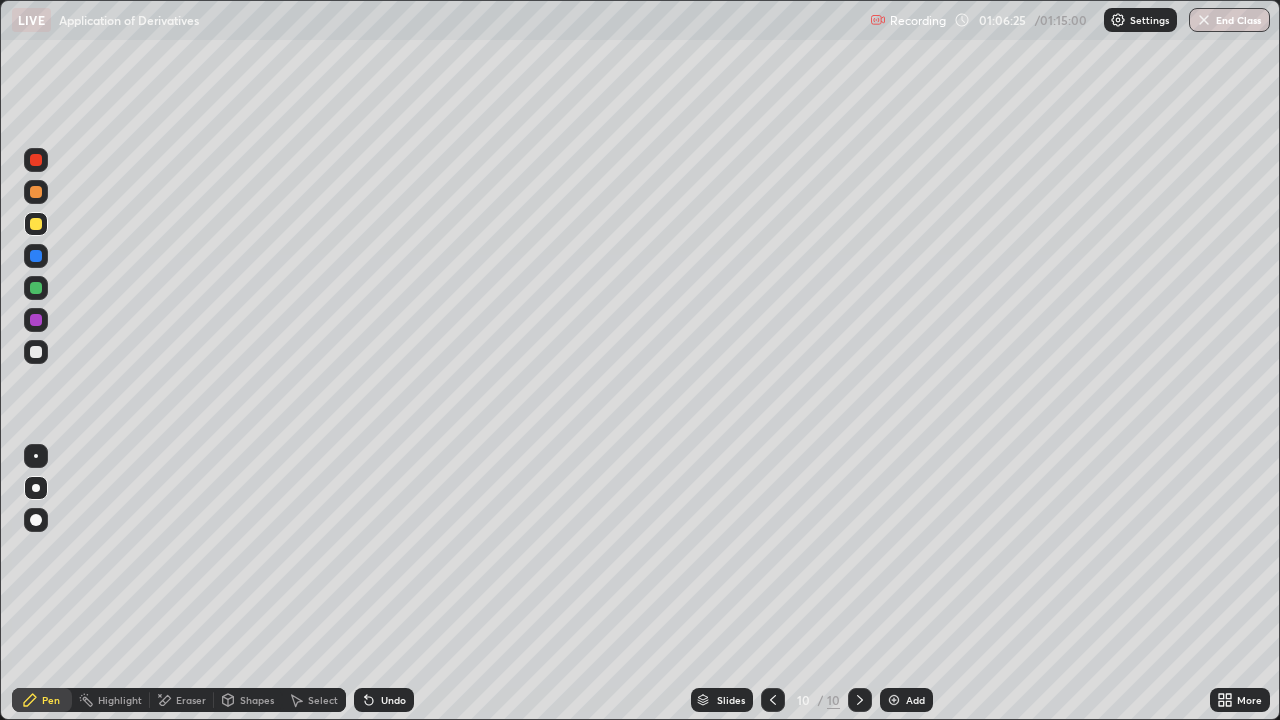click at bounding box center (36, 288) 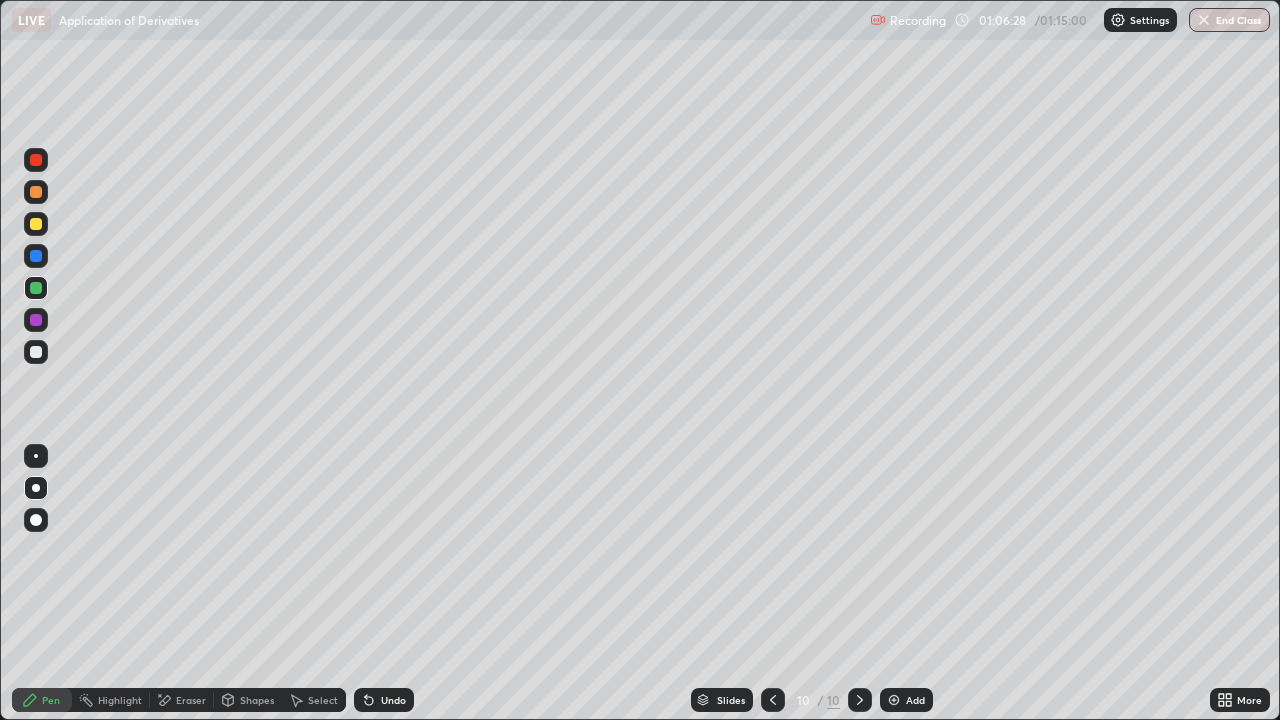 click on "Pen" at bounding box center (51, 700) 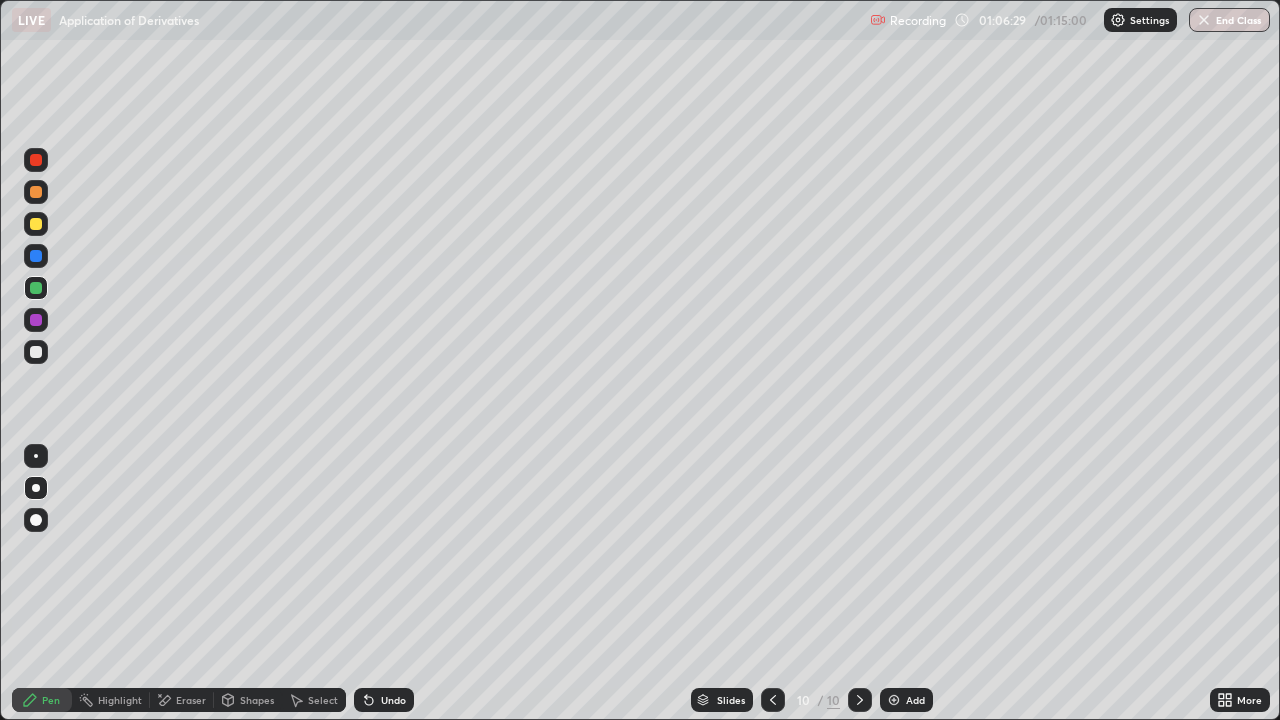 click at bounding box center [36, 320] 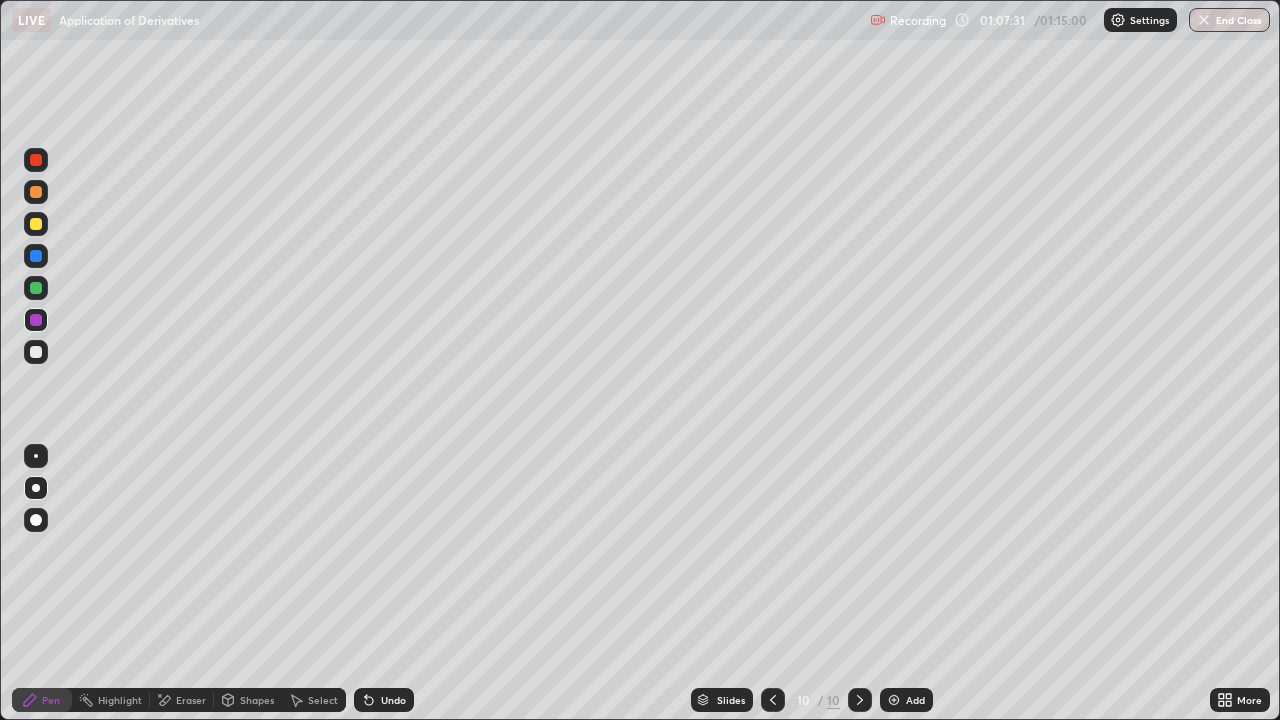 click 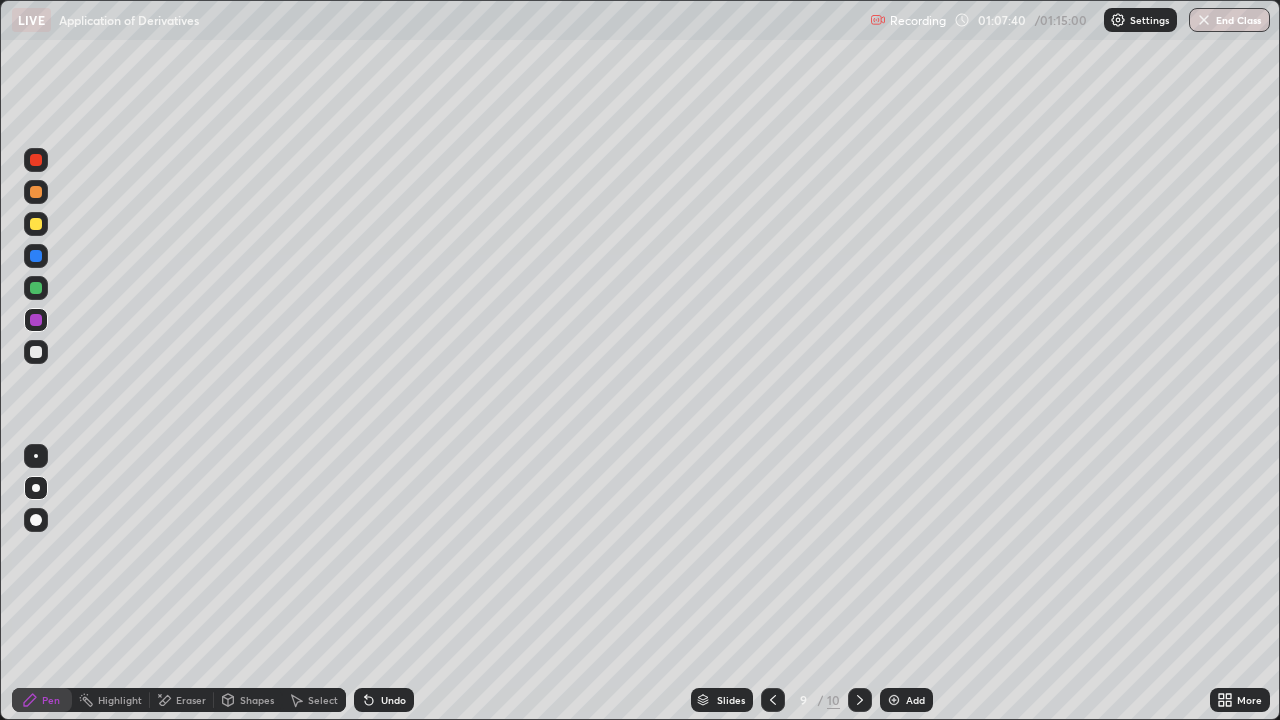 click 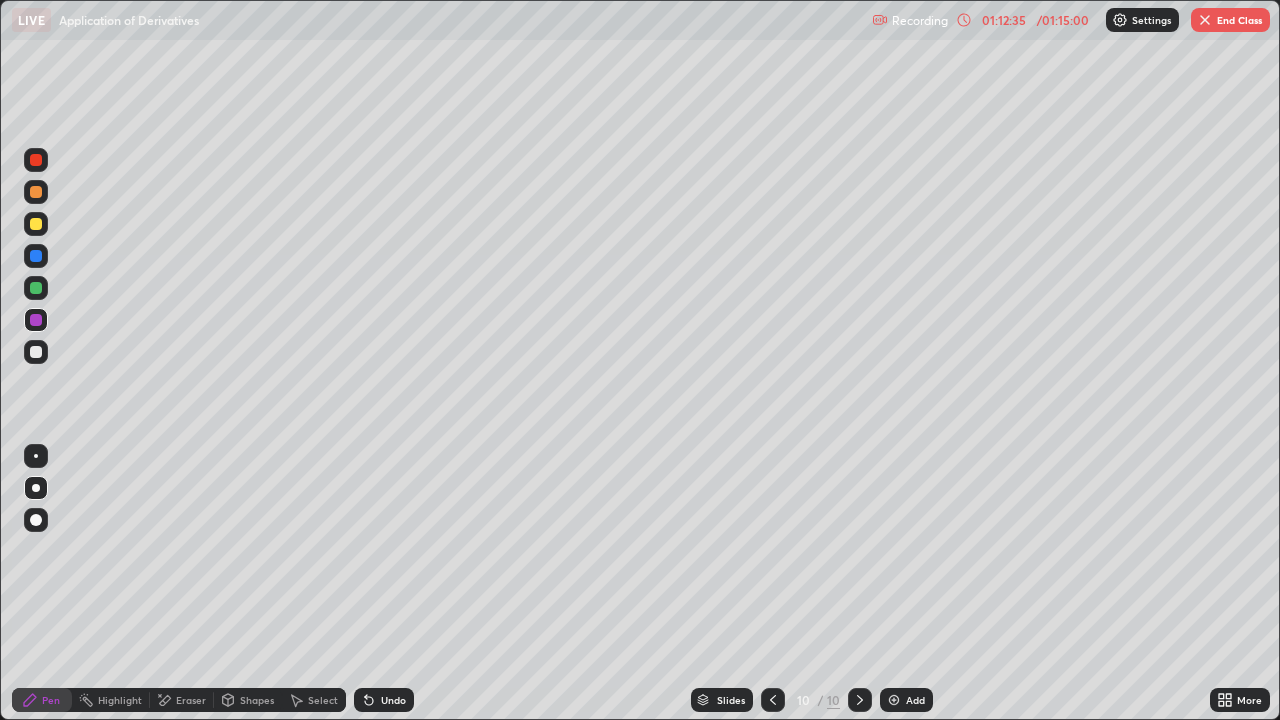 click 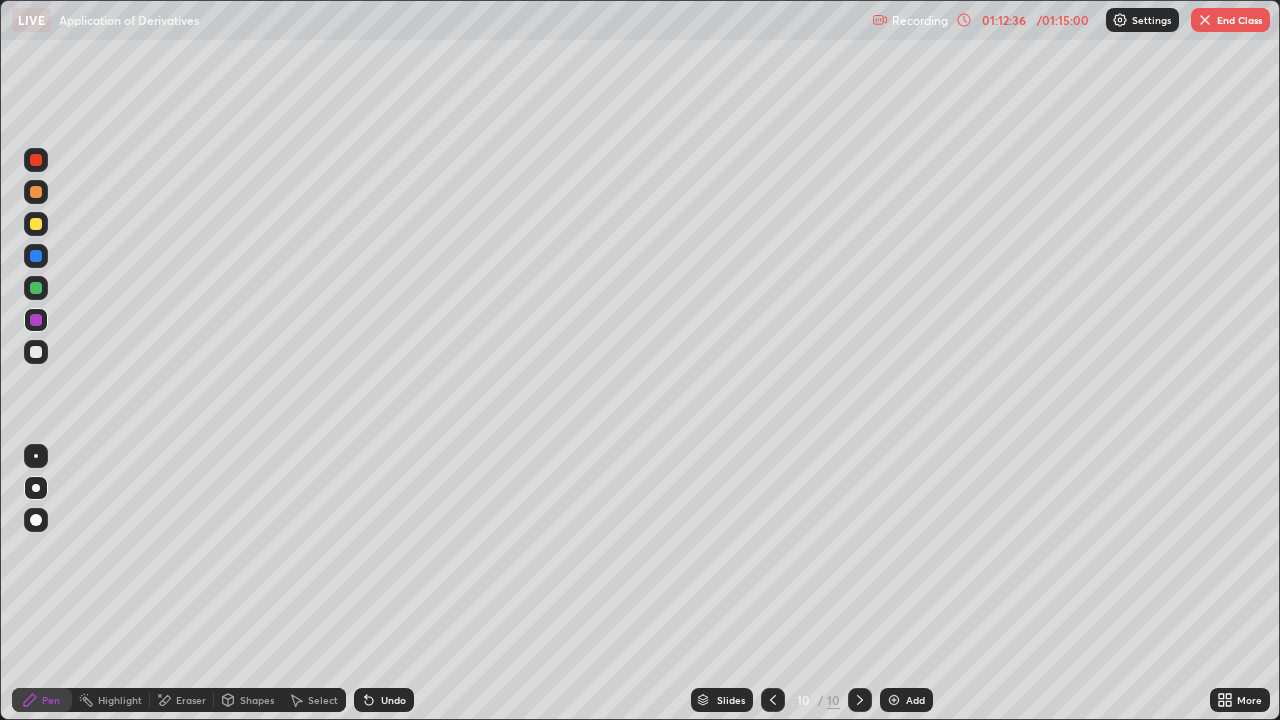 click at bounding box center (894, 700) 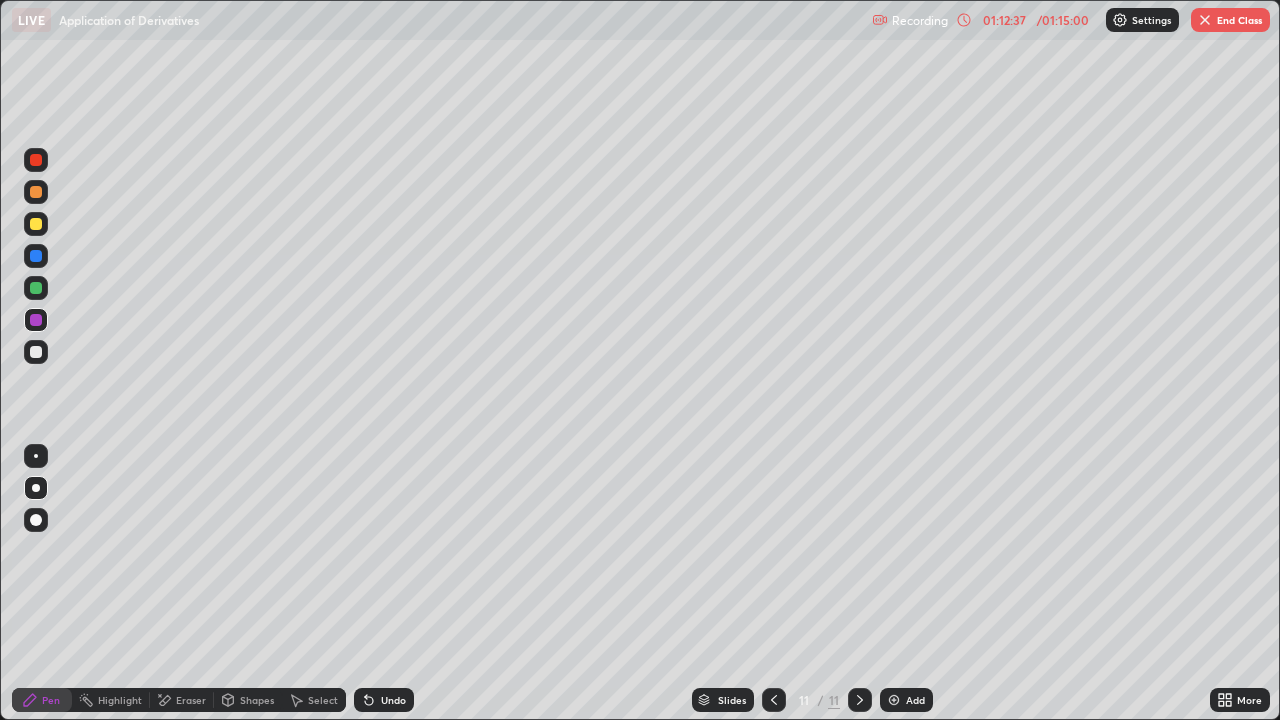 click at bounding box center [36, 224] 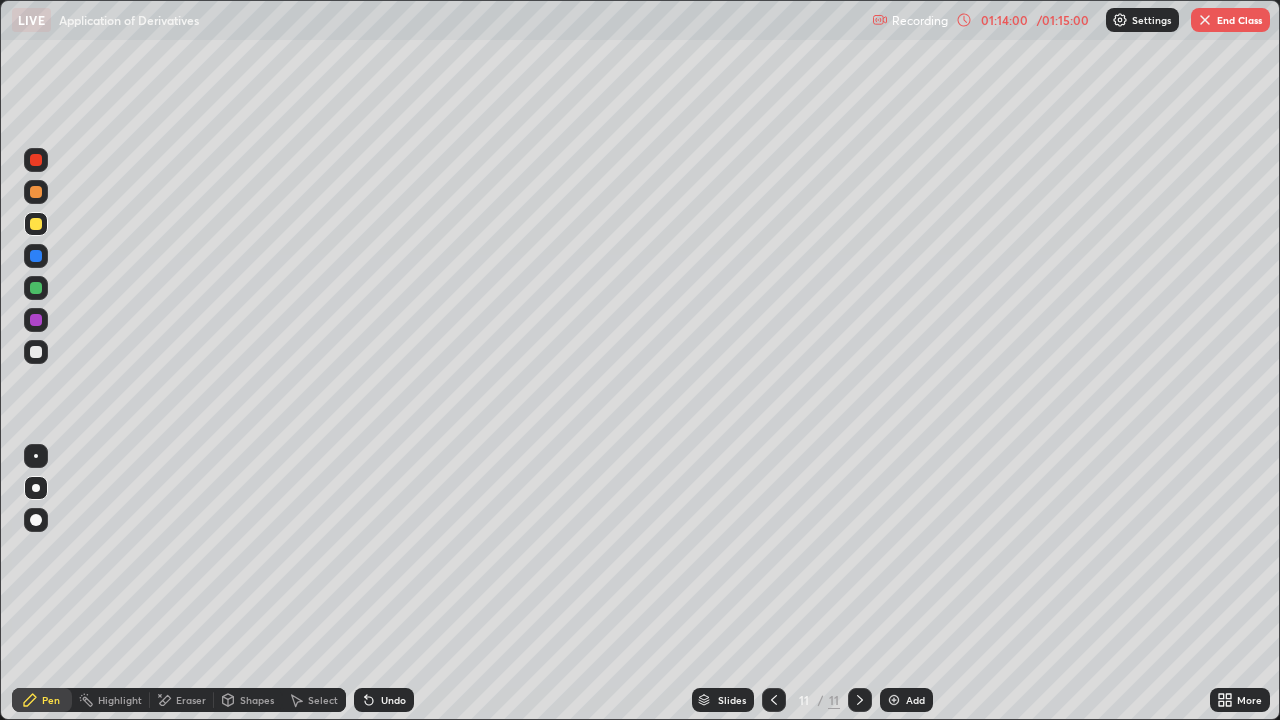 click at bounding box center [36, 288] 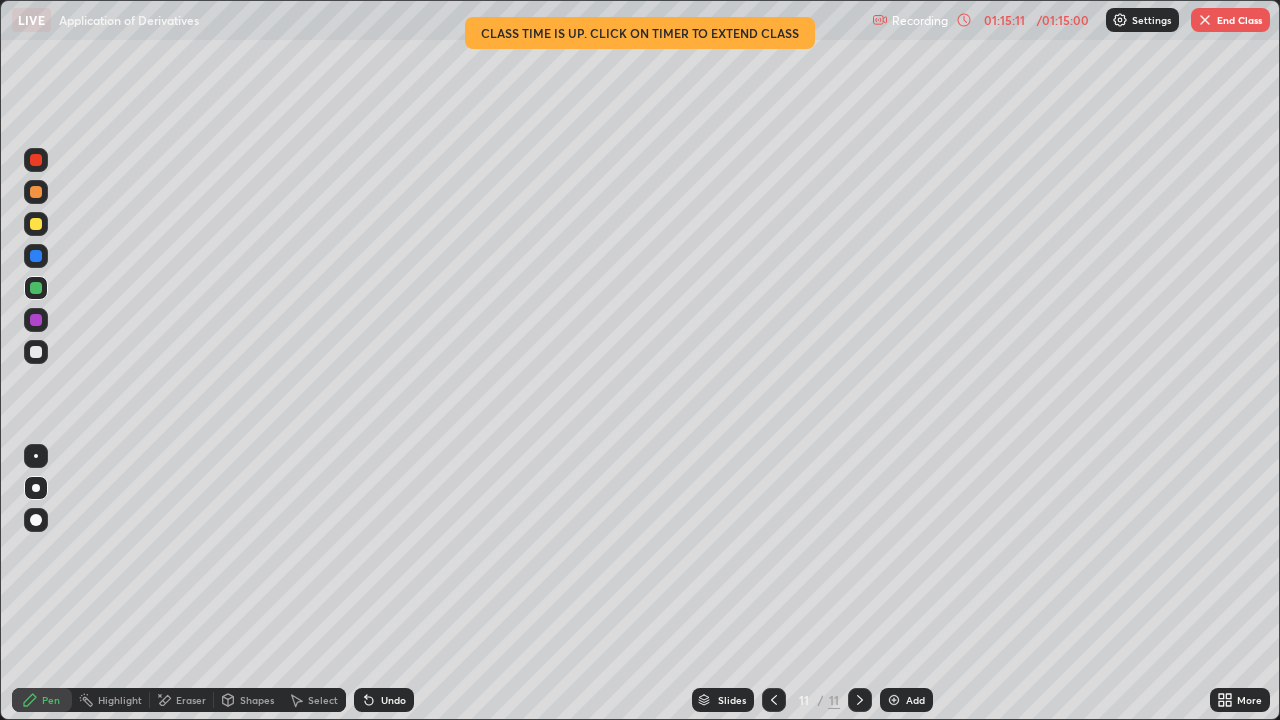 click at bounding box center [36, 352] 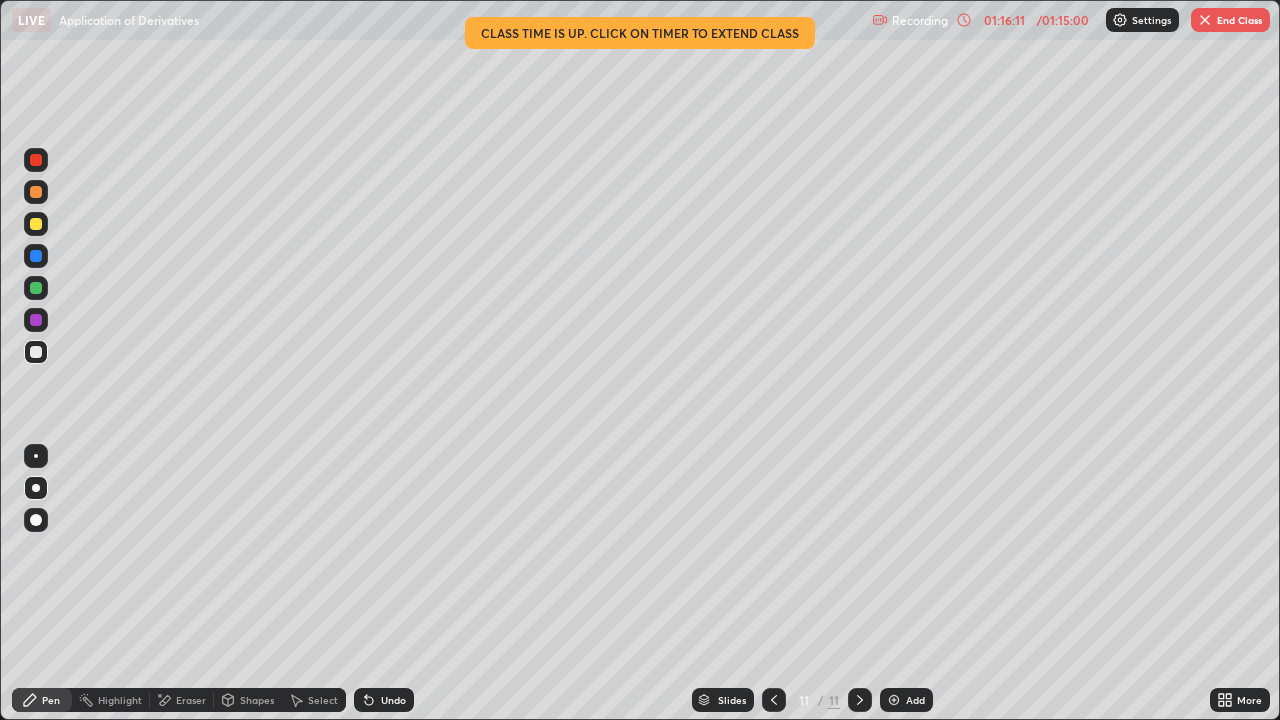 click on "Eraser" at bounding box center (191, 700) 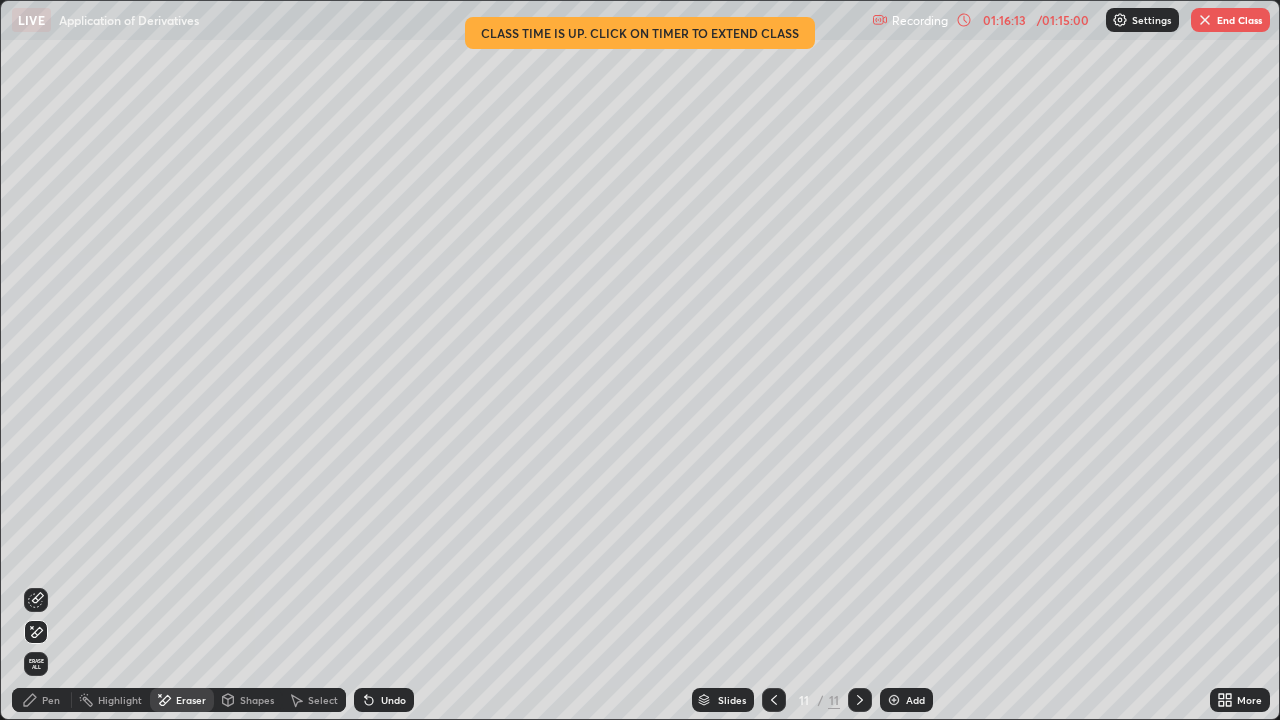 click 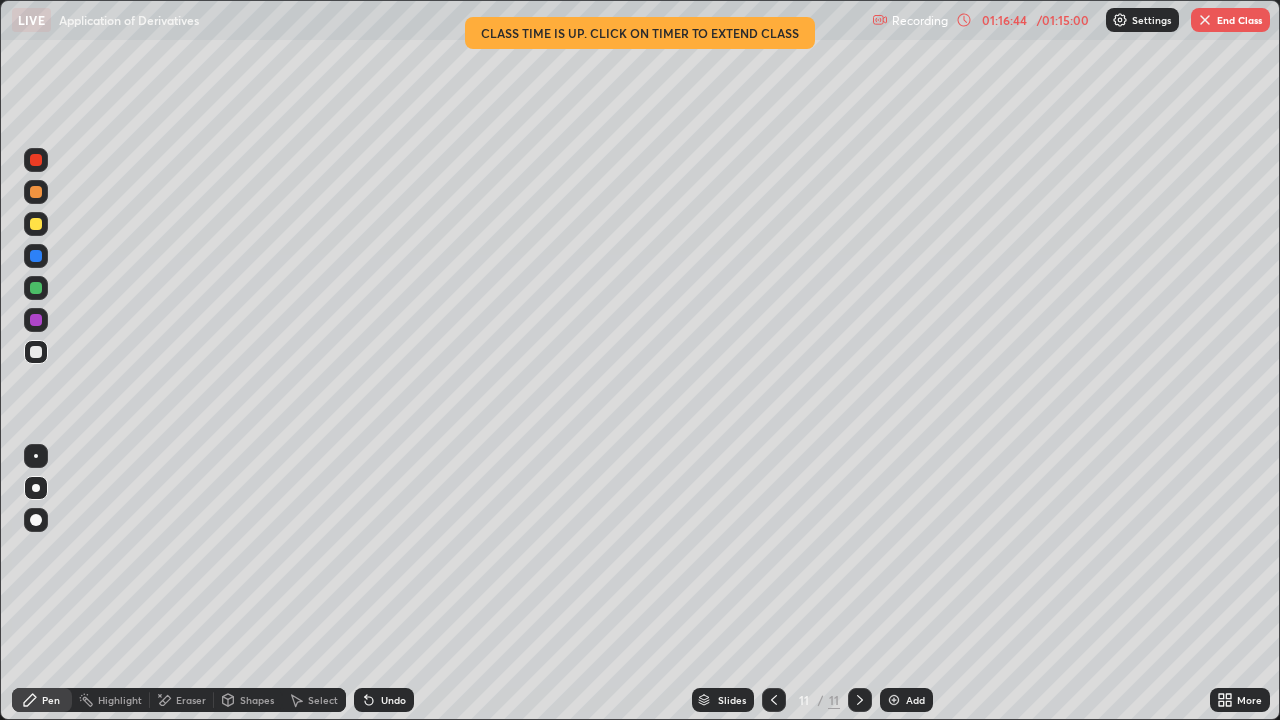click at bounding box center [36, 320] 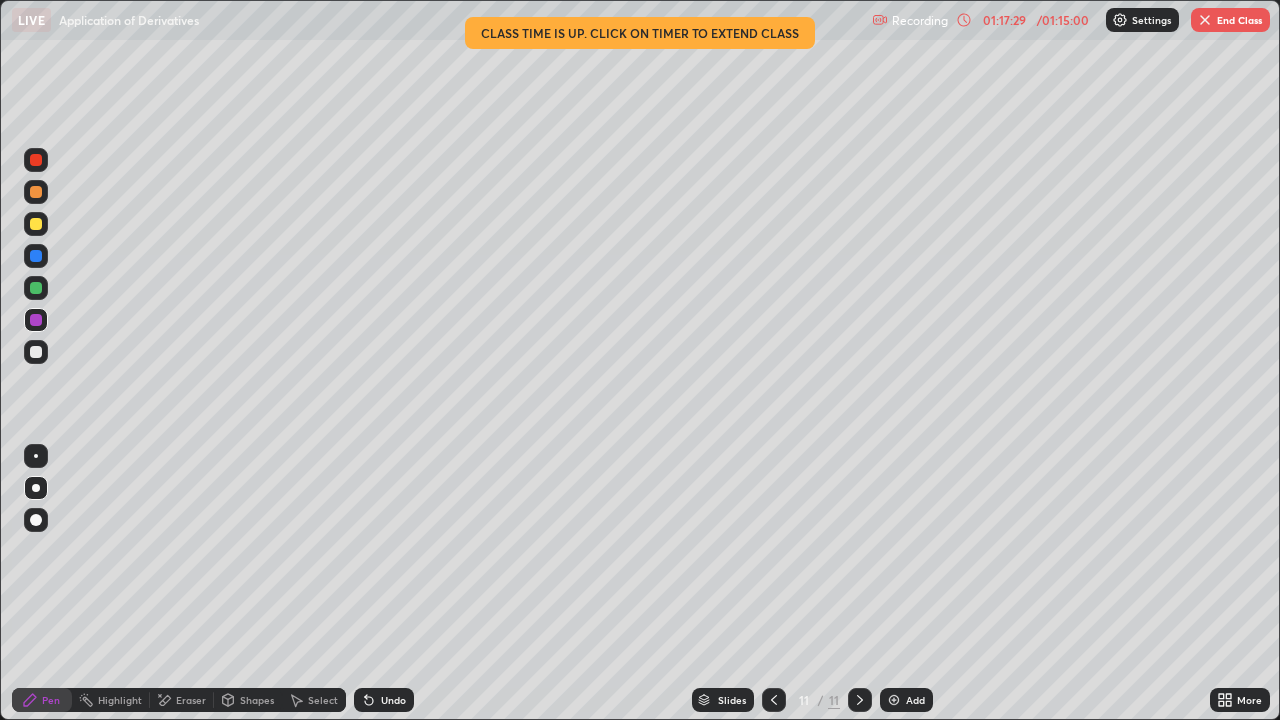 click on "Add" at bounding box center [906, 700] 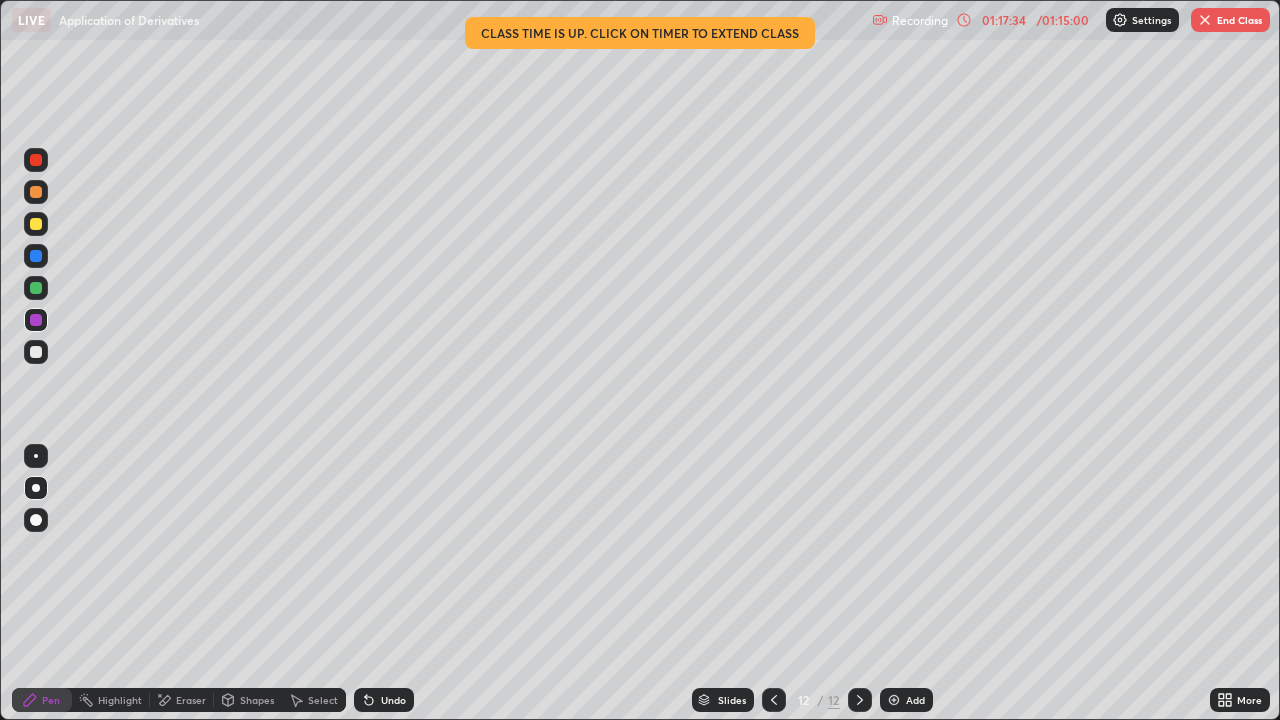 click at bounding box center [860, 700] 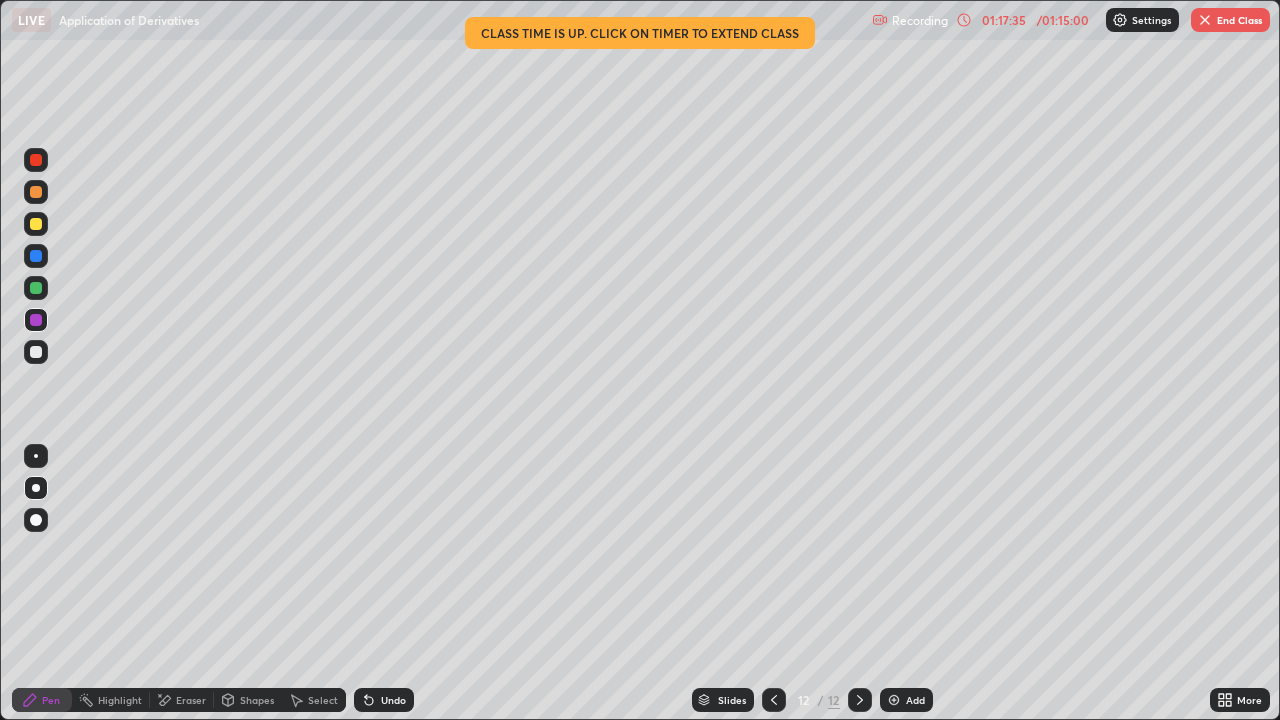 click 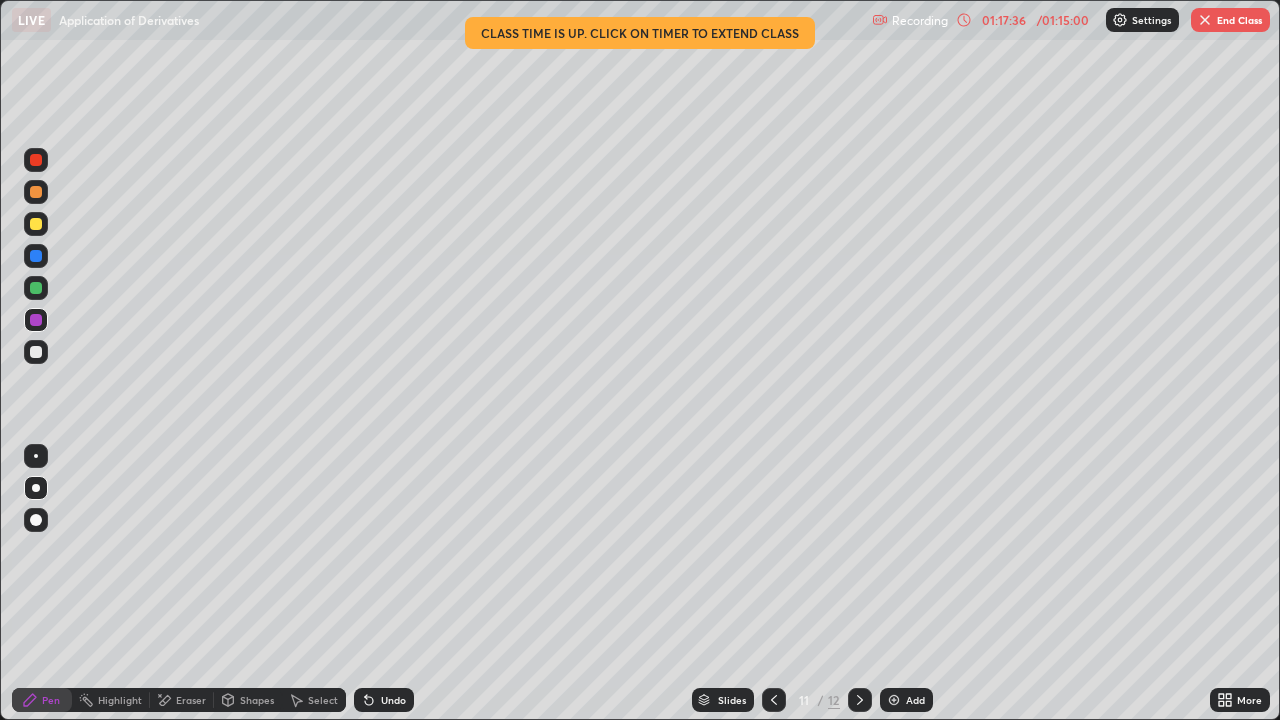 click 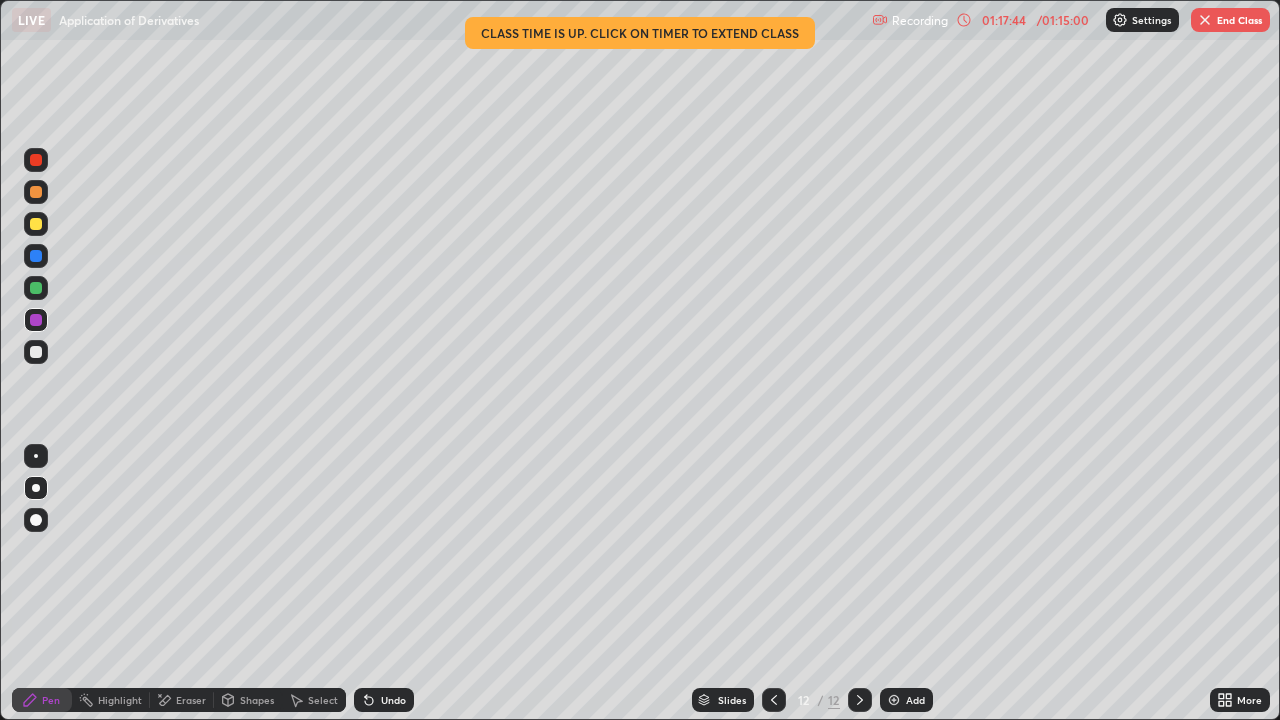 click at bounding box center (774, 700) 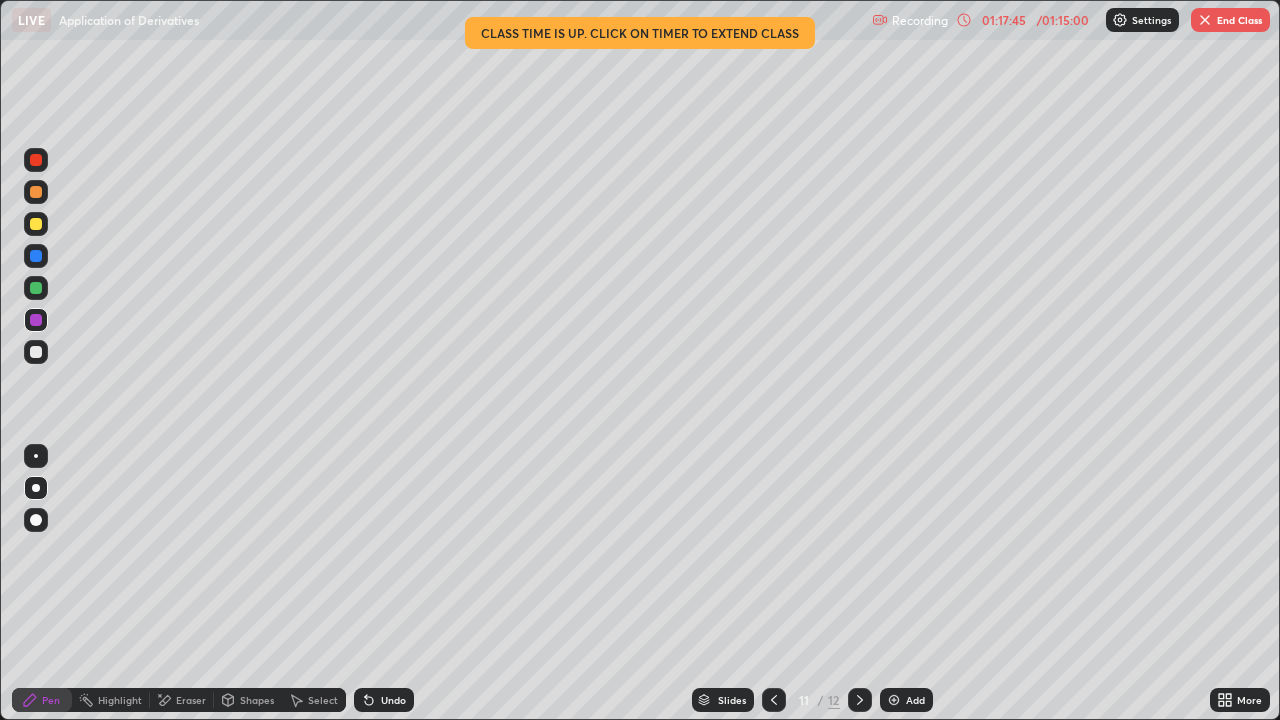 click 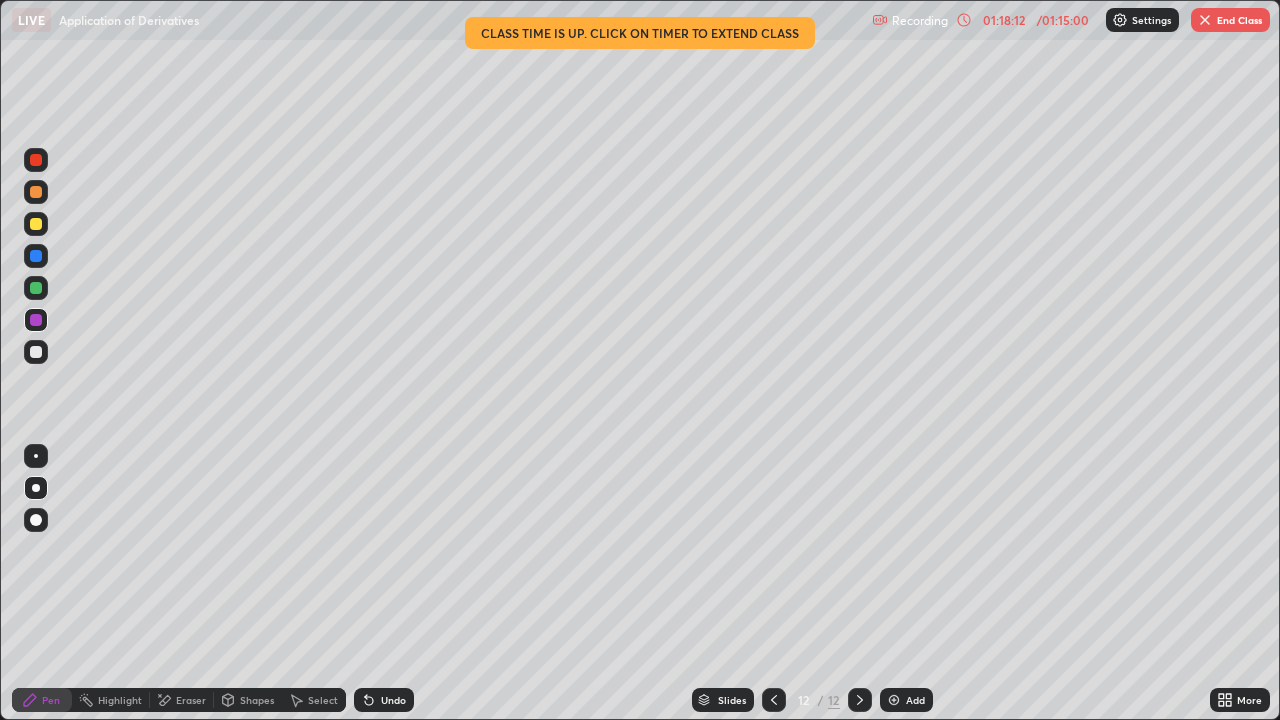 click 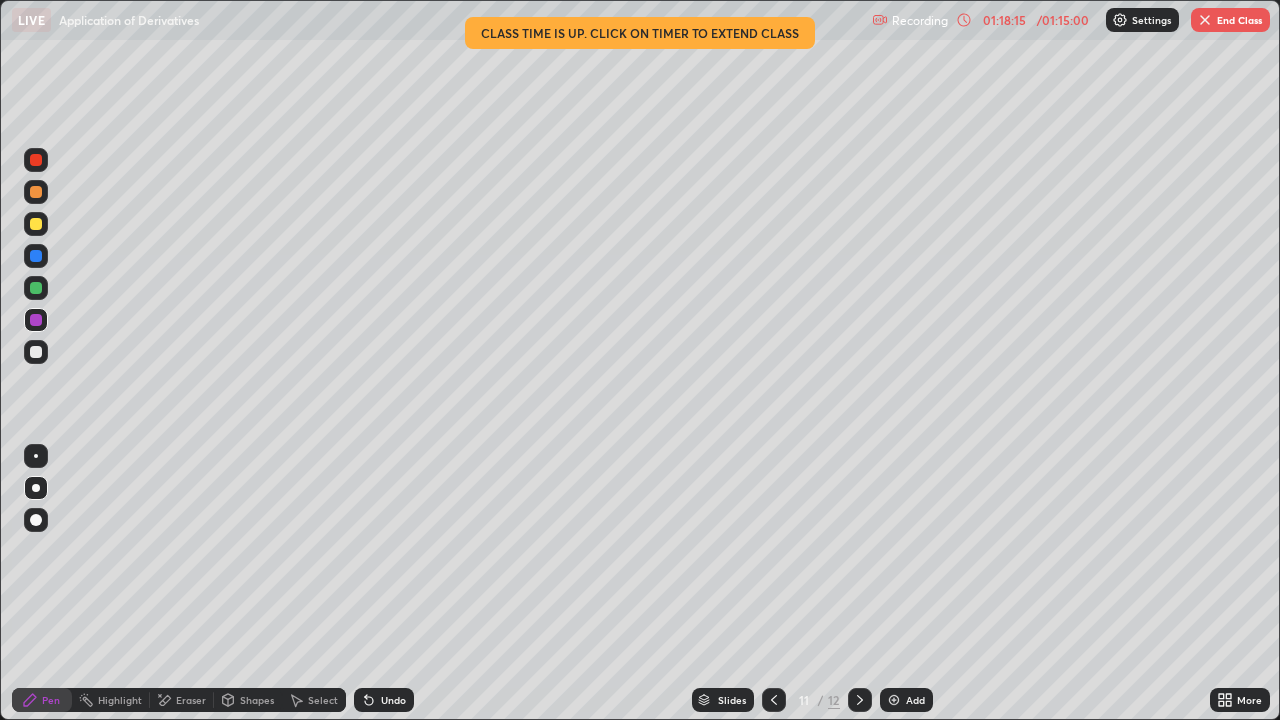 click 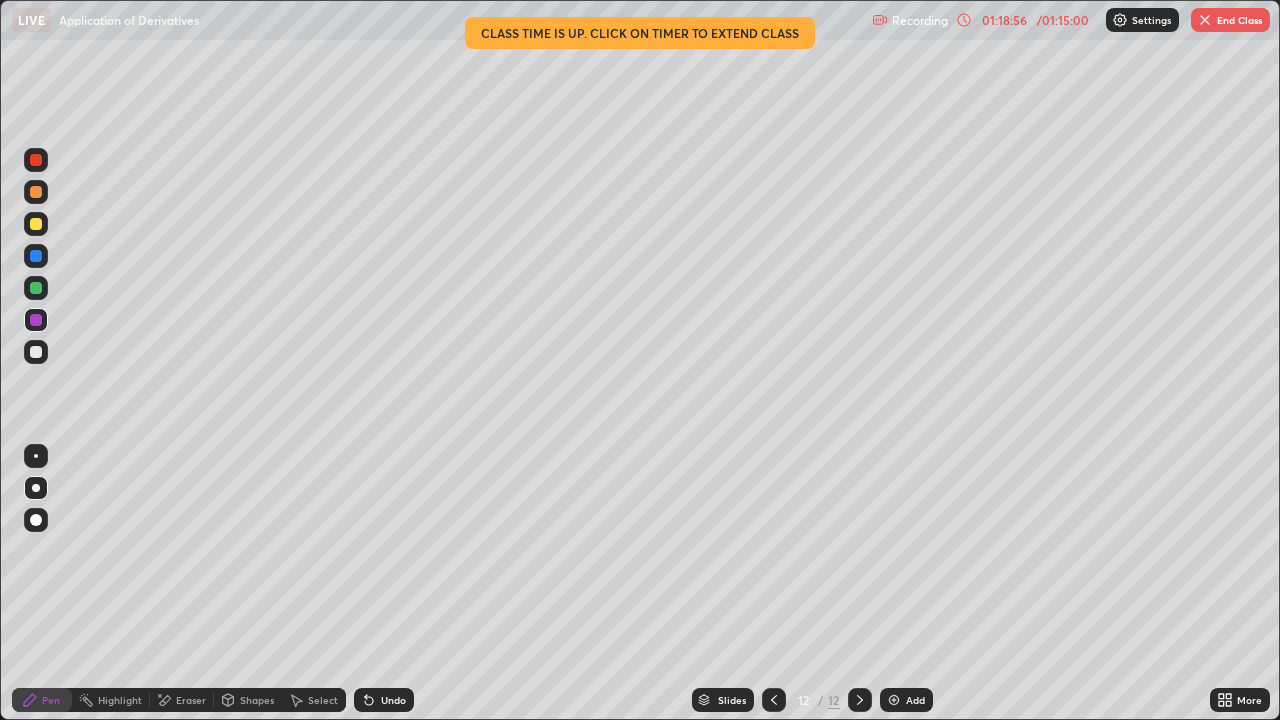 click 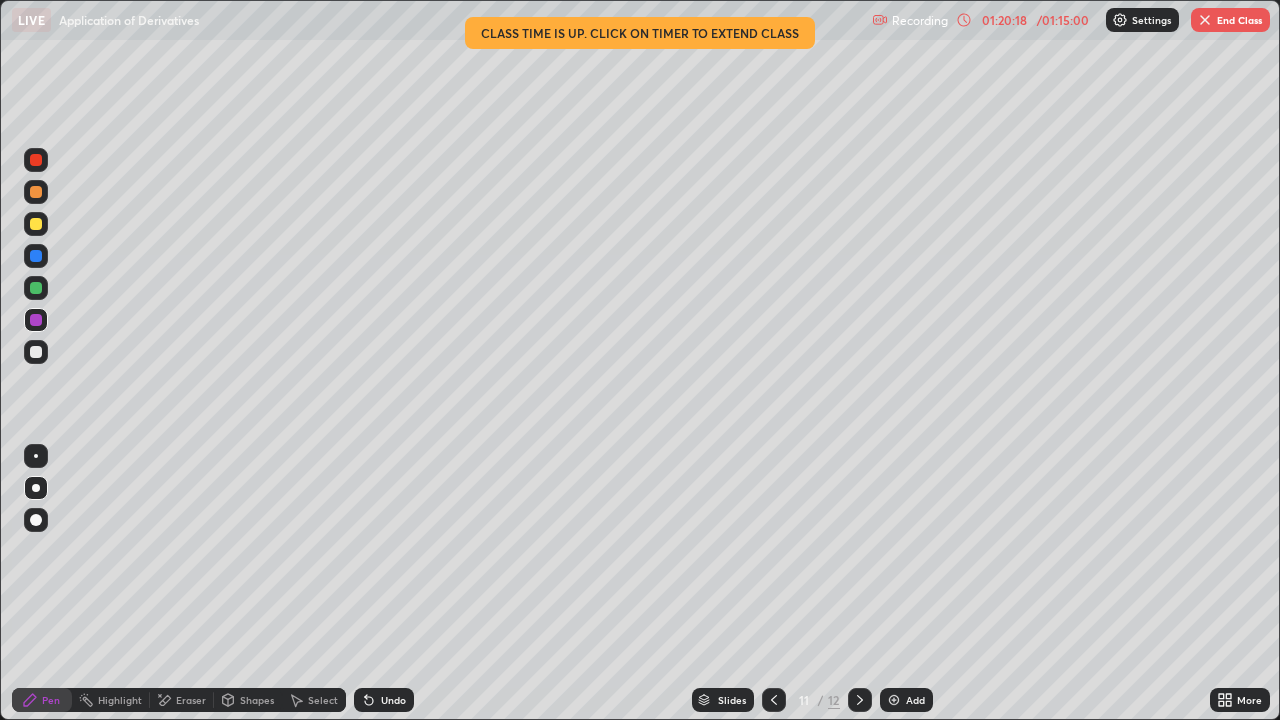 click at bounding box center [860, 700] 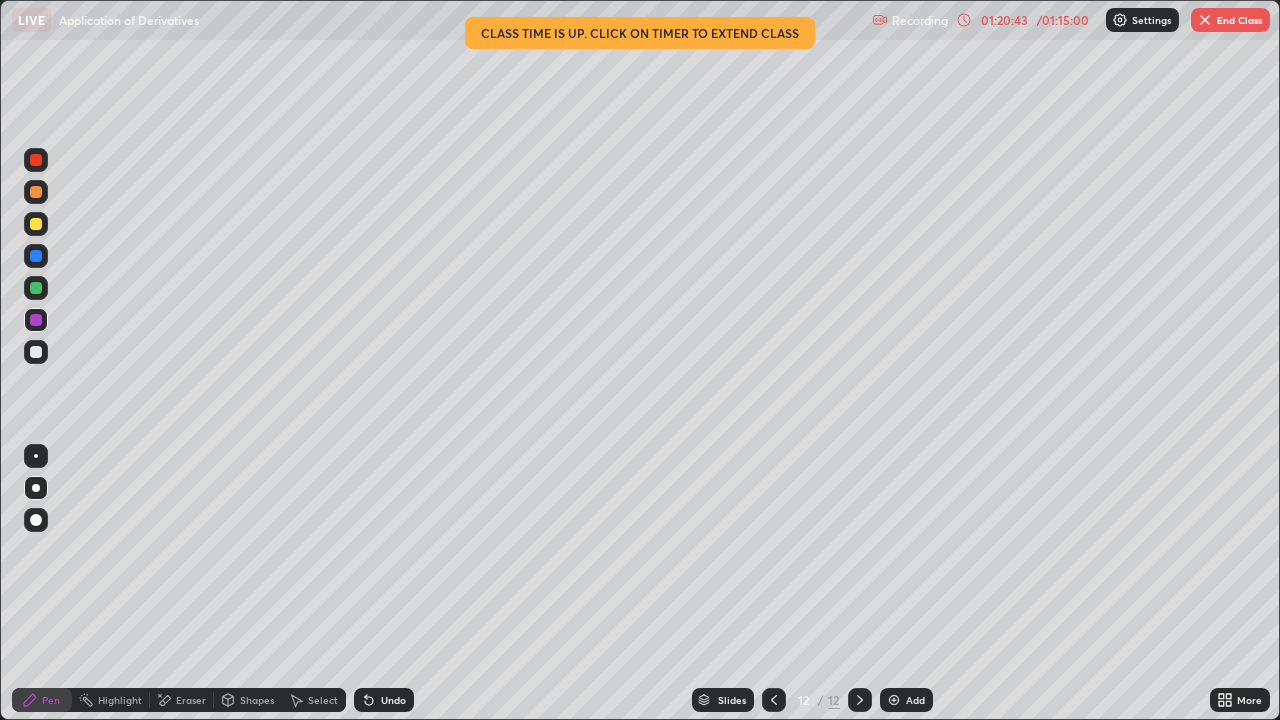 click 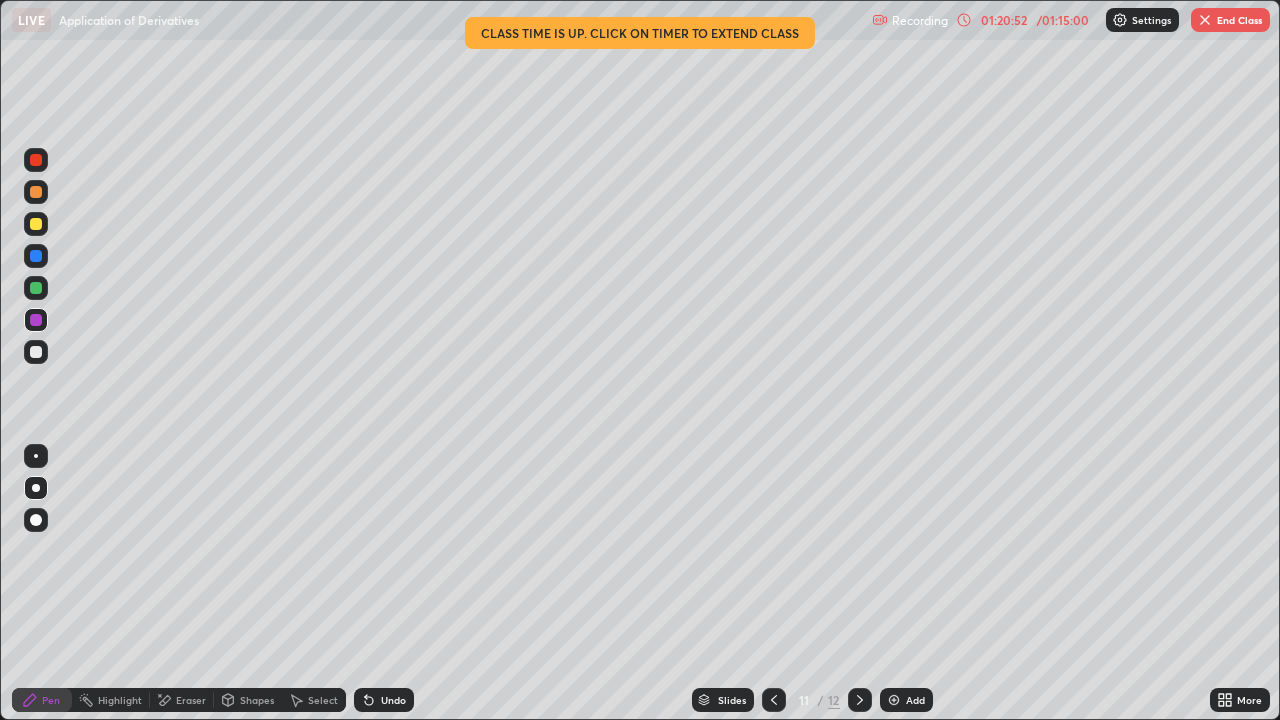 click 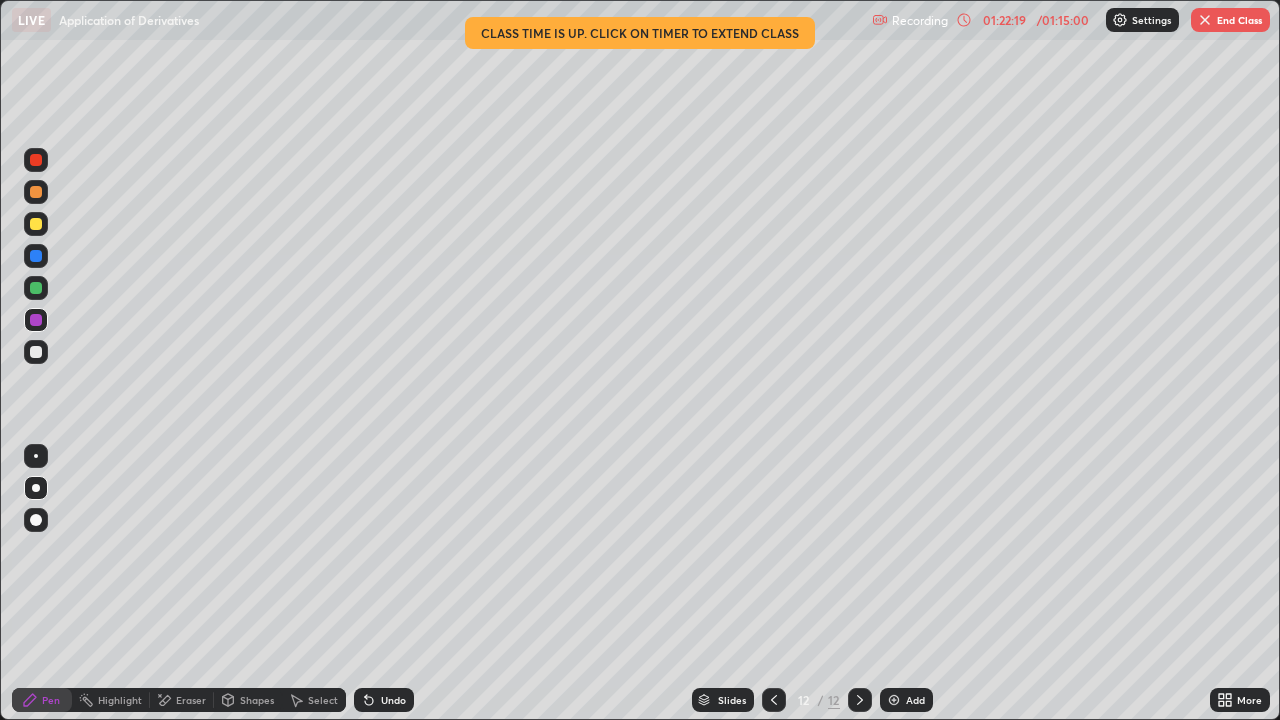 click at bounding box center (1205, 20) 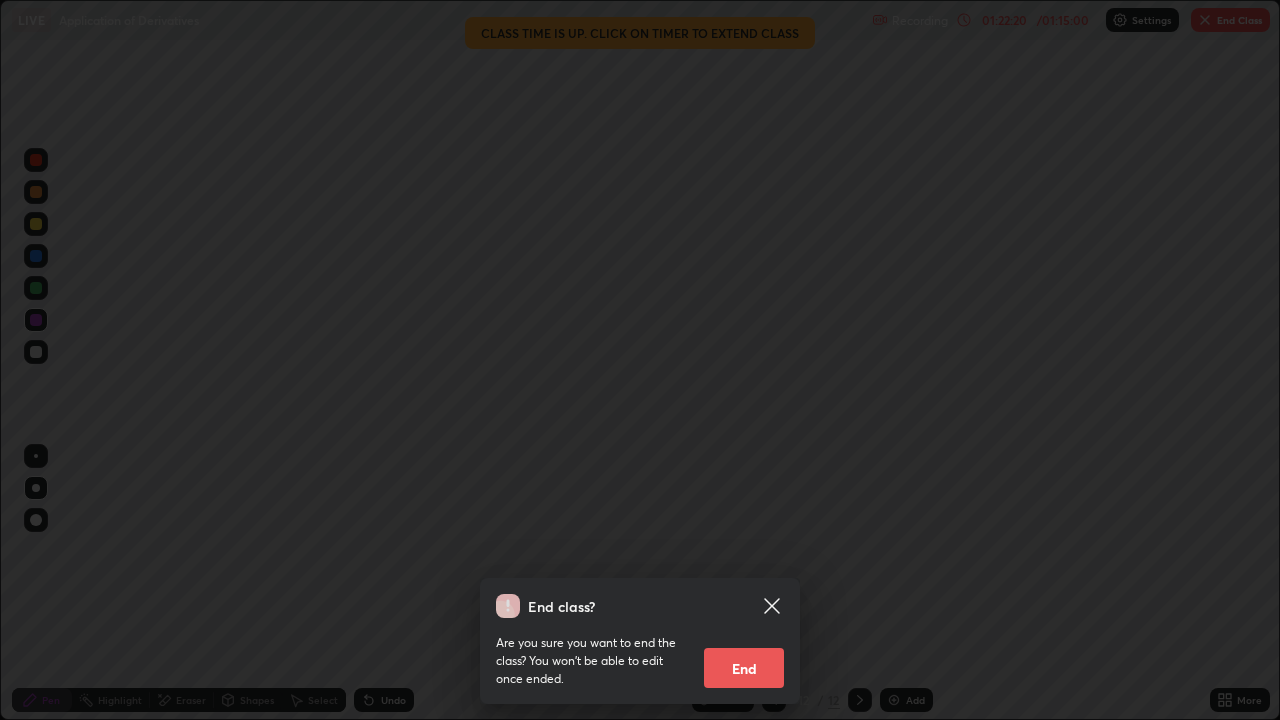 click on "End" at bounding box center [744, 668] 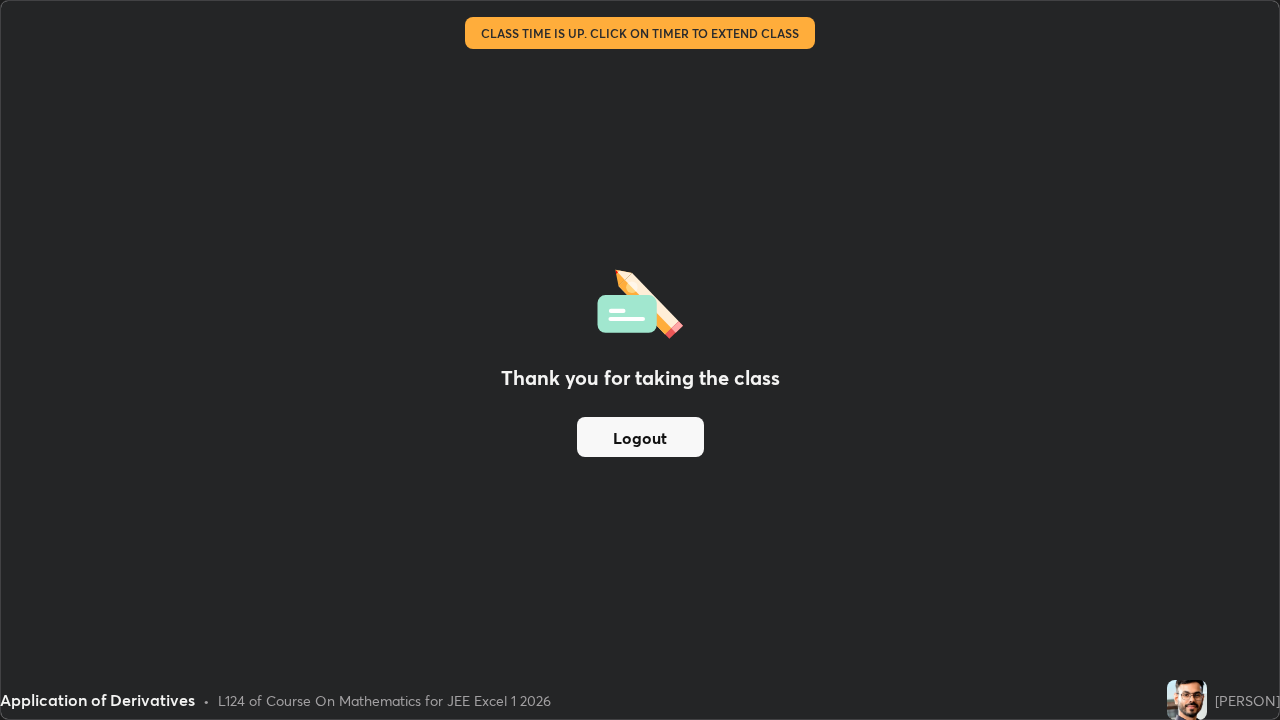 click on "Logout" at bounding box center [640, 437] 